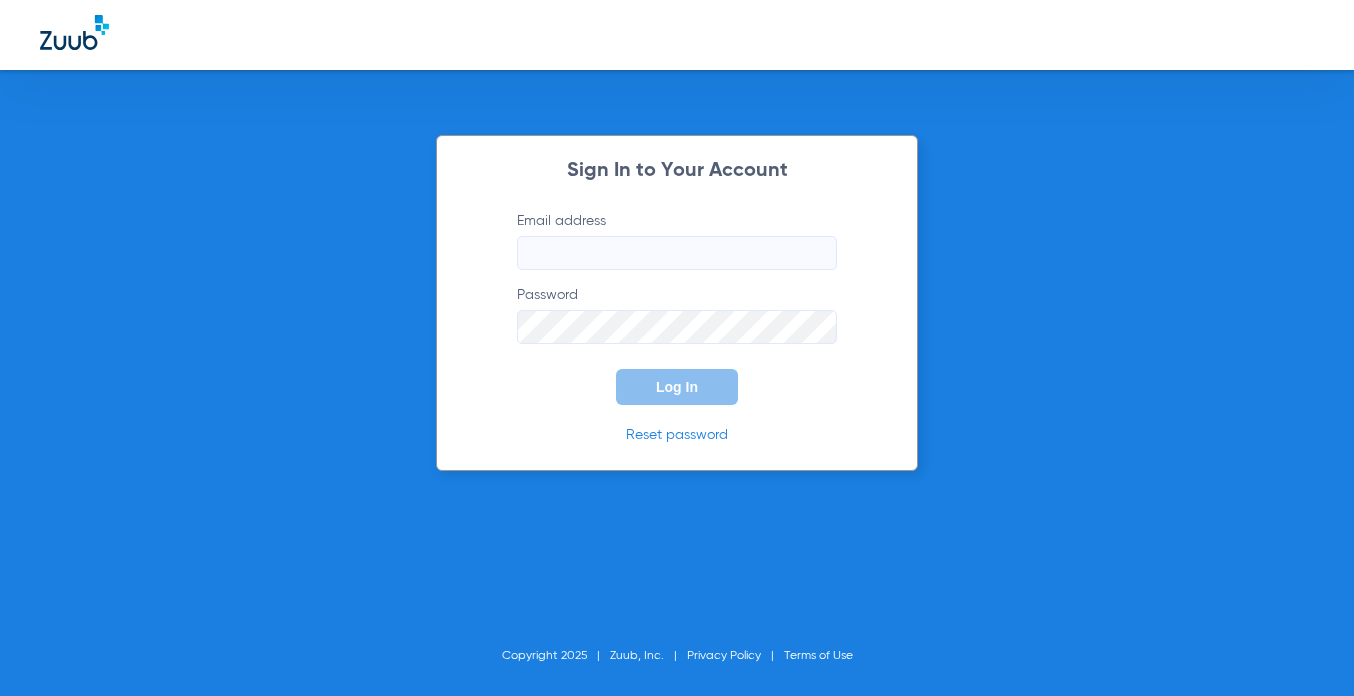 scroll, scrollTop: 0, scrollLeft: 0, axis: both 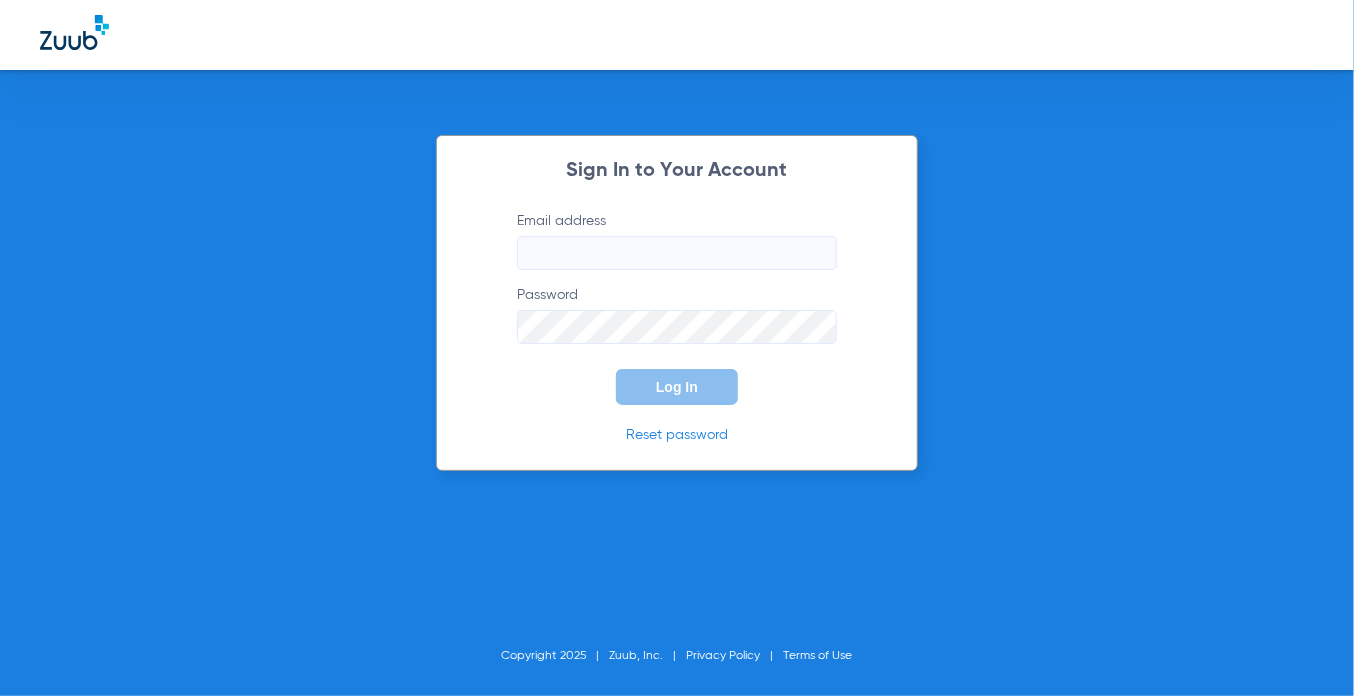 type on "ljordan@smiles4keeps.com" 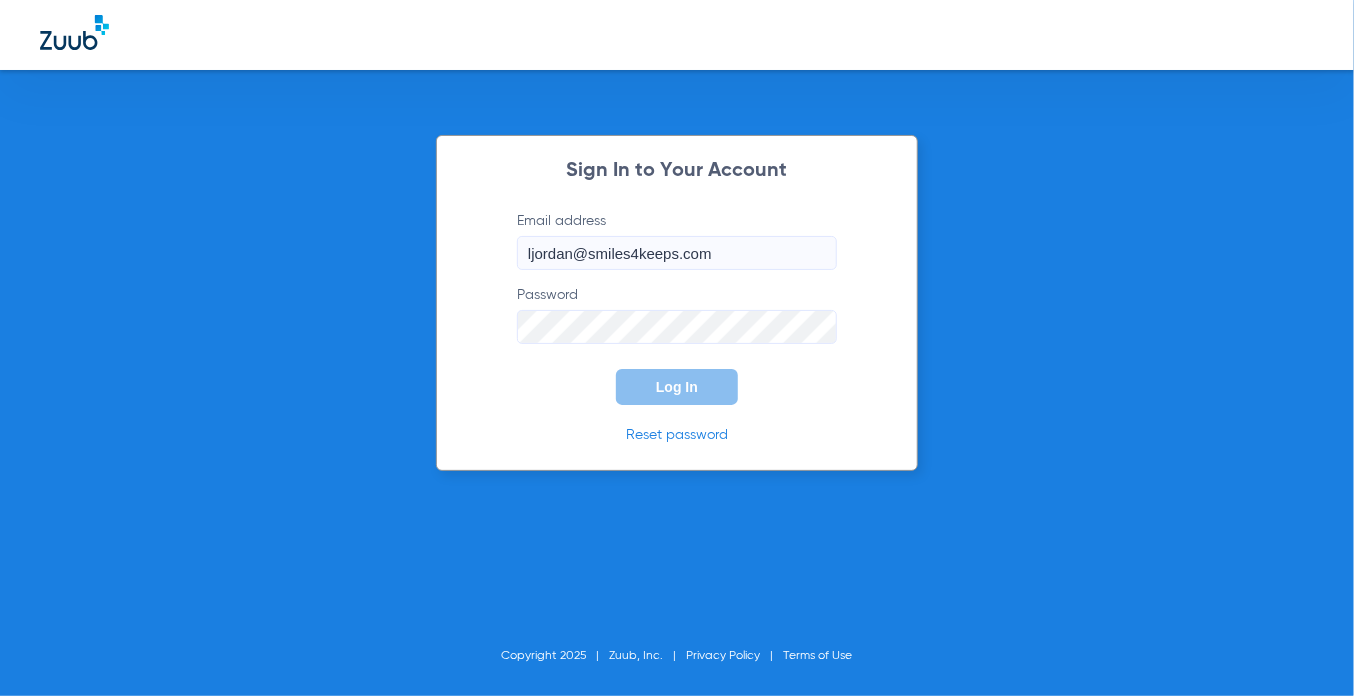 click on "Log In" 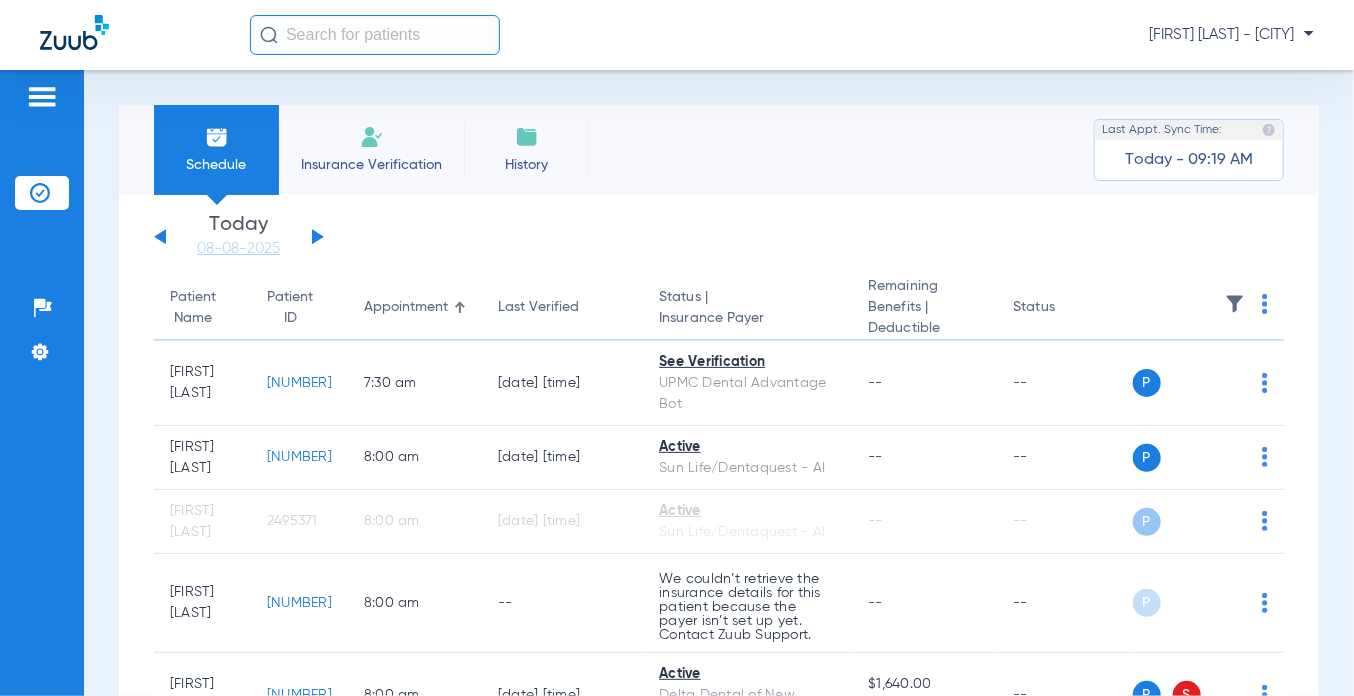 click 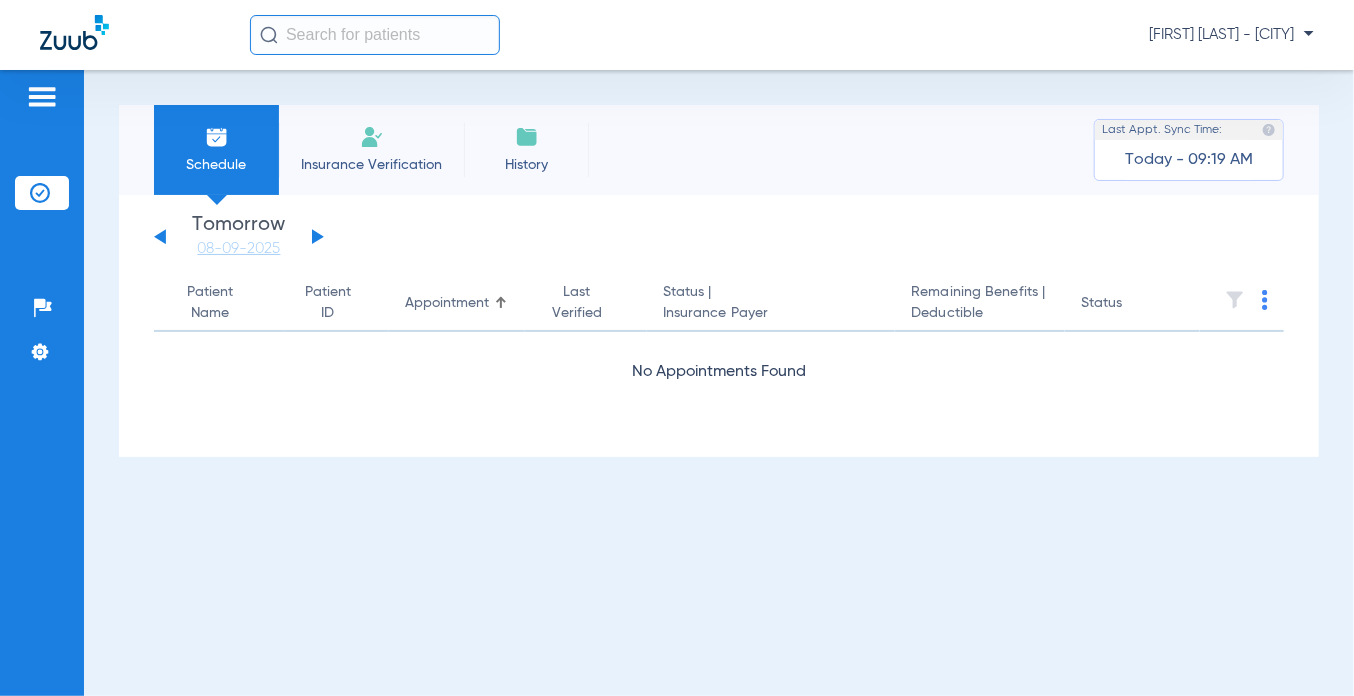 click 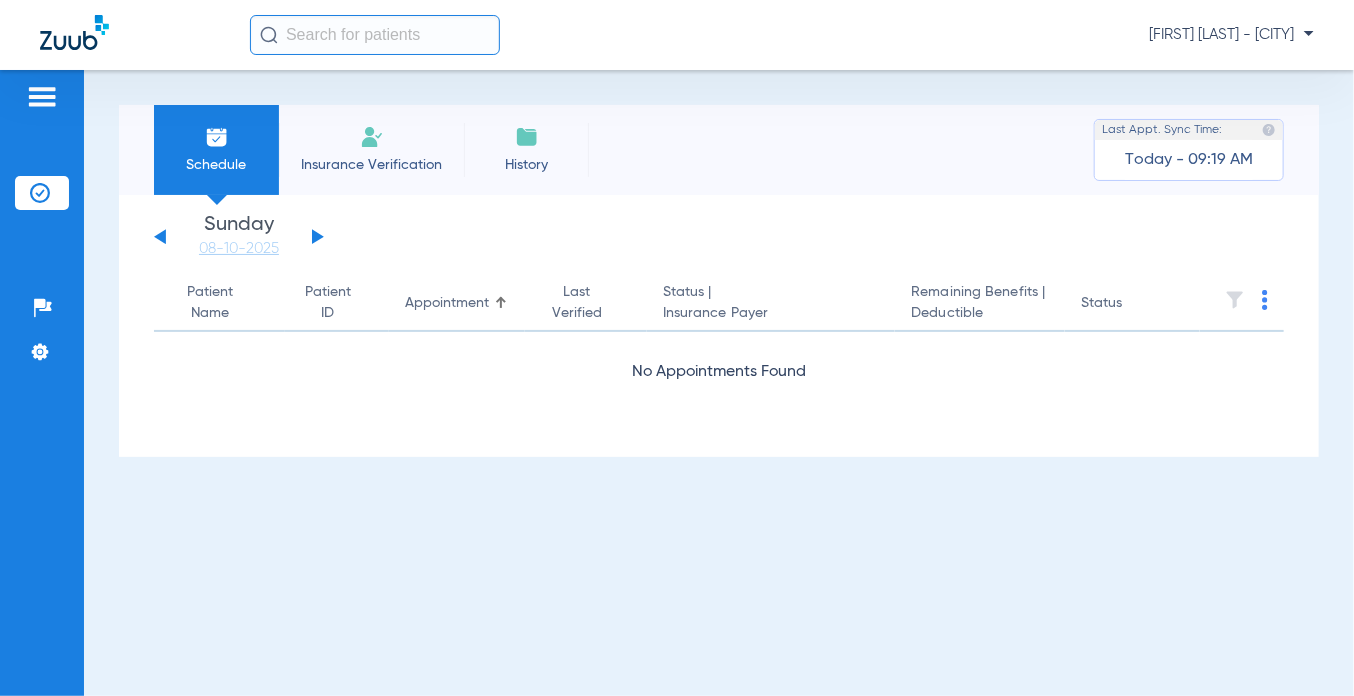 click 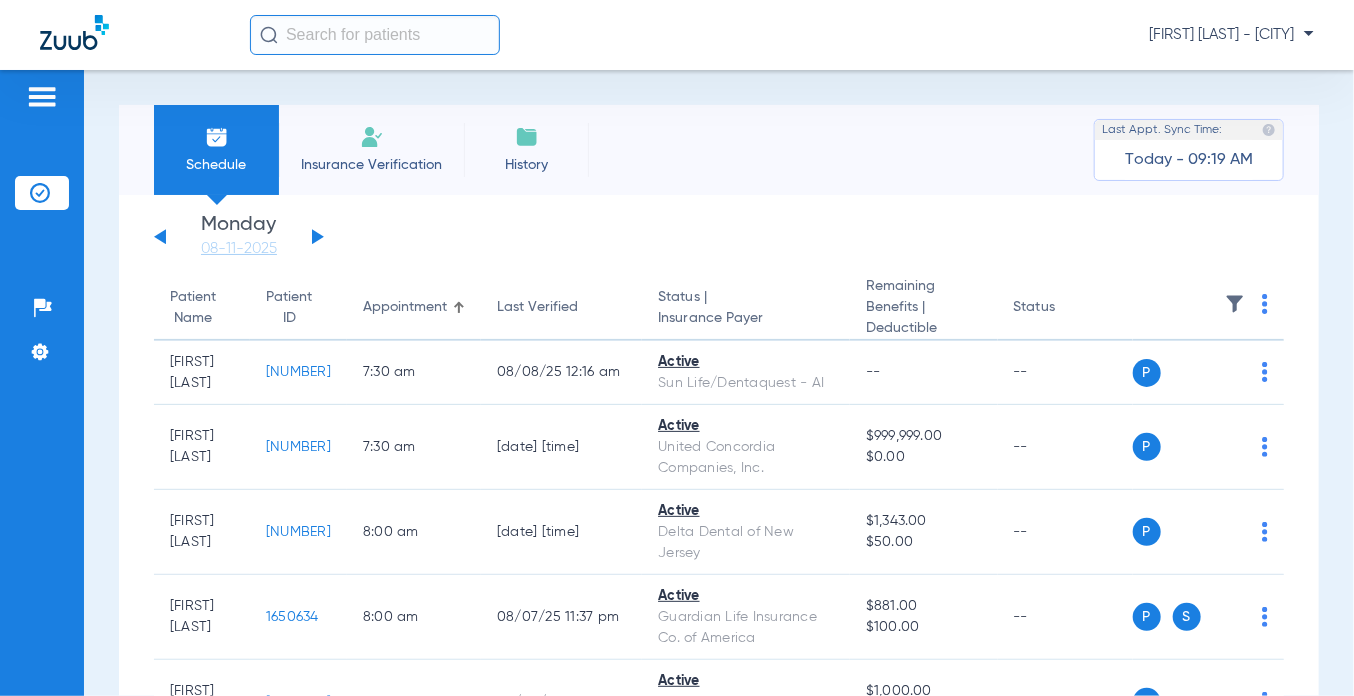 click 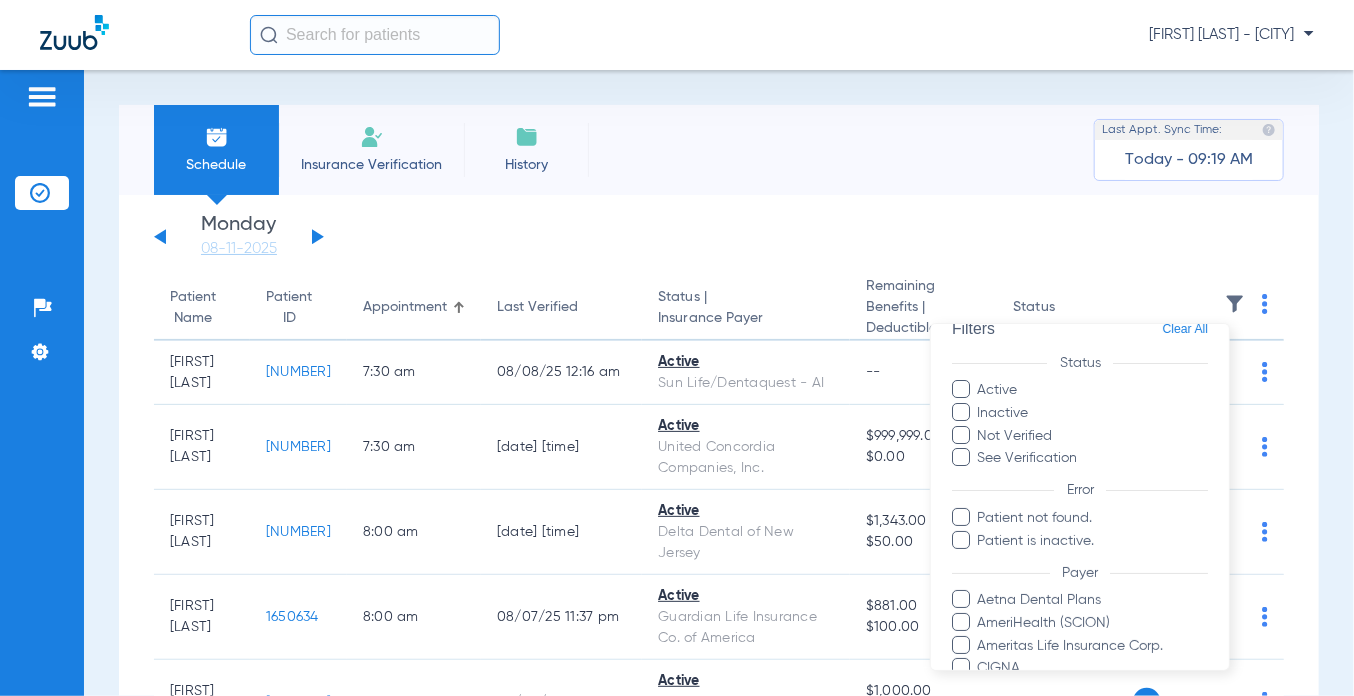 scroll, scrollTop: 4, scrollLeft: 0, axis: vertical 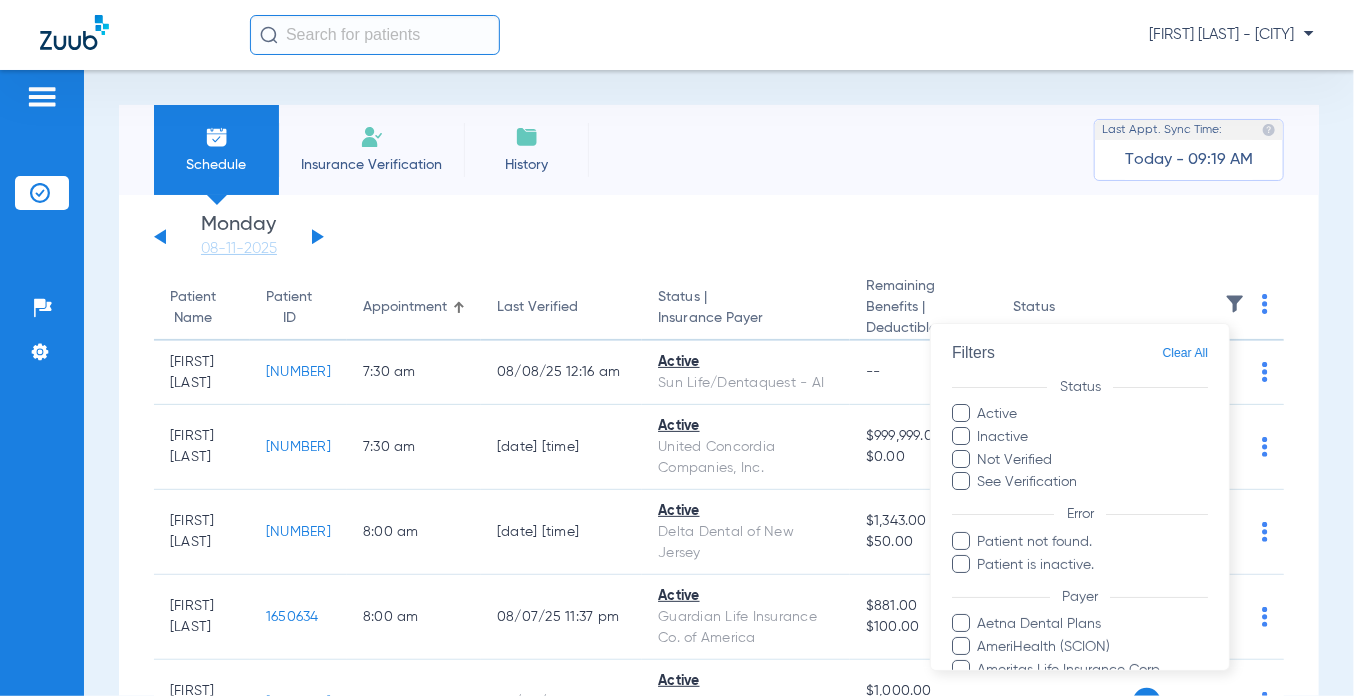 click at bounding box center (961, 563) 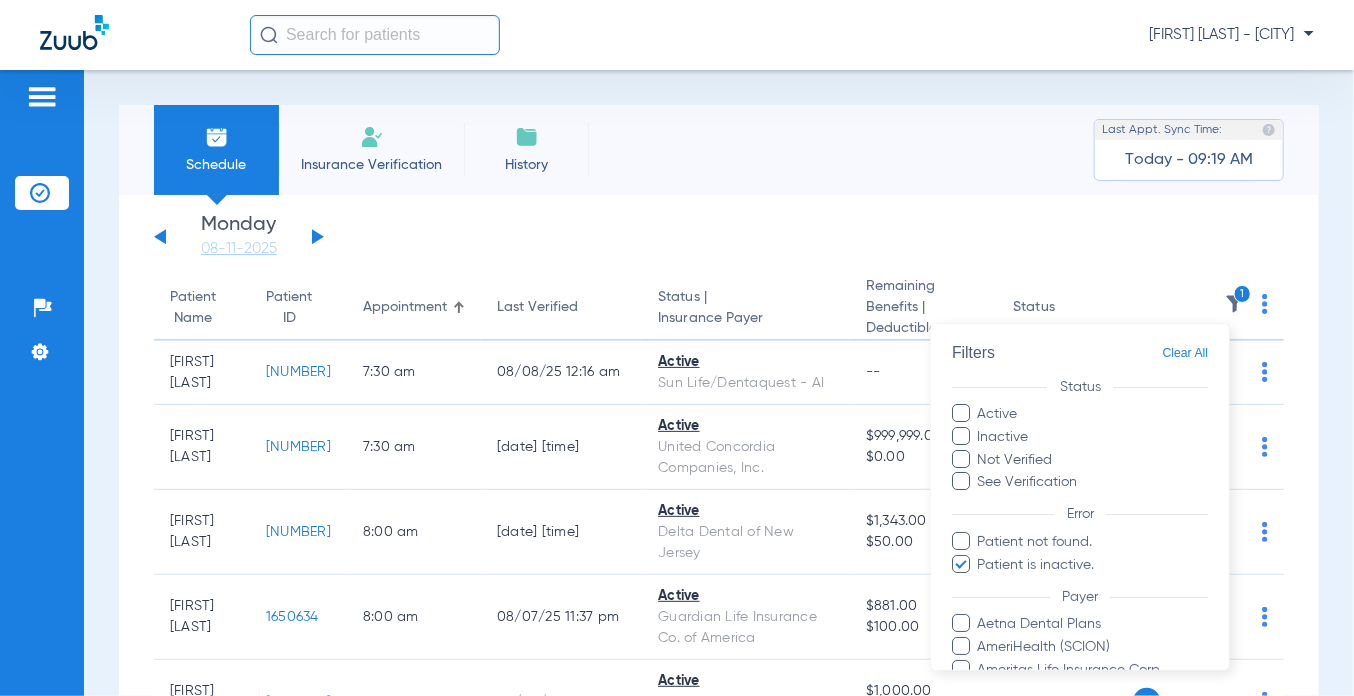 click at bounding box center [961, 541] 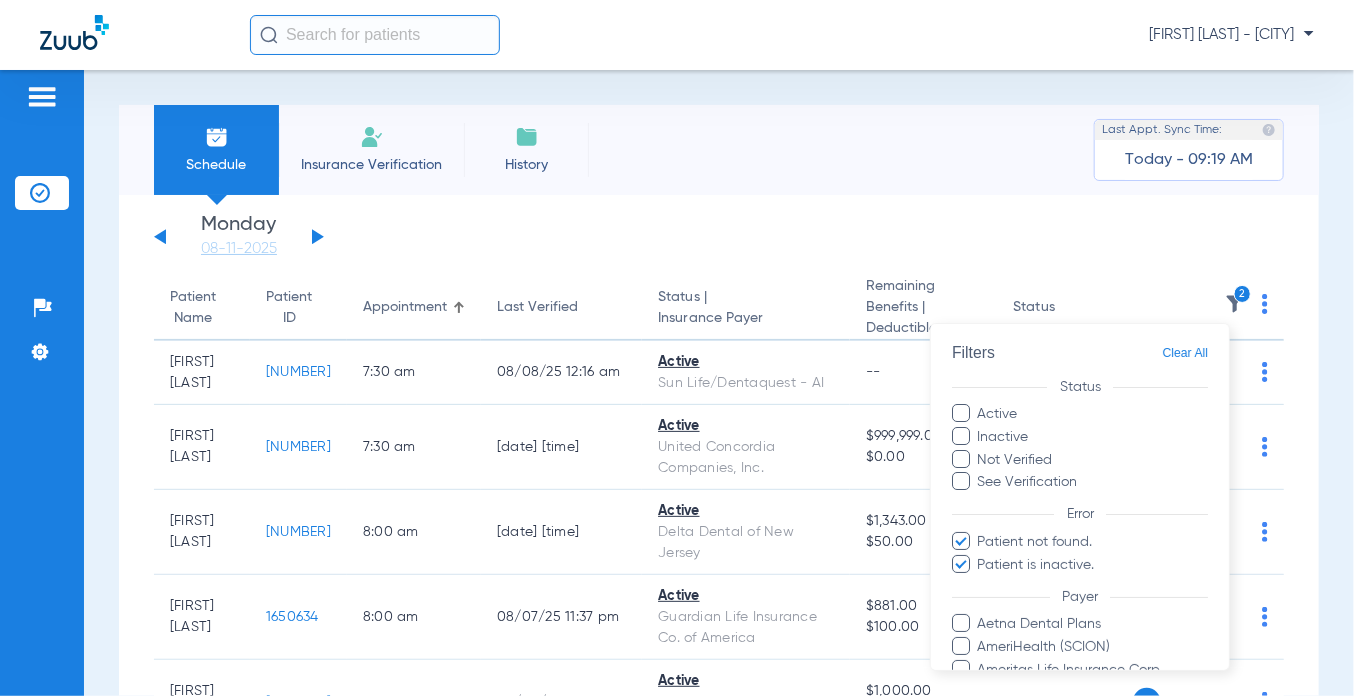 click at bounding box center (677, 348) 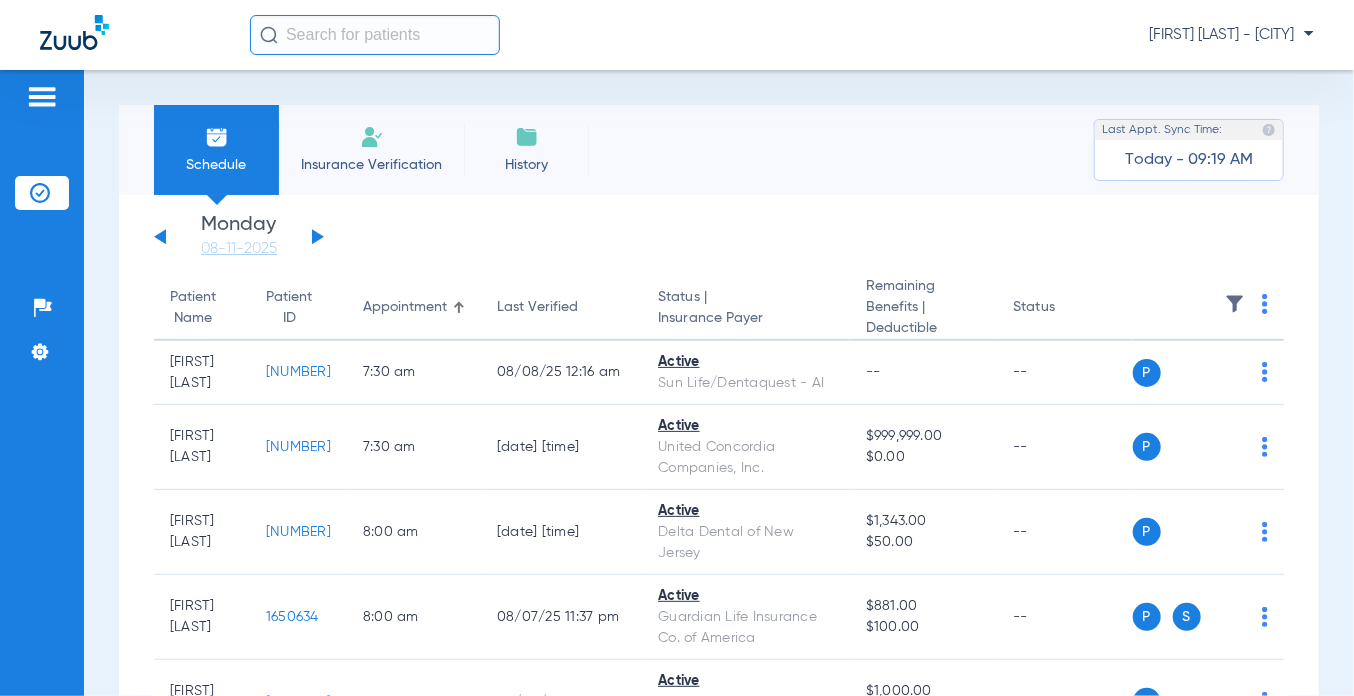 click 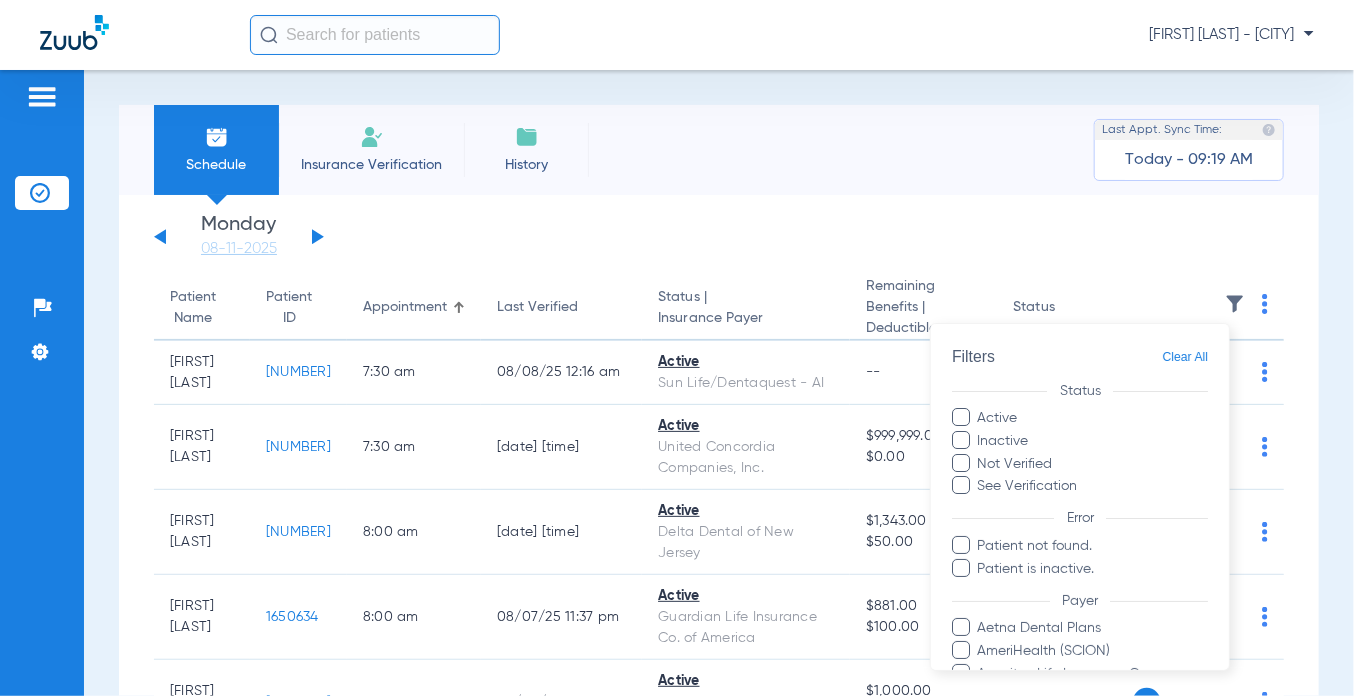 click at bounding box center [677, 348] 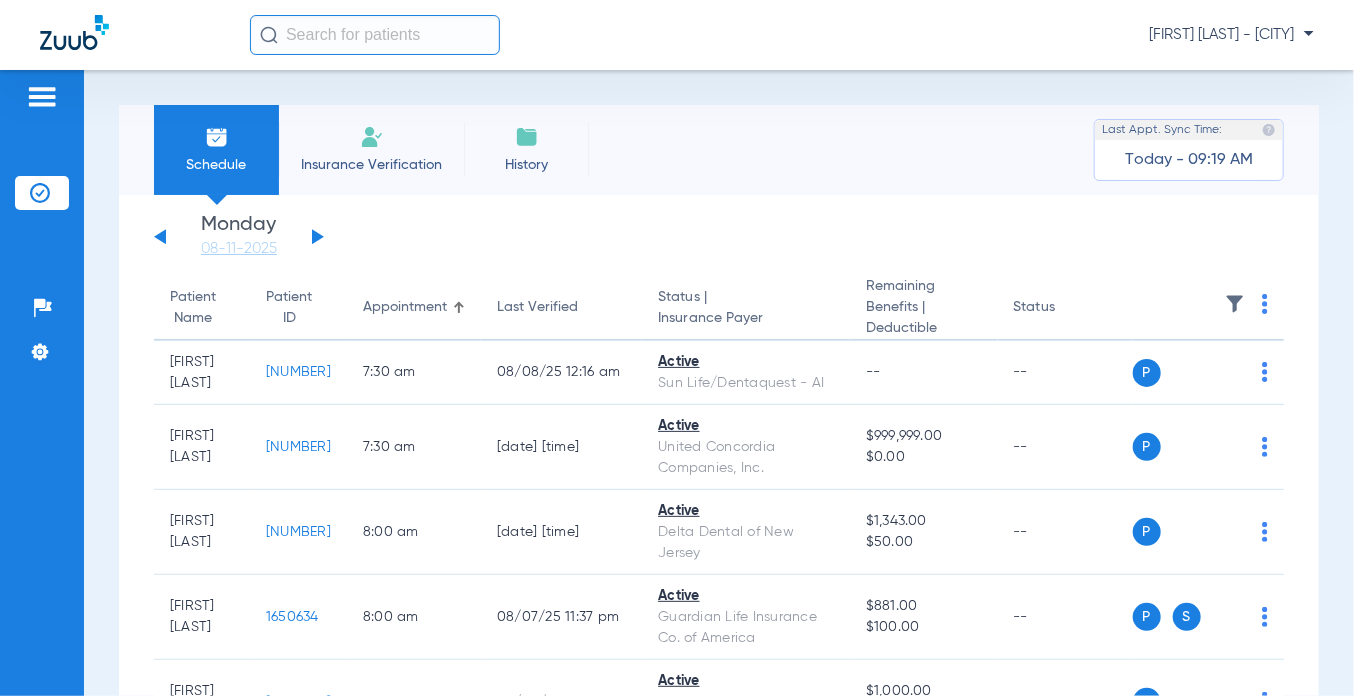 click on "Wednesday   [DATE]   Thursday   [DATE]   Friday   [DATE]   Saturday   [DATE]   Sunday   [DATE]   Monday   [DATE]   Tuesday   [DATE]   Wednesday   [DATE]   Thursday   [DATE]   Friday   [DATE]   Saturday   [DATE]   Sunday   [DATE]   Monday   [DATE]   Tuesday   [DATE]   Wednesday   [DATE]   Thursday   [DATE]   Friday   [DATE]   Saturday   [DATE]   Sunday   [DATE]   Monday   [DATE]   Tuesday   [DATE]   Wednesday   [DATE]   Thursday   [DATE]   Friday   [DATE]   Saturday   [DATE]   Sunday   [DATE]   Monday   [DATE]   Tuesday   [DATE]   Wednesday   [DATE]   Thursday   [DATE]   Friday   [DATE]   Saturday   [DATE]   Sunday   [DATE]   Monday   [DATE]   Tuesday   [DATE]   Wednesday   [DATE]   Thursday   [DATE]" 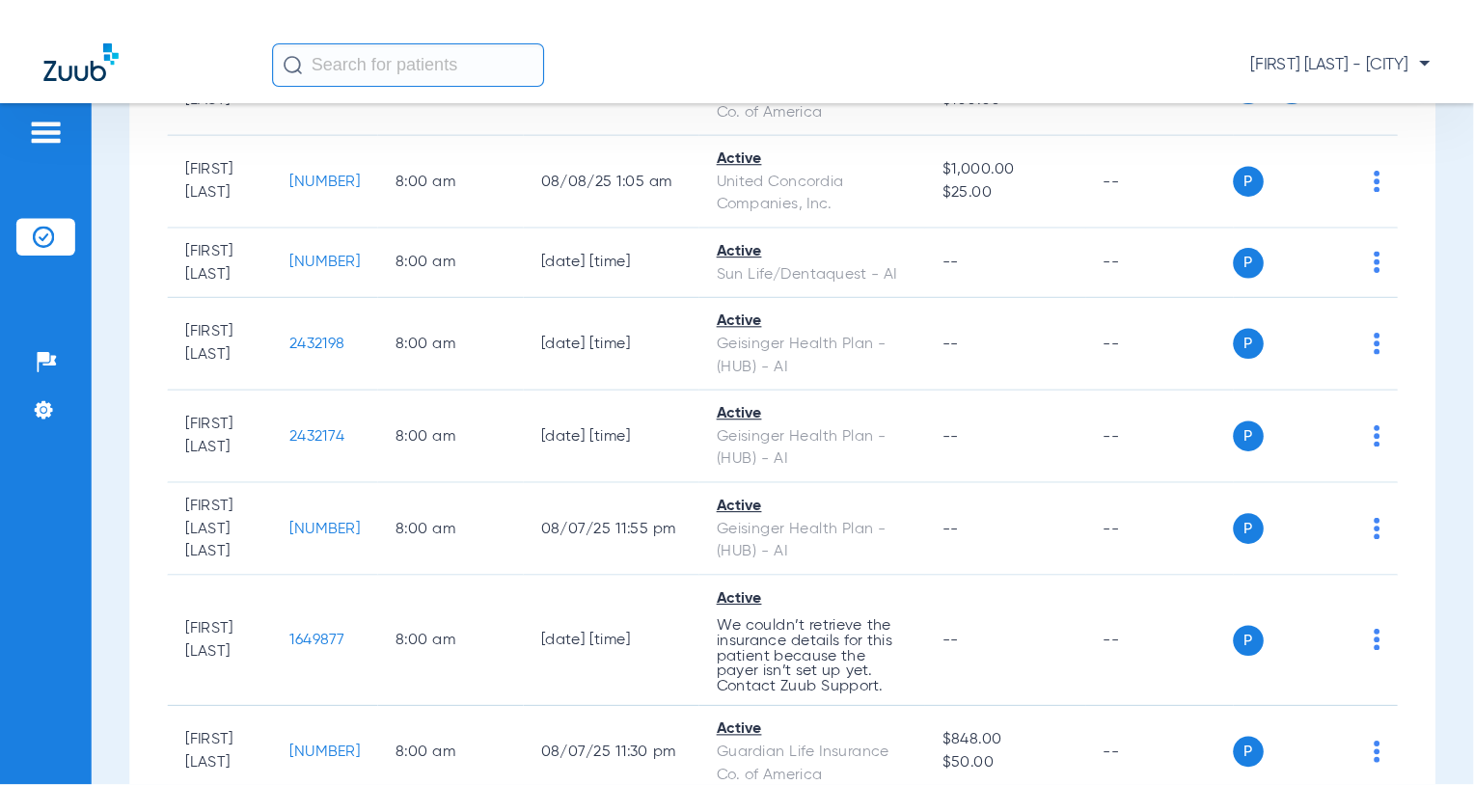 scroll, scrollTop: 579, scrollLeft: 0, axis: vertical 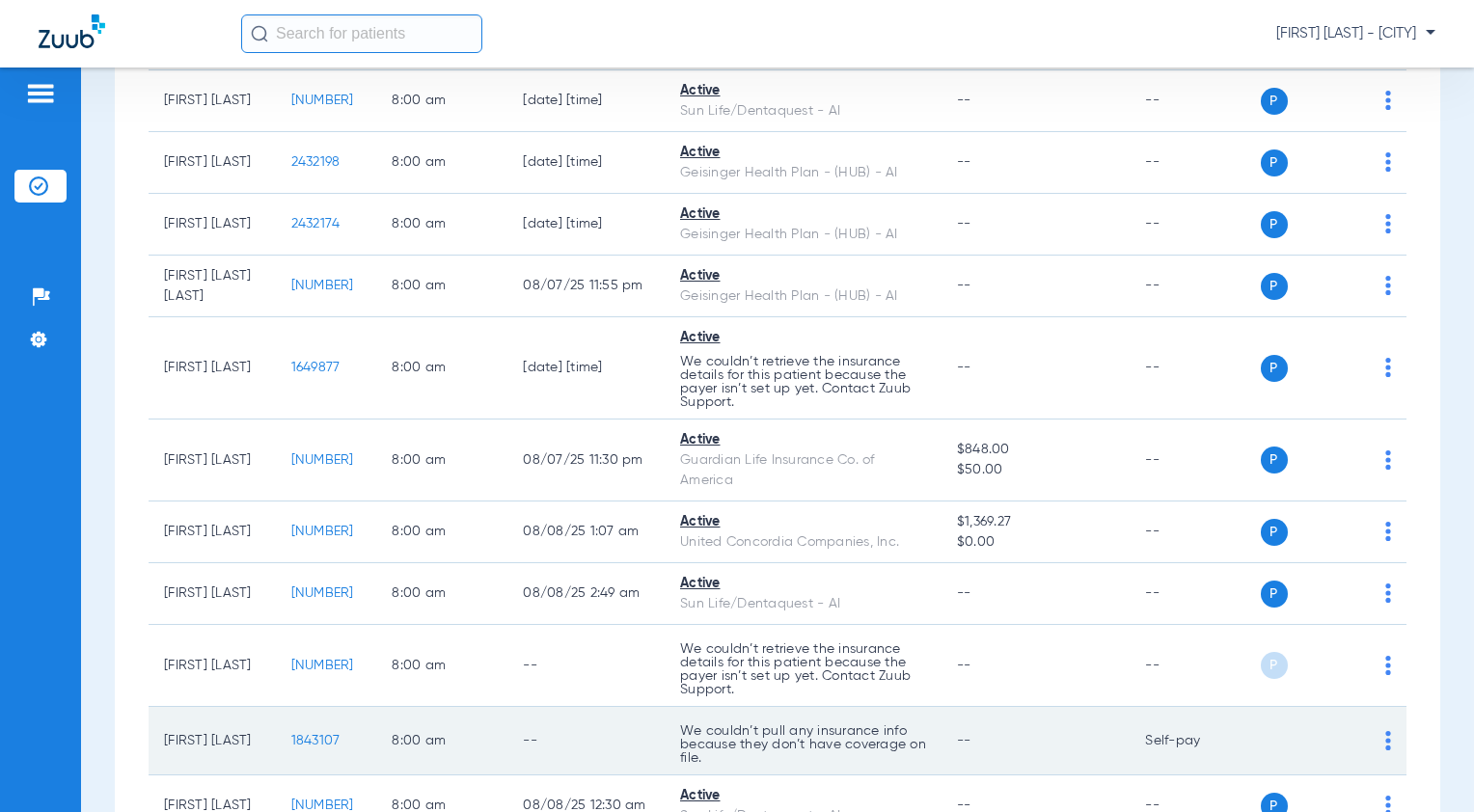 click on "1843107" 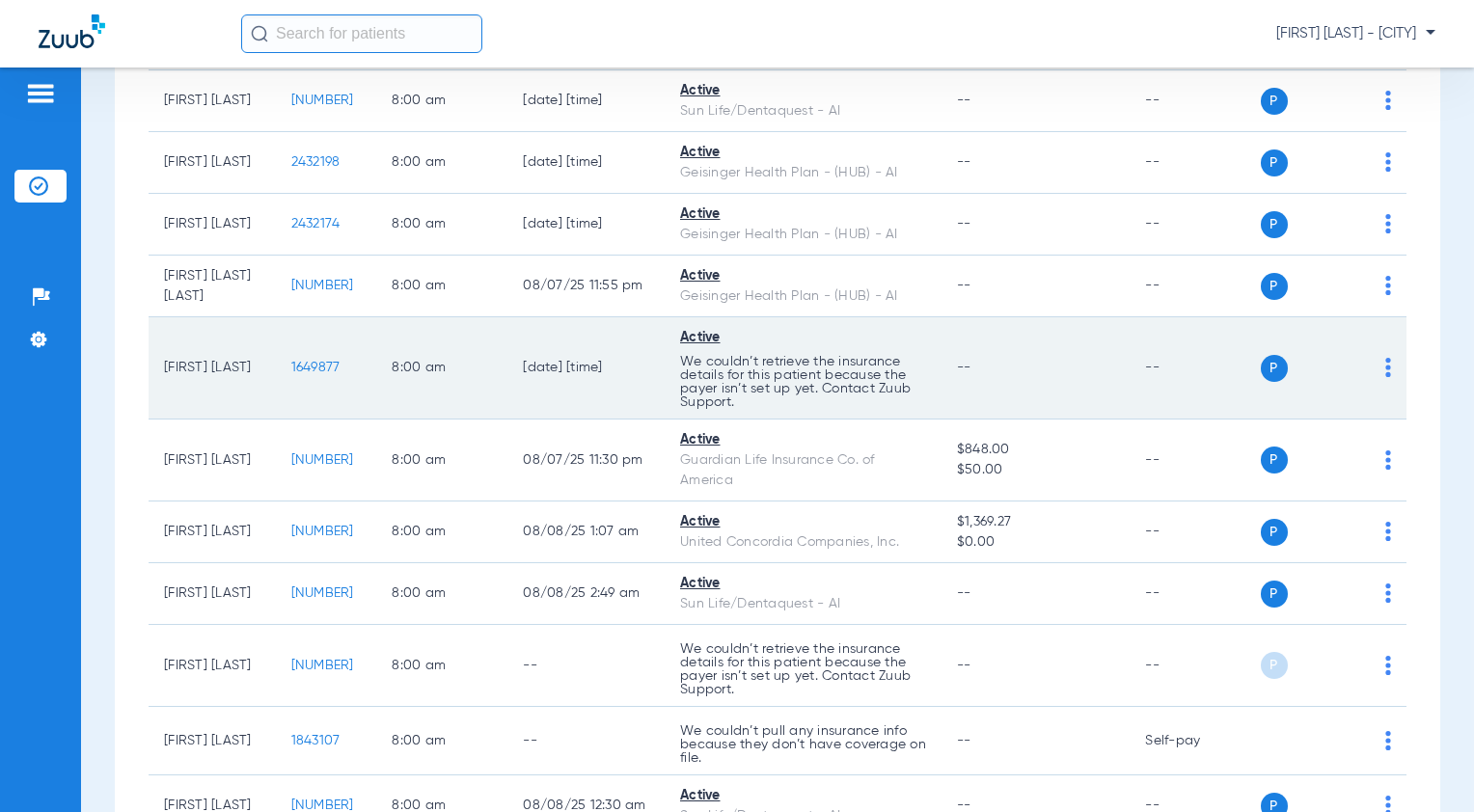 click on "[FIRST] [LAST]" 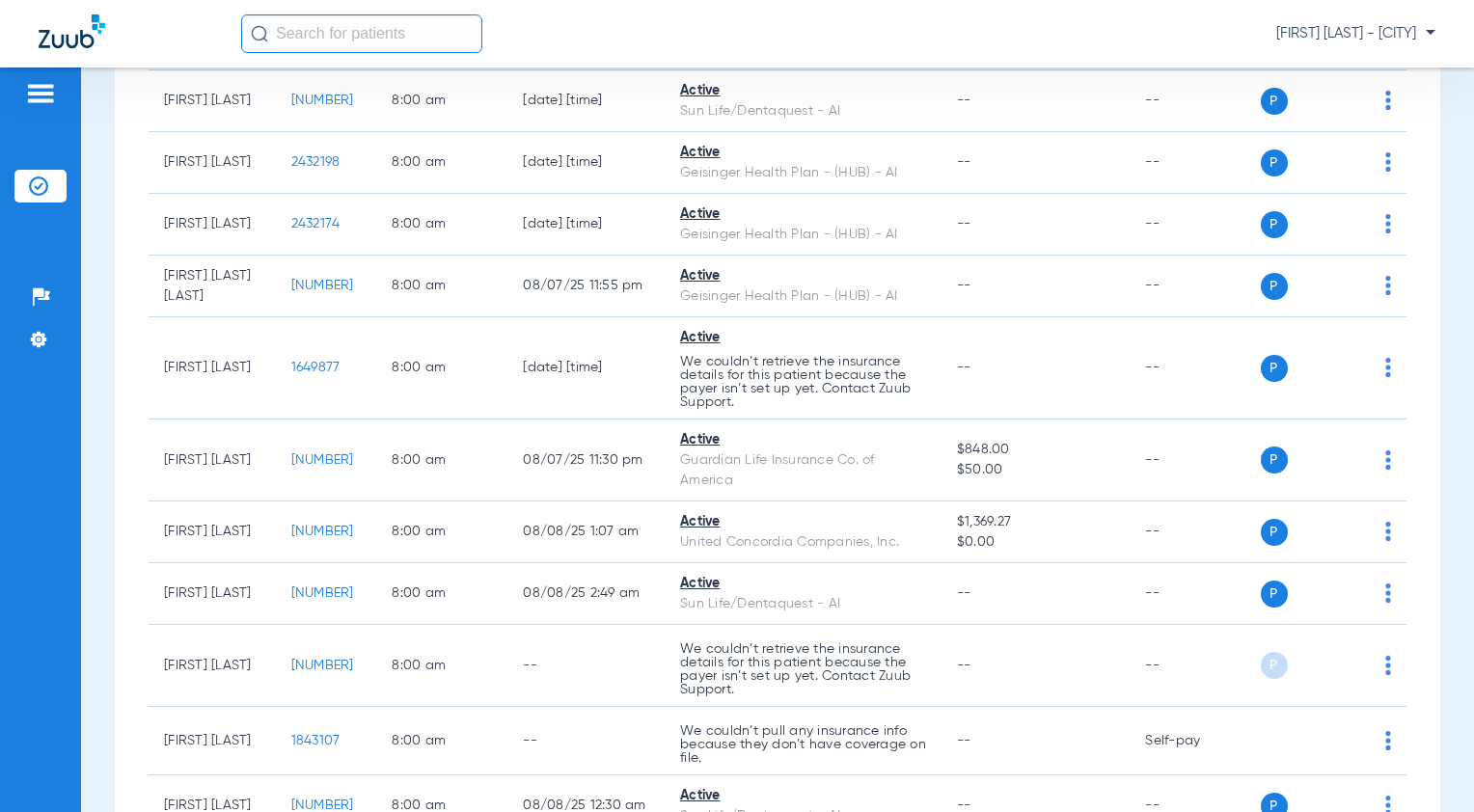 click on "Wednesday   [DATE]   Thursday   [DATE]   Friday   [DATE]   Saturday   [DATE]   Sunday   [DATE]   Monday   [DATE]   Tuesday   [DATE]   Wednesday   [DATE]   Thursday   [DATE]   Friday   [DATE]   Saturday   [DATE]   Sunday   [DATE]   Monday   [DATE]   Tuesday   [DATE]   Wednesday   [DATE]   Thursday   [DATE]   Friday   [DATE]   Saturday   [DATE]   Sunday   [DATE]   Monday   [DATE]   Tuesday   [DATE]   Wednesday   [DATE]   Thursday   [DATE]   Friday   [DATE]   Saturday   [DATE]   Sunday   [DATE]   Monday   [DATE]   Tuesday   [DATE]   Wednesday   [DATE]   Thursday   [DATE]   Friday   [DATE]   Saturday   [DATE]   Sunday   [DATE]   Monday   [DATE]   Tuesday   [DATE]   Wednesday   [DATE]   Thursday   [DATE]" 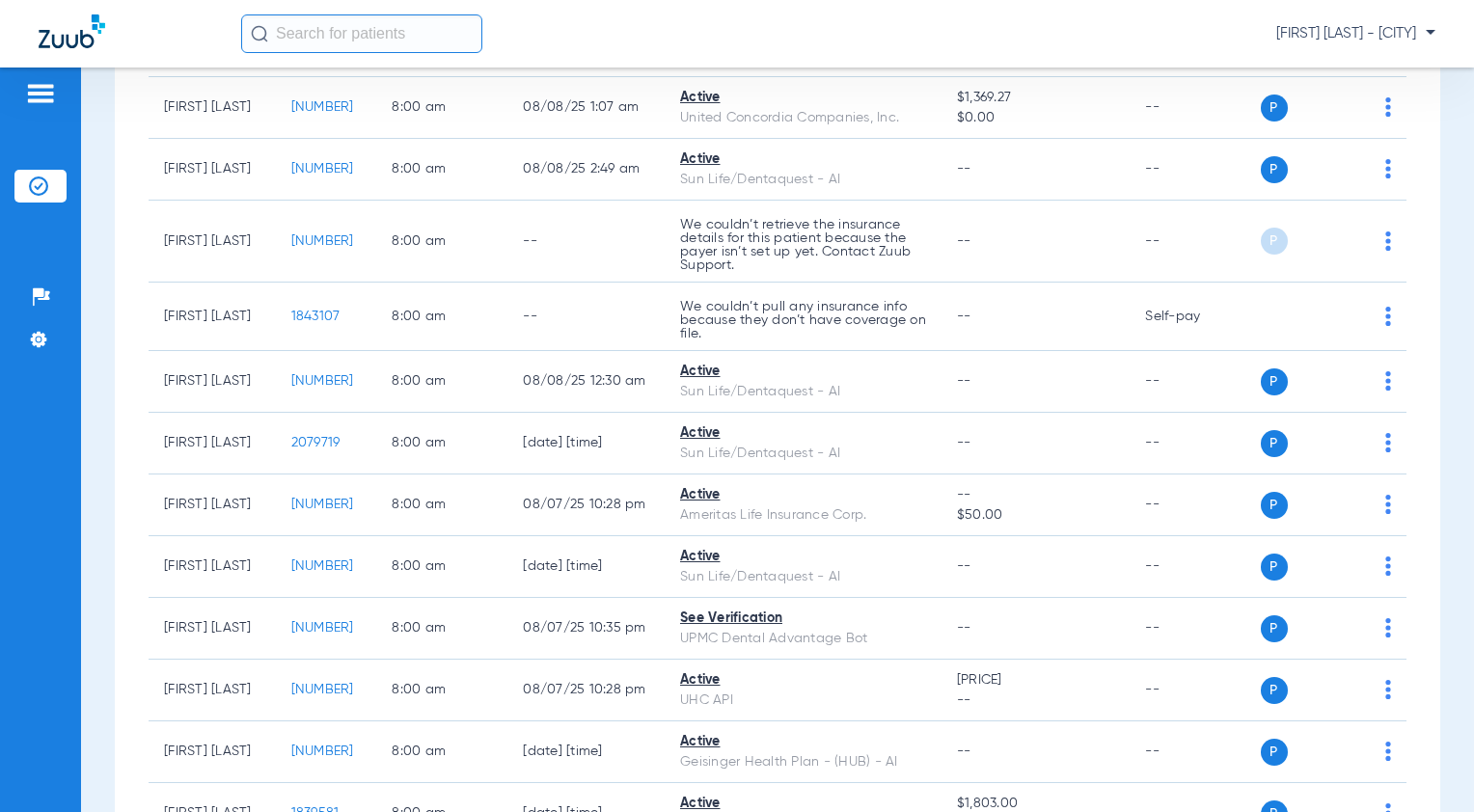 scroll, scrollTop: 1042, scrollLeft: 0, axis: vertical 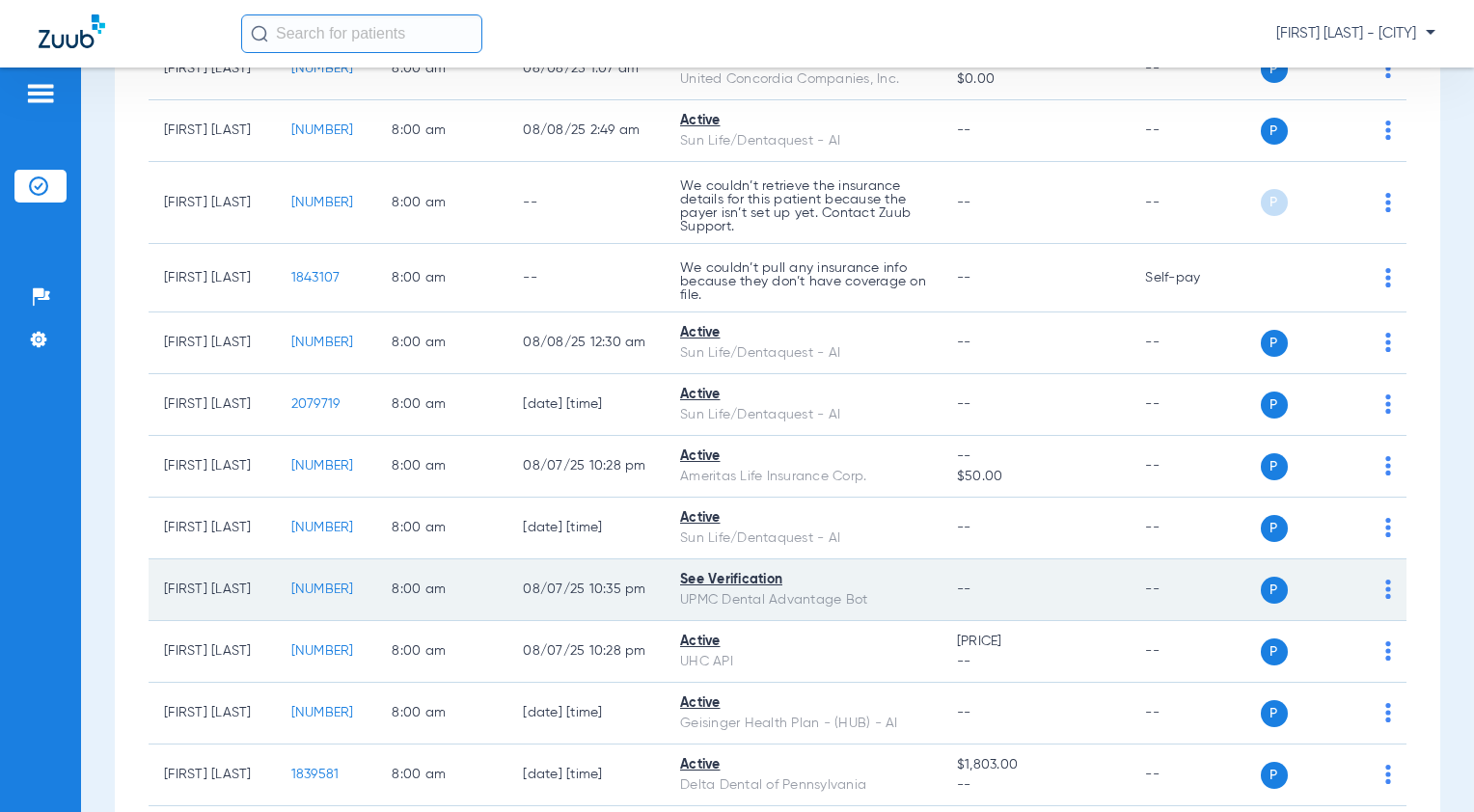 click on "[NUMBER]" 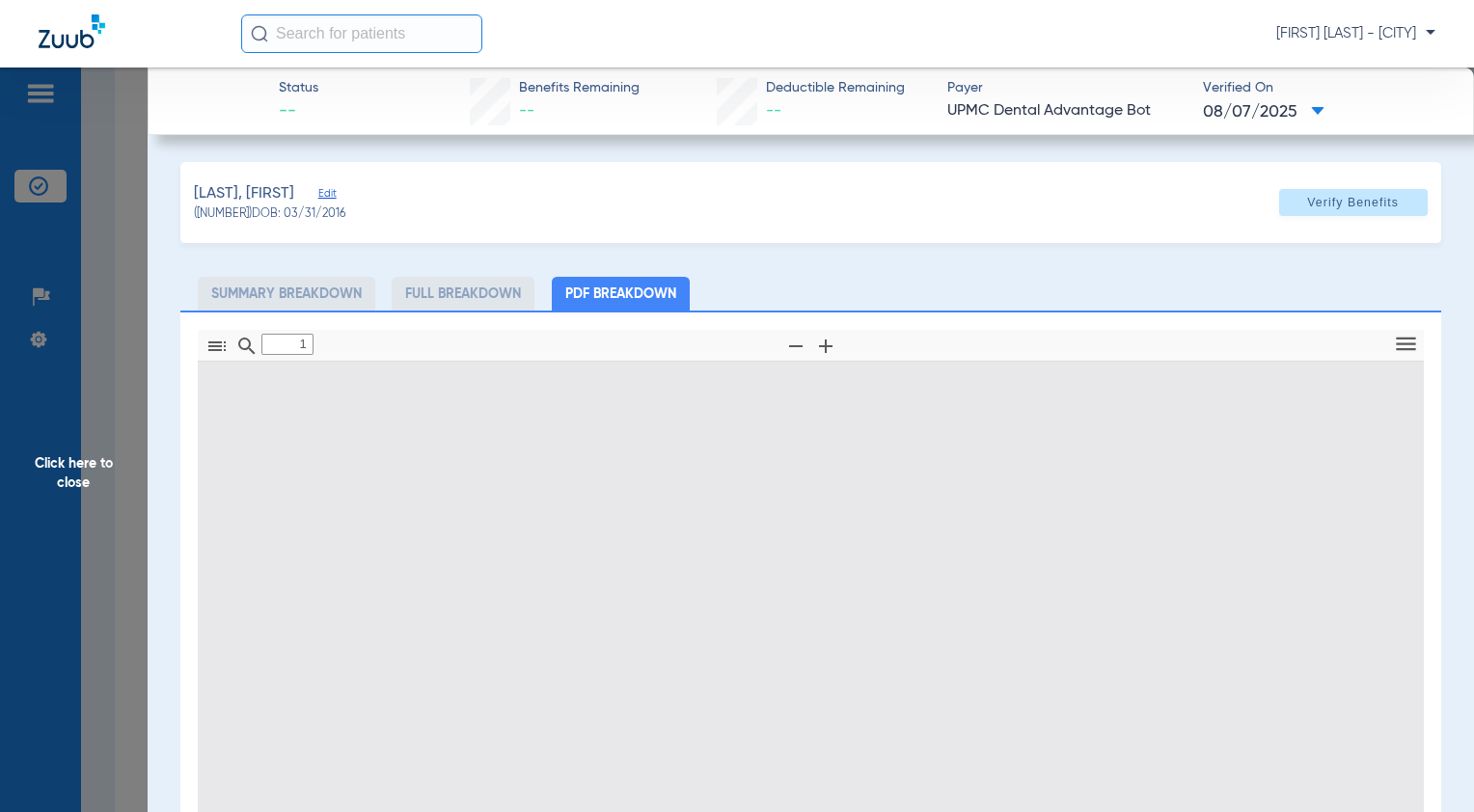 type on "0" 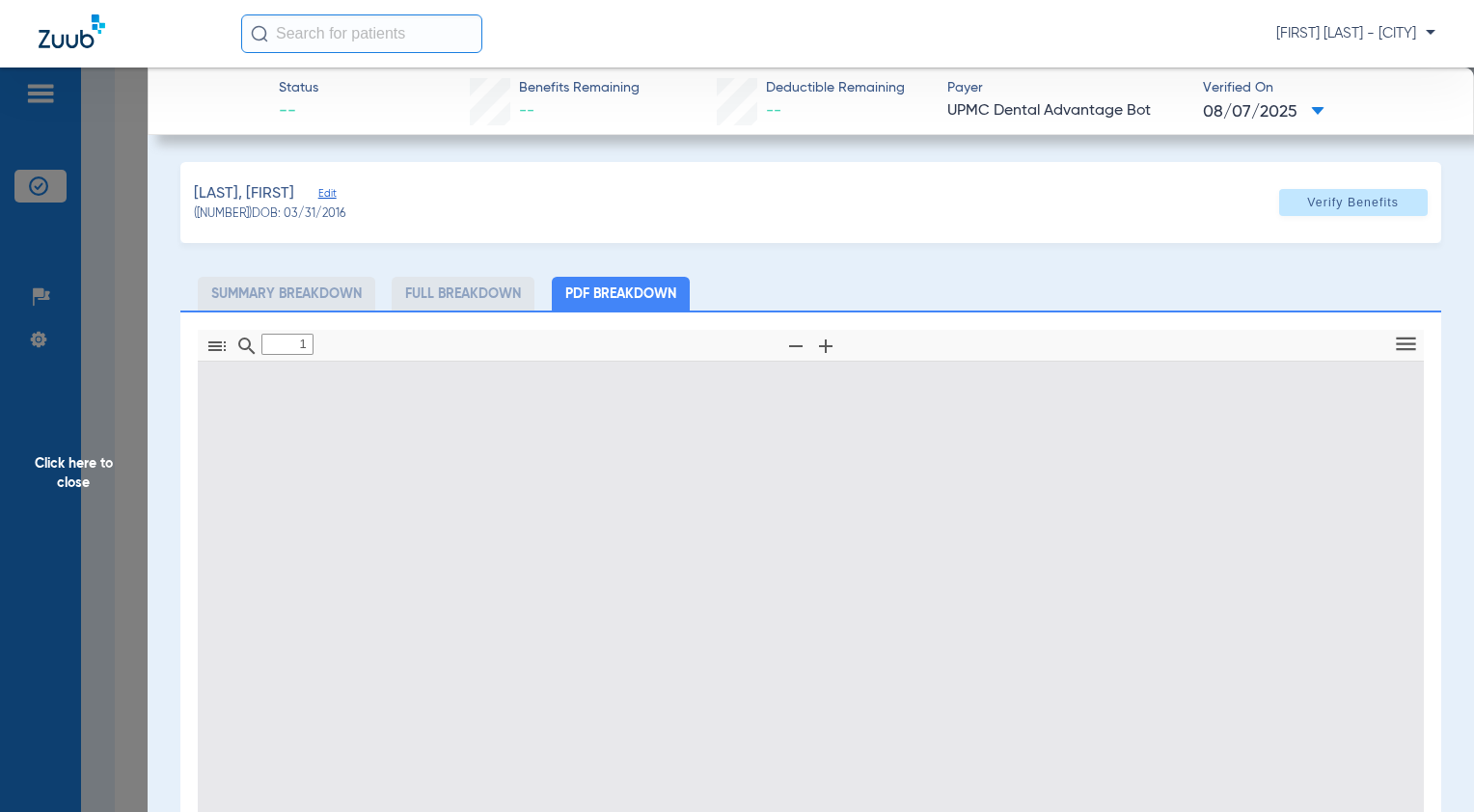 select on "page-width" 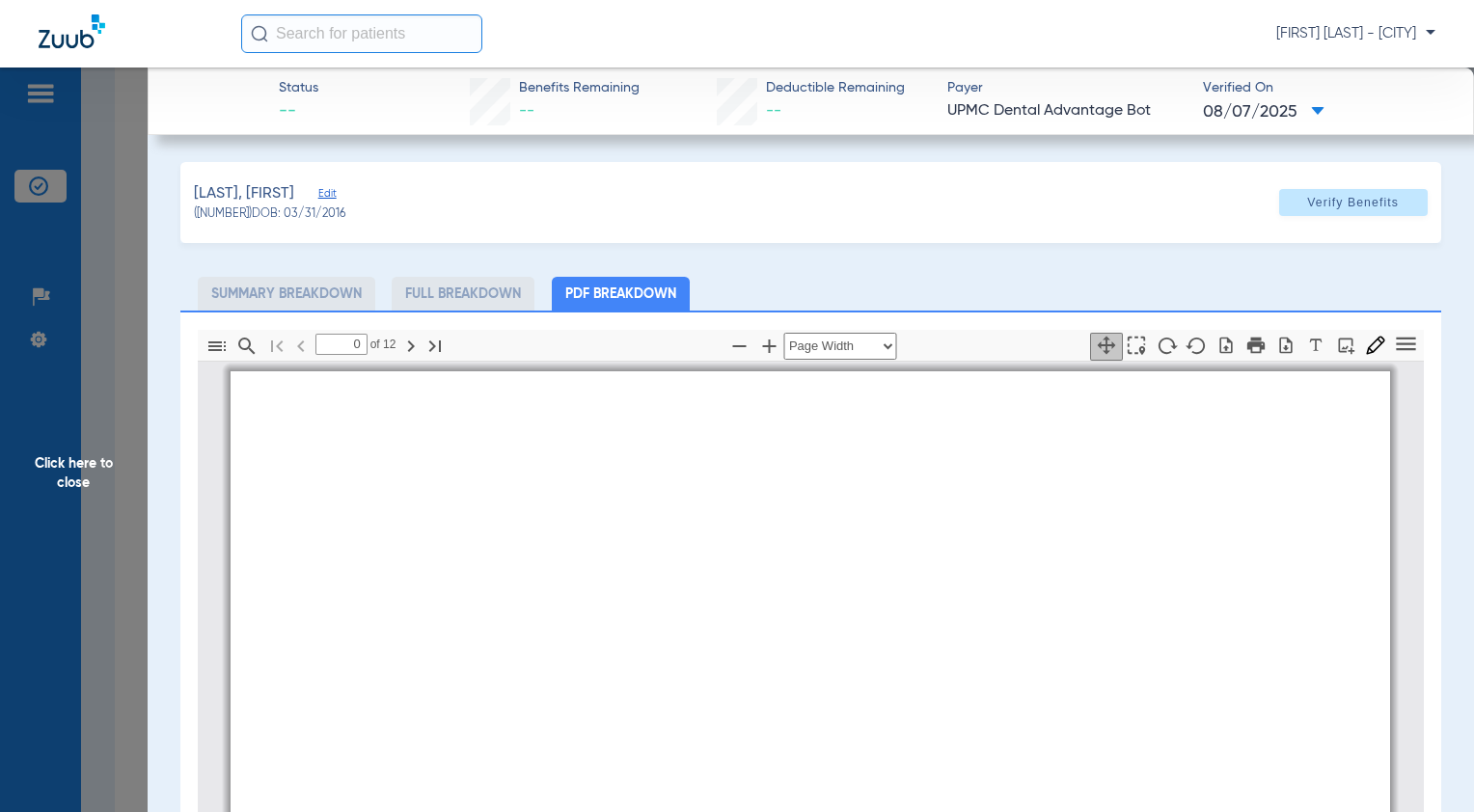 type on "1" 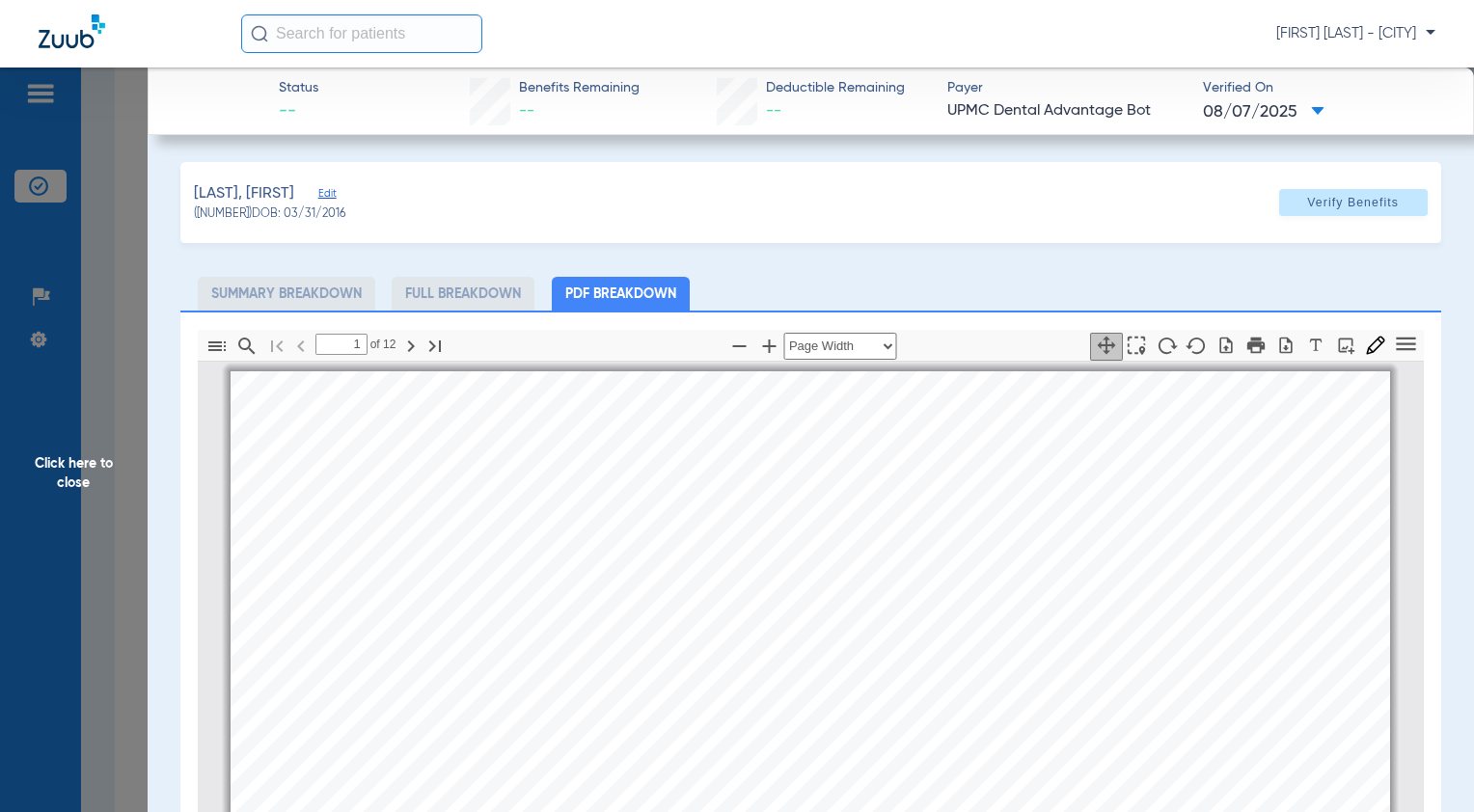 scroll, scrollTop: 10, scrollLeft: 0, axis: vertical 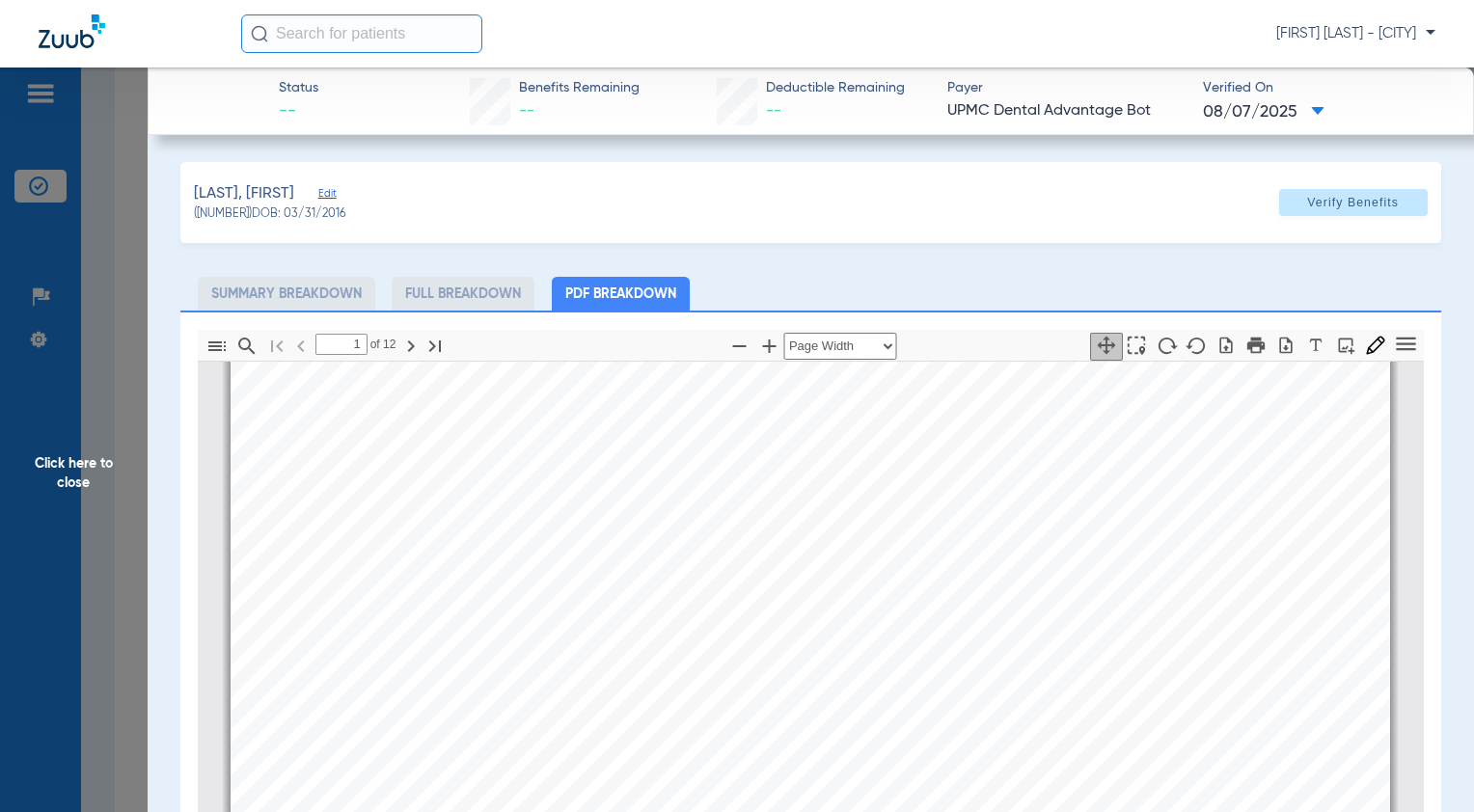 click on "Patient Eligibility Report *This report is only accurate on the date and time it is rendered. The patient's information may have changed after this report has been generated. Patient Information [FIRST] [LAST] [NUMBER] [STREET], [CITY], [STATE] [POSTAL_CODE] DOB: [DATE] Subscriber ID: [NUMBER] Provider Information [FIRST] [LAST] [BUSINESS_NAME] [NUMBER] [STREET] [SUITE], [CITY], [STATE] [POSTAL_CODE] Insurer Information UPMC UPMC for You [NUMBER] Medicaid Eligibility Details Effective Date: [DATE] Termination Date: Open This patient is eligible for services on [DATE] from [FIRST] [LAST] at [BUSINESS_NAME]. Other Insurance Rendered: [DATE] [TIME] Page 1 of 1" at bounding box center (810, 1112) 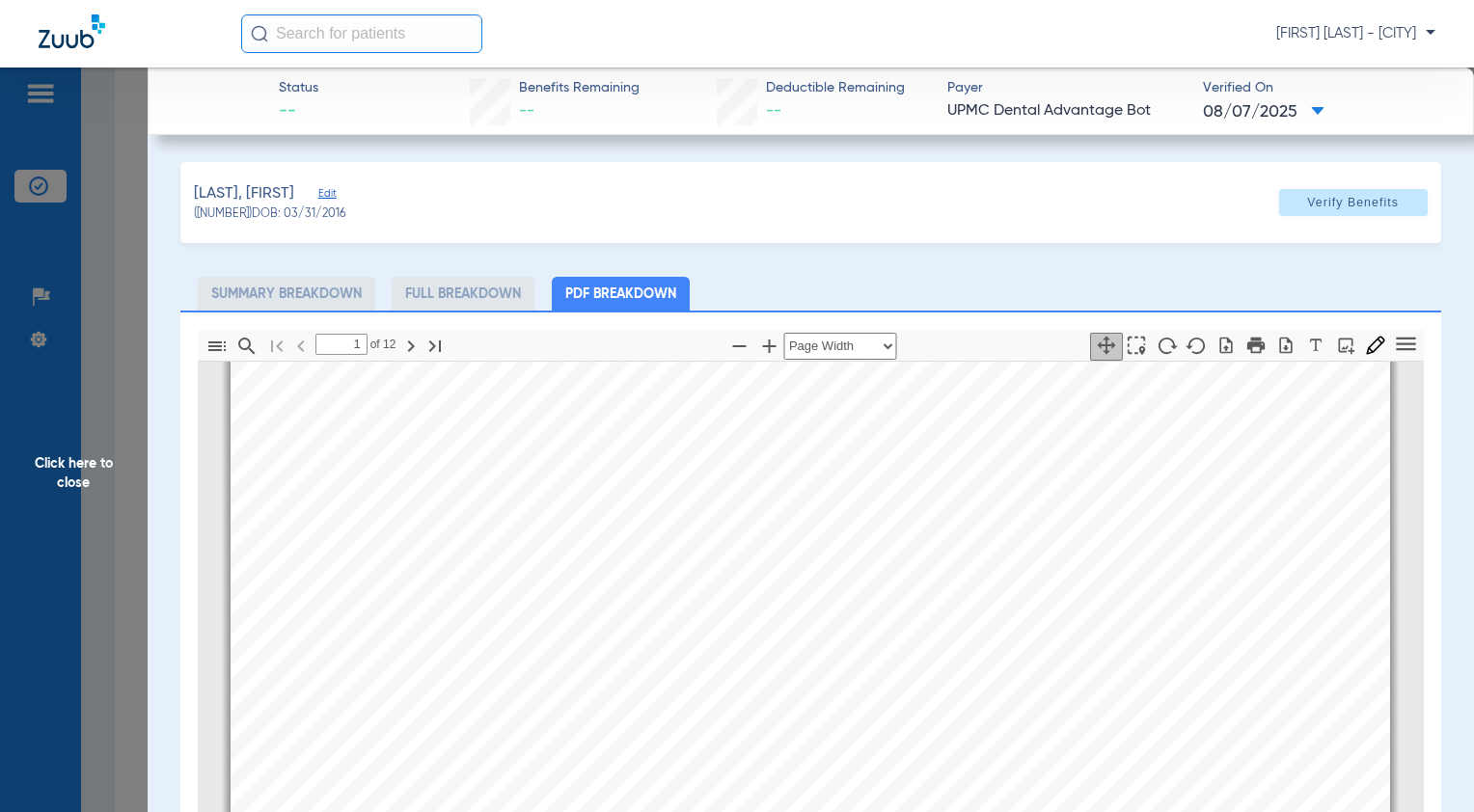 scroll, scrollTop: 665, scrollLeft: 0, axis: vertical 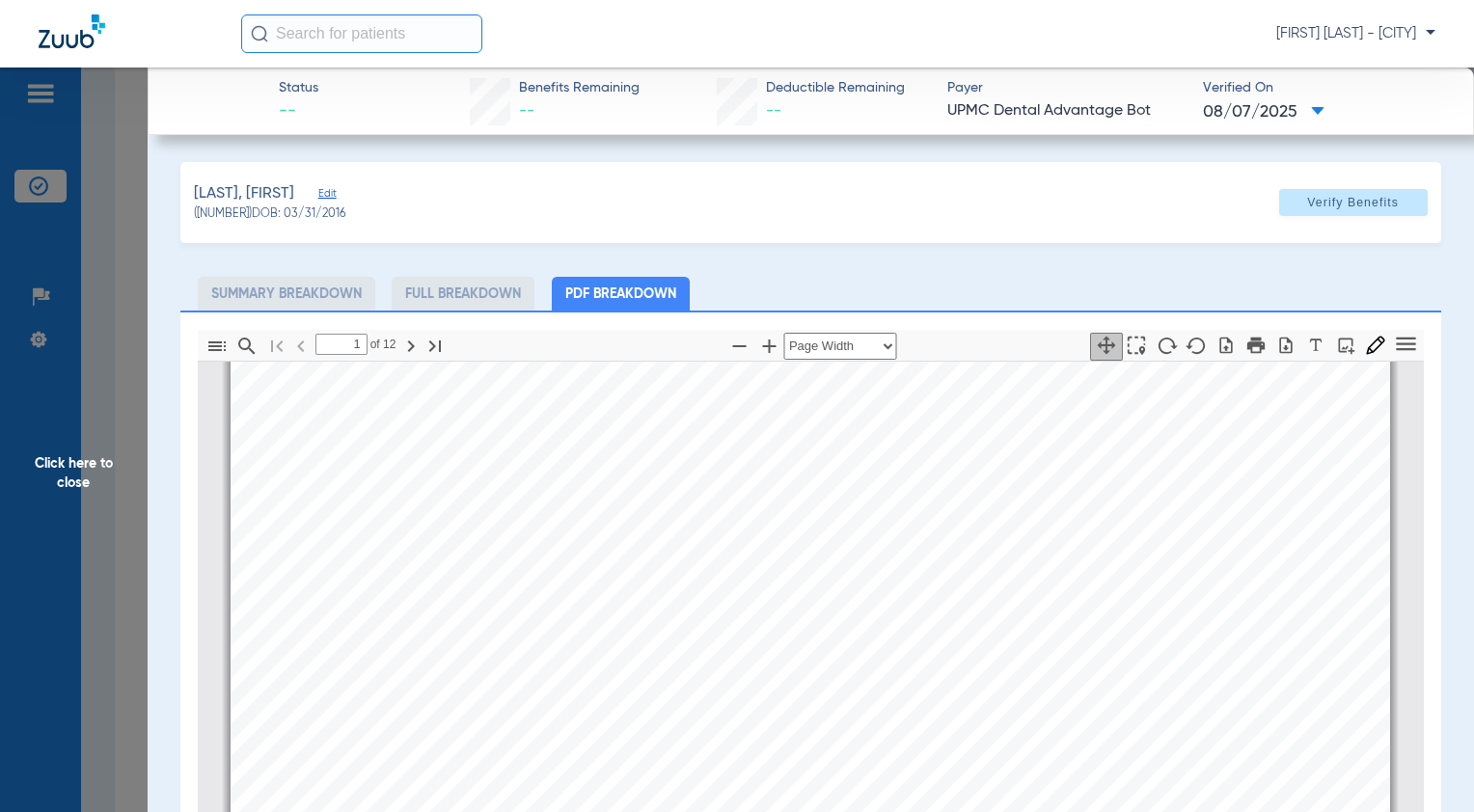 click on "Click here to close" 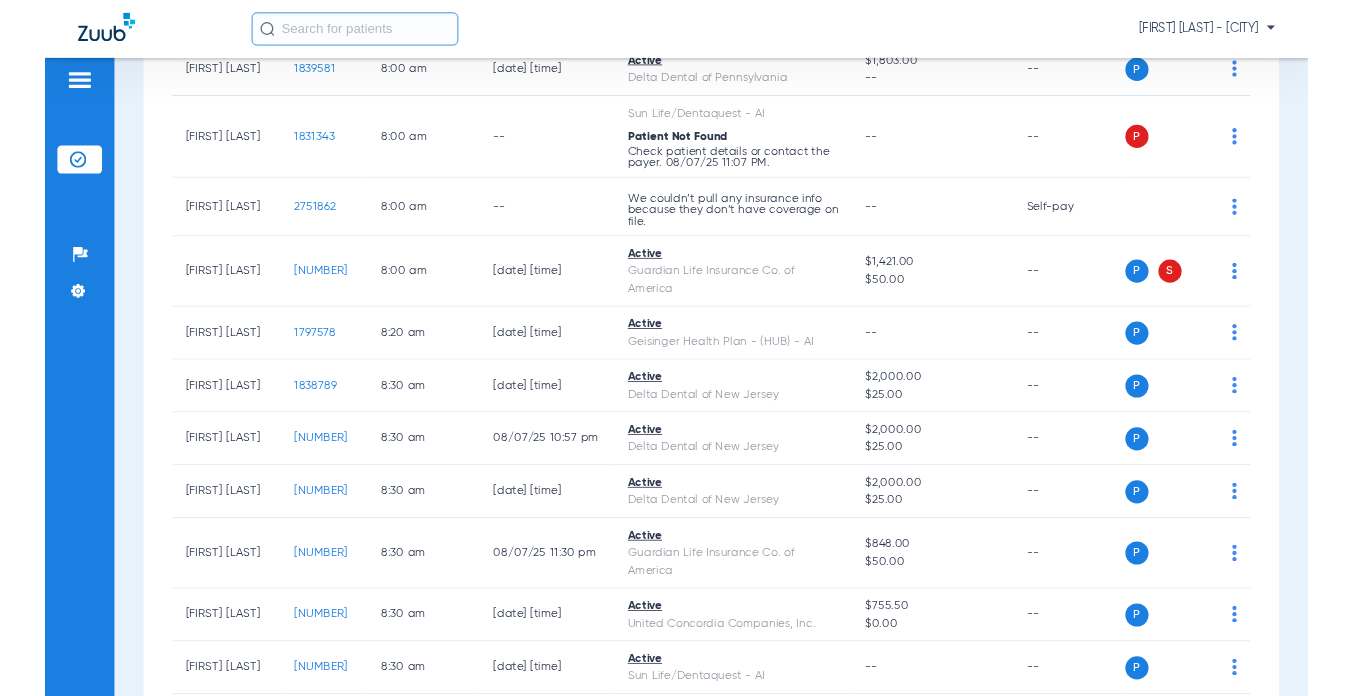 scroll, scrollTop: 1840, scrollLeft: 0, axis: vertical 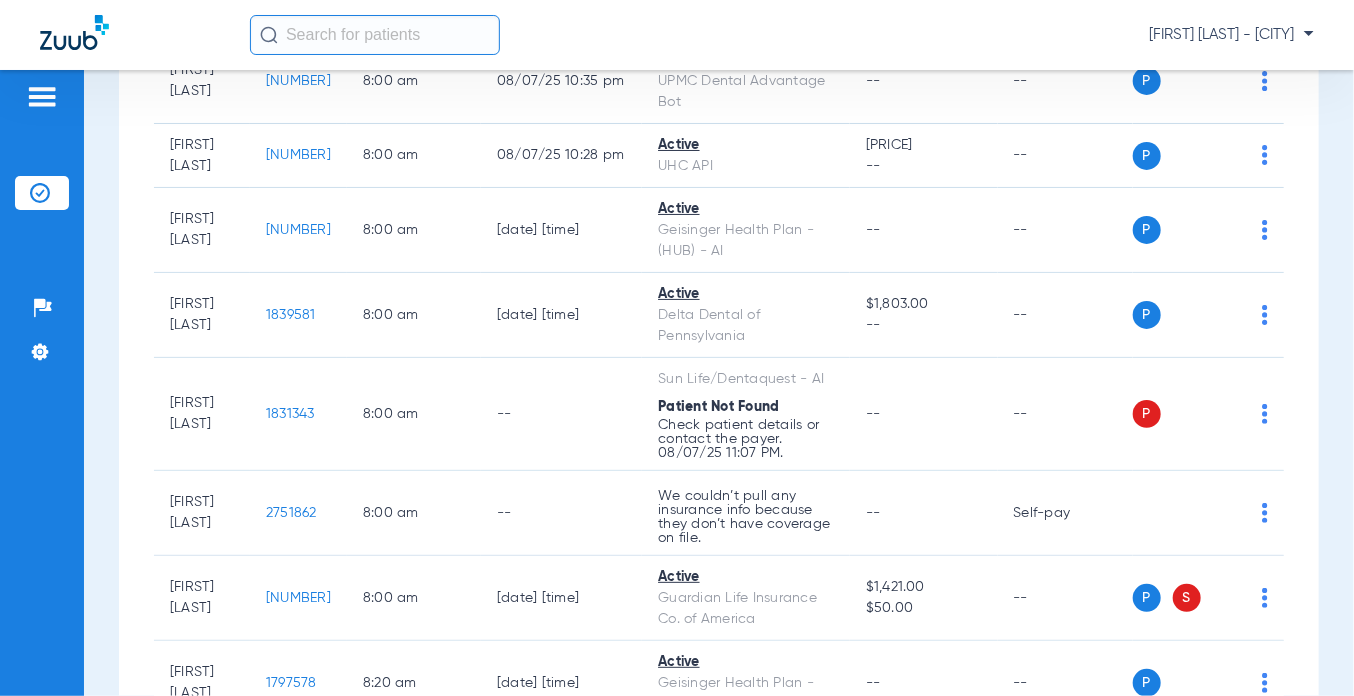 click on "Schedule Insurance Verification History Last Appt. Sync Time: Today - [TIME] Wednesday [DATE] Thursday [DATE] Friday [DATE] Saturday [DATE] Sunday [DATE] Monday [DATE] Tuesday [DATE] Wednesday [DATE] Thursday [DATE] Friday [DATE] Saturday [DATE] Sunday [DATE] Monday [DATE] Tuesday [DATE] Wednesday [DATE] Thursday [DATE] Friday [DATE] Saturday [DATE] Sunday [DATE] Monday [DATE] Tuesday [DATE] Wednesday [DATE] Thursday [DATE] Friday [DATE] Saturday [DATE] Sunday [DATE] Monday [DATE] Tuesday [DATE] Wednesday [DATE] Thursday [DATE] Friday [DATE] Saturday [DATE] Sunday [DATE] Monday [DATE] Tuesday [DATE] Wednesday [DATE] Thursday [DATE] Friday [DATE] Saturday [DATE] Sunday [DATE] Monday Su Mo" at bounding box center (719, 383) 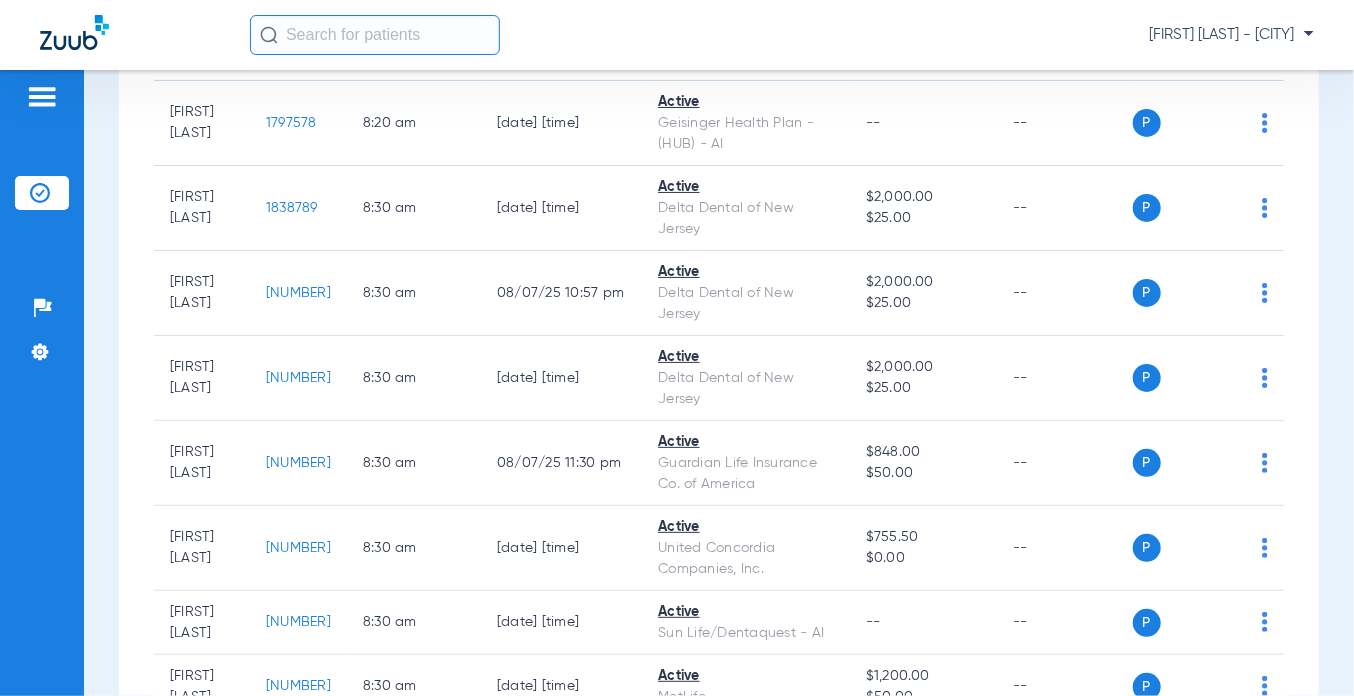 scroll, scrollTop: 2440, scrollLeft: 0, axis: vertical 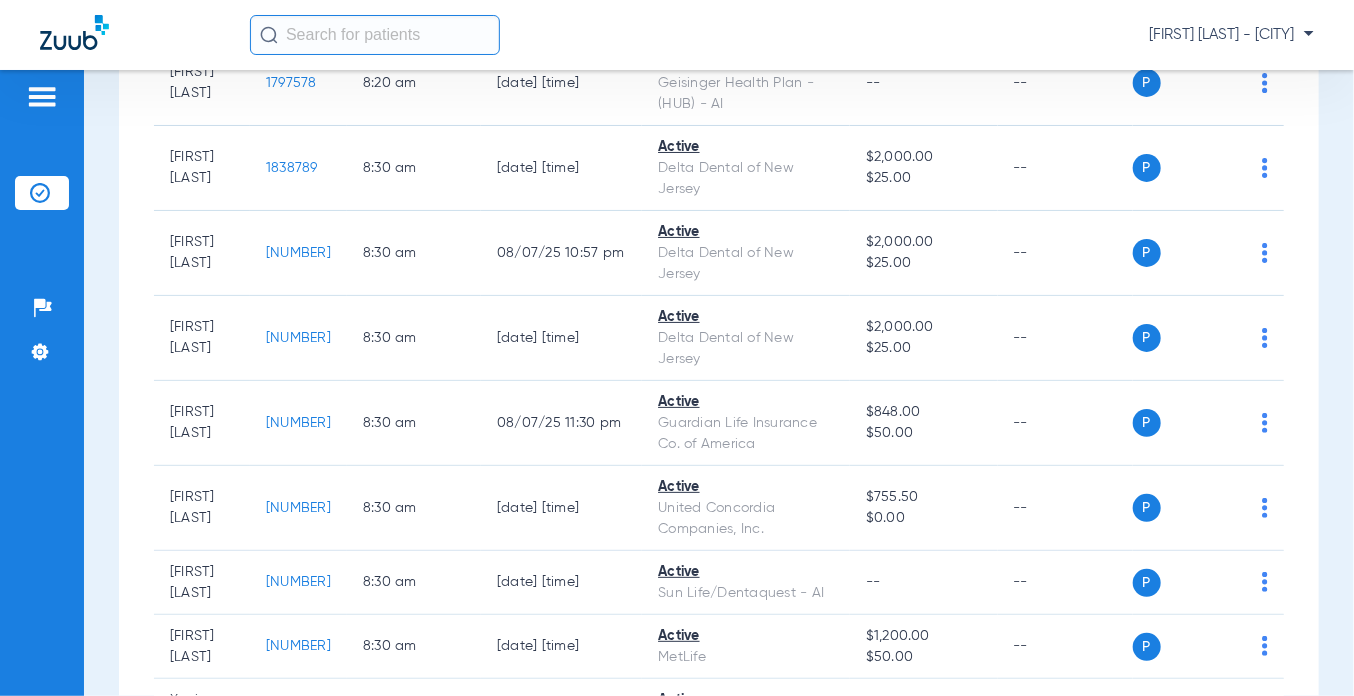 click on "Schedule Insurance Verification History  Last Appt. Sync Time:   Today - 10:11 AM   Wednesday   06-04-2025   Thursday   06-05-2025   Friday   06-06-2025   Saturday   06-07-2025   Sunday   06-08-2025   Monday   06-09-2025   Tuesday   06-10-2025   Wednesday   06-11-2025   Thursday   06-12-2025   Friday   06-13-2025   Saturday   06-14-2025   Sunday   06-15-2025   Monday   06-16-2025   Tuesday   06-17-2025   Wednesday   06-18-2025   Thursday   06-19-2025   Friday   06-20-2025   Saturday   06-21-2025   Sunday   06-22-2025   Monday   06-23-2025   Tuesday   06-24-2025   Wednesday   06-25-2025   Thursday   06-26-2025   Friday   06-27-2025   Saturday   06-28-2025   Sunday   06-29-2025   Monday   06-30-2025   Tuesday   07-01-2025   Wednesday   07-02-2025   Thursday   07-03-2025   Friday   07-04-2025   Saturday   07-05-2025   Sunday   07-06-2025   Monday   07-07-2025   Tuesday   07-08-2025   Wednesday   07-09-2025   Thursday   07-10-2025   Friday   07-11-2025   Saturday   07-12-2025   Sunday   07-13-2025   Monday  Su Mo" at bounding box center (719, 383) 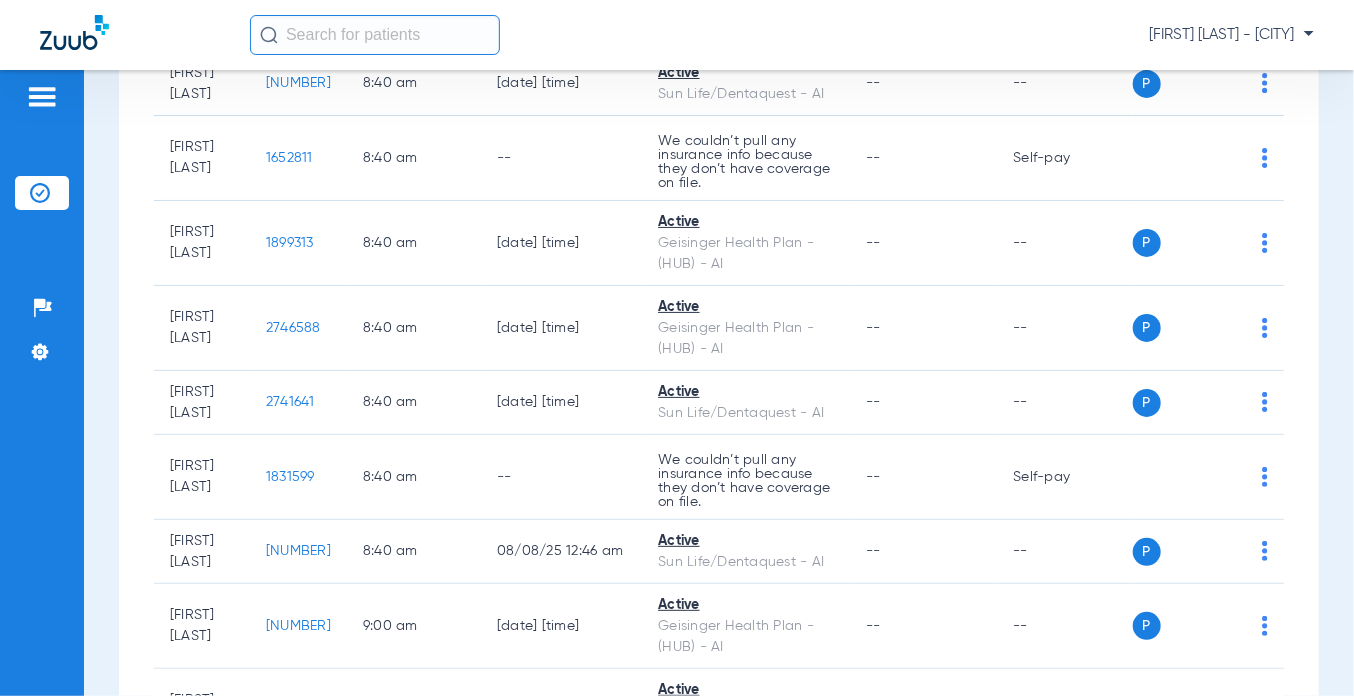 scroll, scrollTop: 3560, scrollLeft: 0, axis: vertical 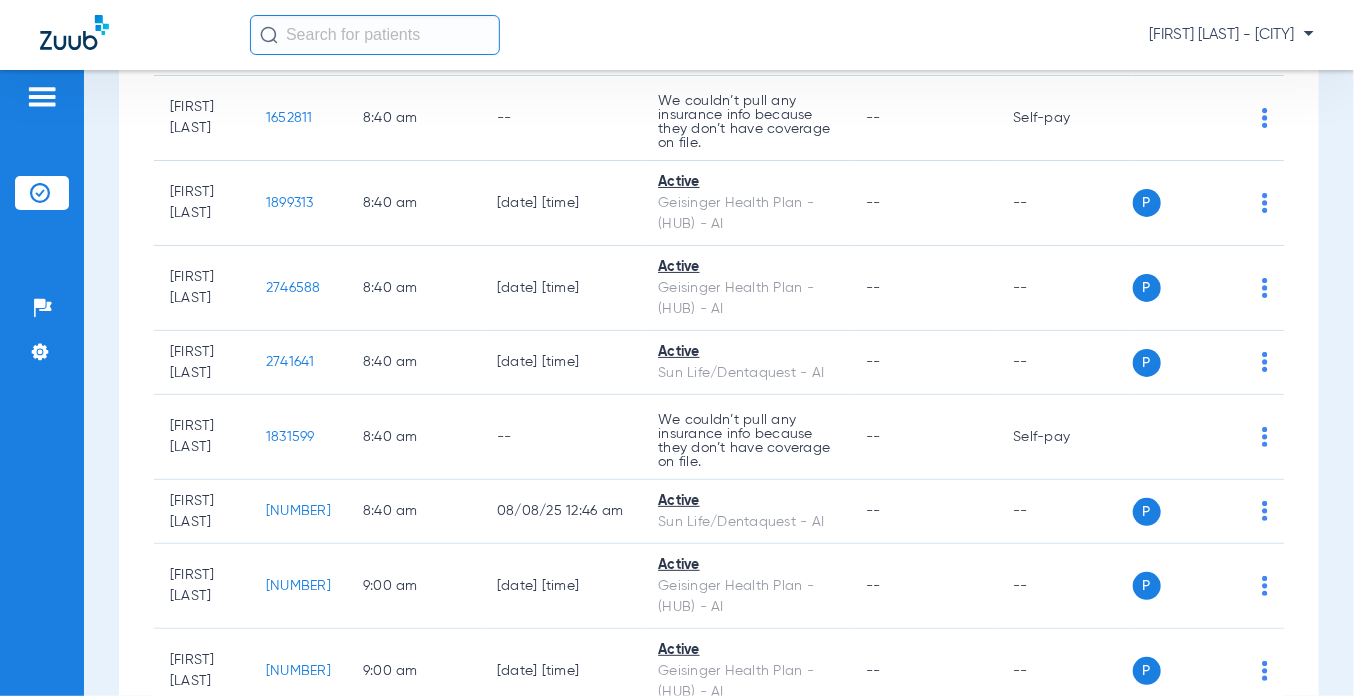 click on "Schedule Insurance Verification History  Last Appt. Sync Time:   Today - 10:20 AM   Wednesday   06-04-2025   Thursday   06-05-2025   Friday   06-06-2025   Saturday   06-07-2025   Sunday   06-08-2025   Monday   06-09-2025   Tuesday   06-10-2025   Wednesday   06-11-2025   Thursday   06-12-2025   Friday   06-13-2025   Saturday   06-14-2025   Sunday   06-15-2025   Monday   06-16-2025   Tuesday   06-17-2025   Wednesday   06-18-2025   Thursday   06-19-2025   Friday   06-20-2025   Saturday   06-21-2025   Sunday   06-22-2025   Monday   06-23-2025   Tuesday   06-24-2025   Wednesday   06-25-2025   Thursday   06-26-2025   Friday   06-27-2025   Saturday   06-28-2025   Sunday   06-29-2025   Monday   06-30-2025   Tuesday   07-01-2025   Wednesday   07-02-2025   Thursday   07-03-2025   Friday   07-04-2025   Saturday   07-05-2025   Sunday   07-06-2025   Monday   07-07-2025   Tuesday   07-08-2025   Wednesday   07-09-2025   Thursday   07-10-2025   Friday   07-11-2025   Saturday   07-12-2025   Sunday   07-13-2025   Monday  Su Mo" at bounding box center [719, 383] 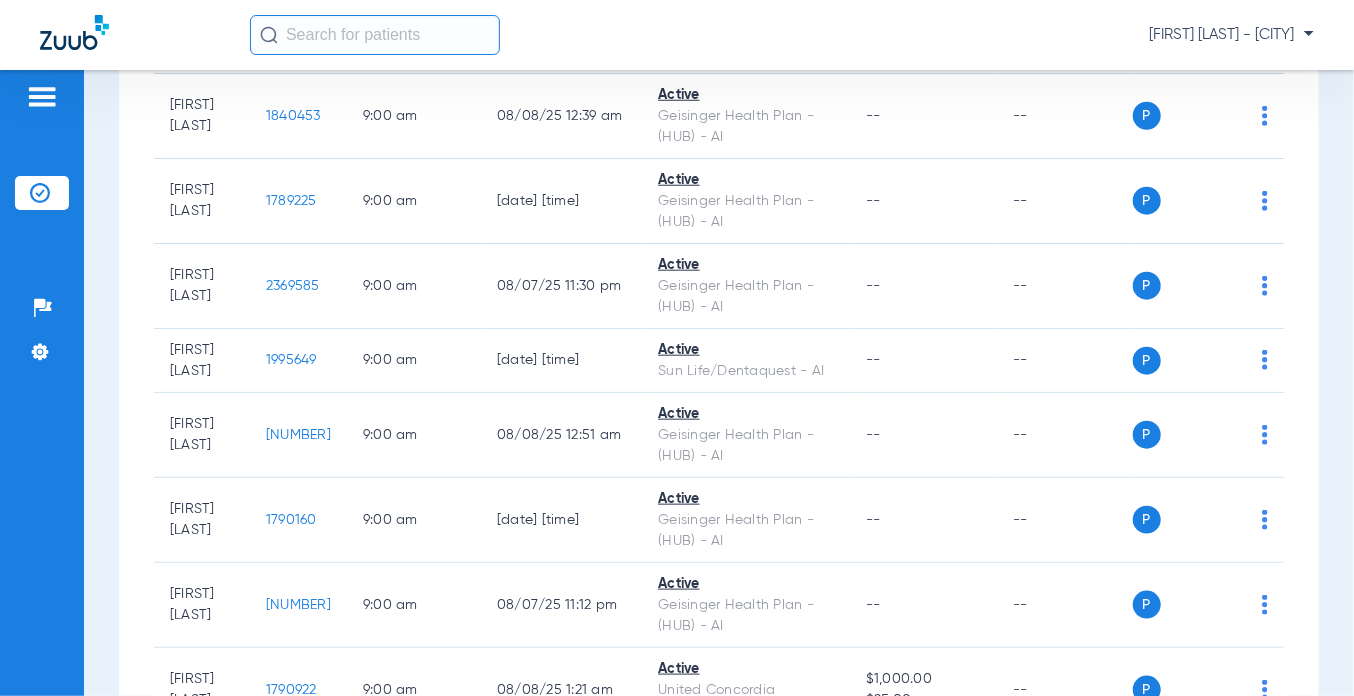 scroll, scrollTop: 4240, scrollLeft: 0, axis: vertical 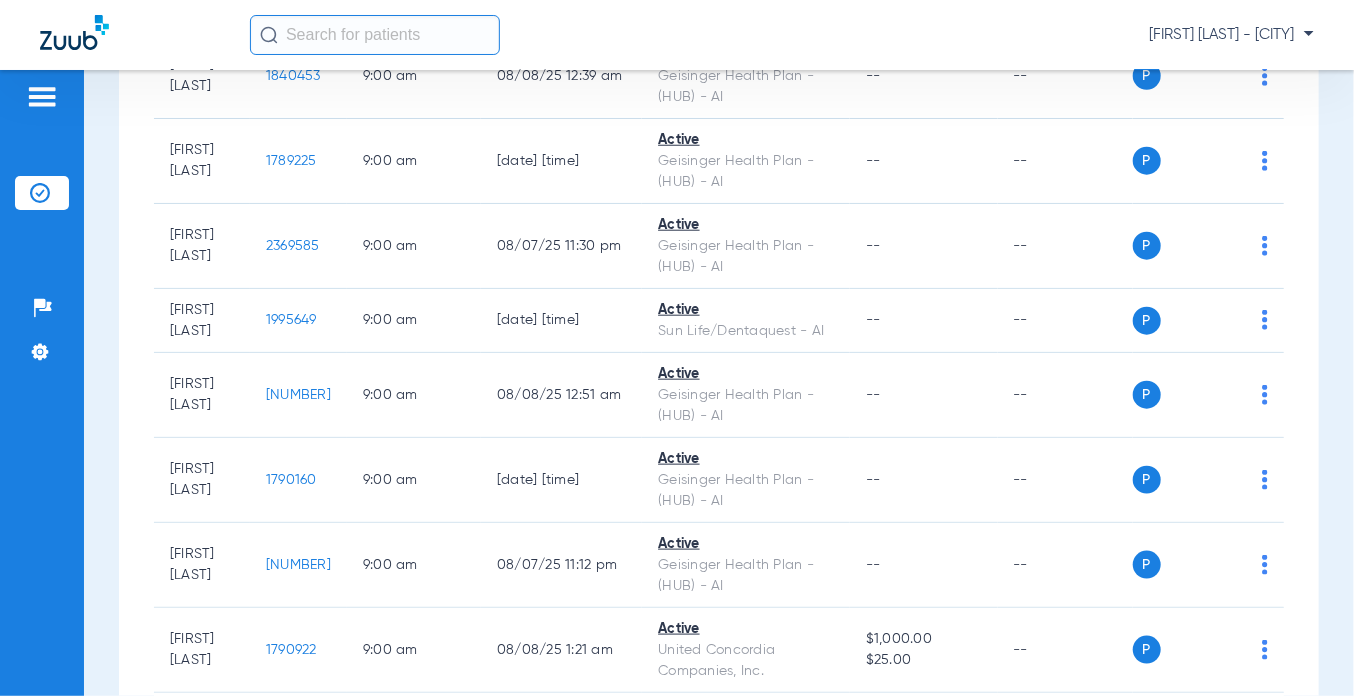 click on "Schedule Insurance Verification History  Last Appt. Sync Time:   Today - 10:20 AM   Wednesday   06-04-2025   Thursday   06-05-2025   Friday   06-06-2025   Saturday   06-07-2025   Sunday   06-08-2025   Monday   06-09-2025   Tuesday   06-10-2025   Wednesday   06-11-2025   Thursday   06-12-2025   Friday   06-13-2025   Saturday   06-14-2025   Sunday   06-15-2025   Monday   06-16-2025   Tuesday   06-17-2025   Wednesday   06-18-2025   Thursday   06-19-2025   Friday   06-20-2025   Saturday   06-21-2025   Sunday   06-22-2025   Monday   06-23-2025   Tuesday   06-24-2025   Wednesday   06-25-2025   Thursday   06-26-2025   Friday   06-27-2025   Saturday   06-28-2025   Sunday   06-29-2025   Monday   06-30-2025   Tuesday   07-01-2025   Wednesday   07-02-2025   Thursday   07-03-2025   Friday   07-04-2025   Saturday   07-05-2025   Sunday   07-06-2025   Monday   07-07-2025   Tuesday   07-08-2025   Wednesday   07-09-2025   Thursday   07-10-2025   Friday   07-11-2025   Saturday   07-12-2025   Sunday   07-13-2025   Monday  Su Mo" at bounding box center [719, 383] 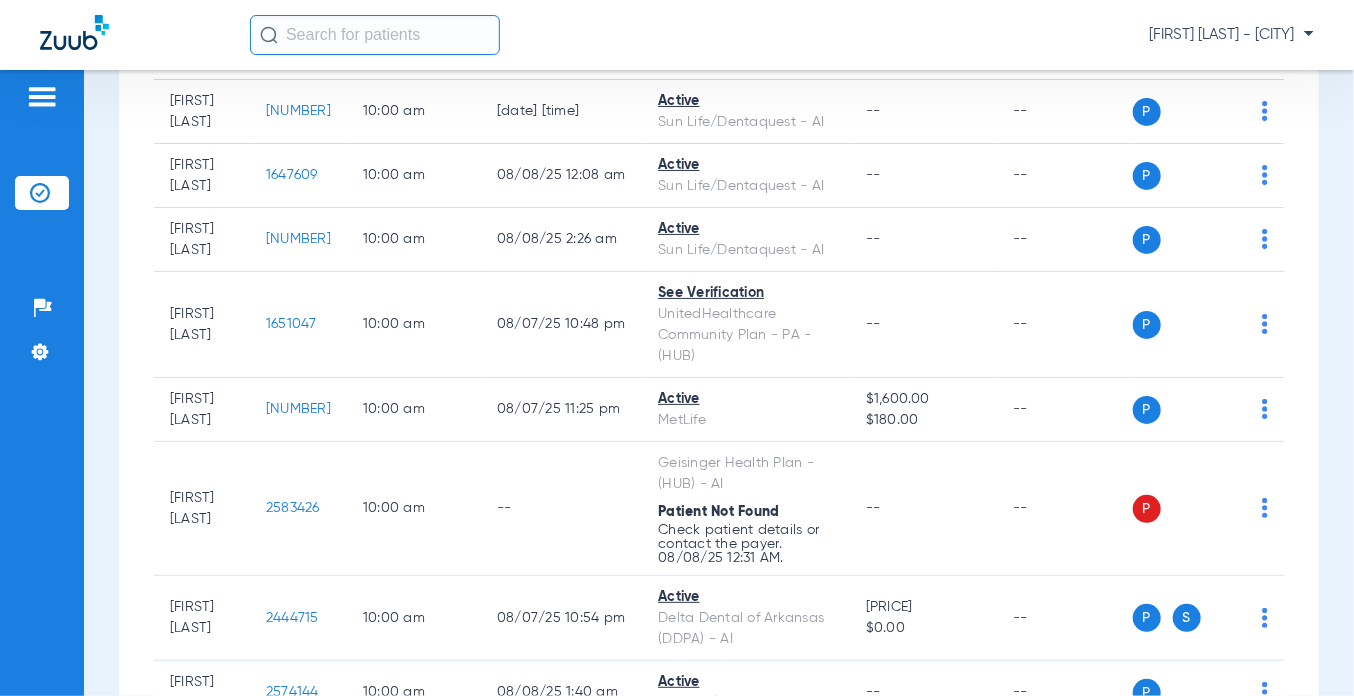 scroll, scrollTop: 6600, scrollLeft: 0, axis: vertical 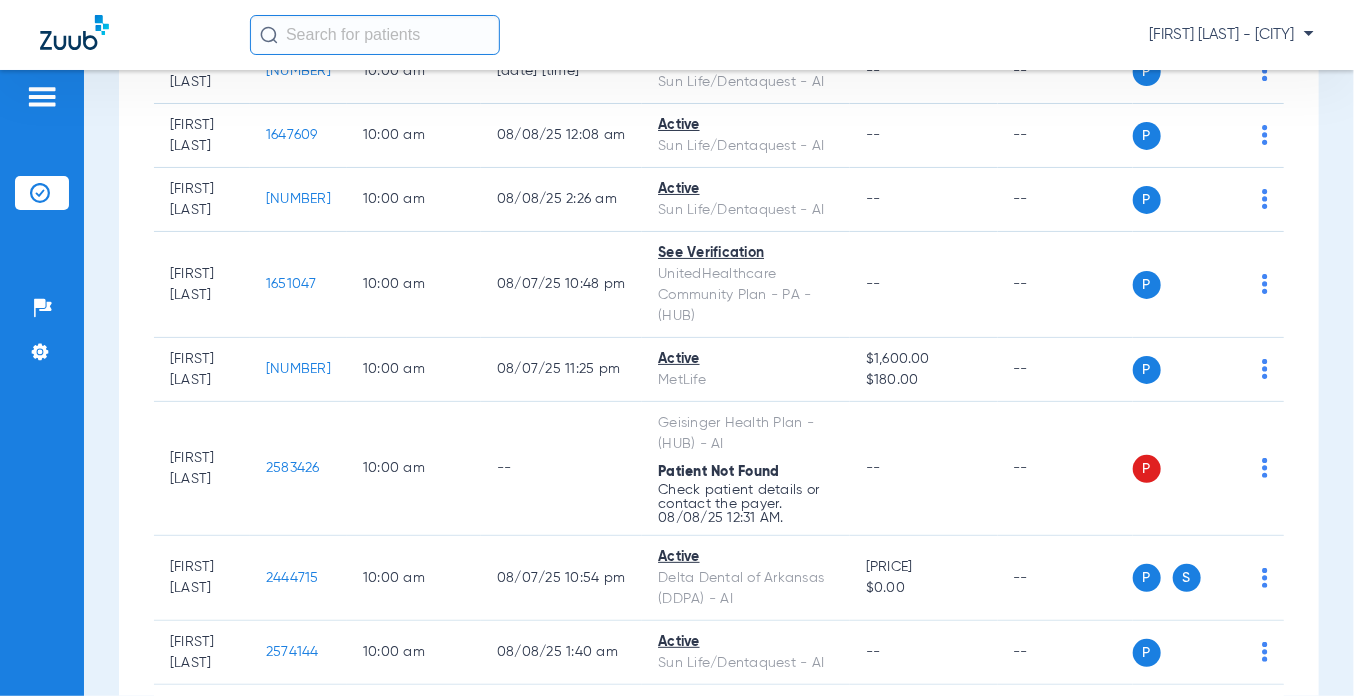 drag, startPoint x: 687, startPoint y: 31, endPoint x: 649, endPoint y: 31, distance: 38 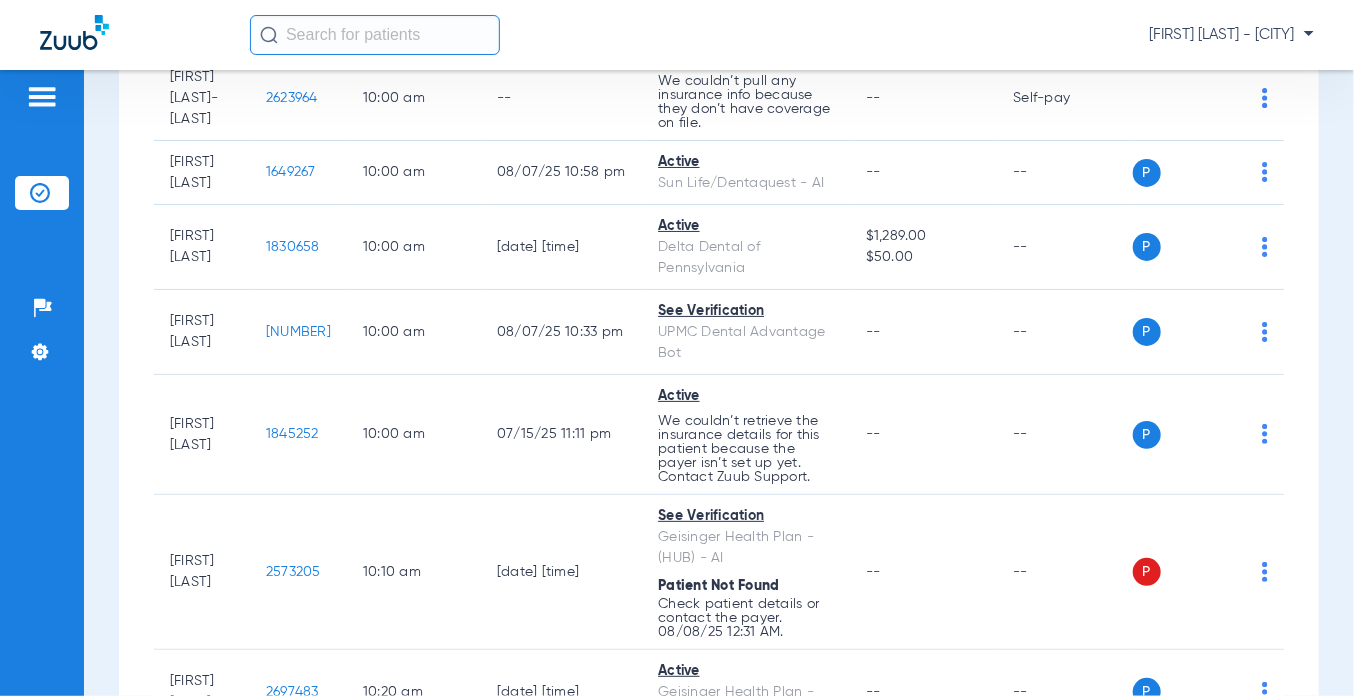 scroll, scrollTop: 7560, scrollLeft: 0, axis: vertical 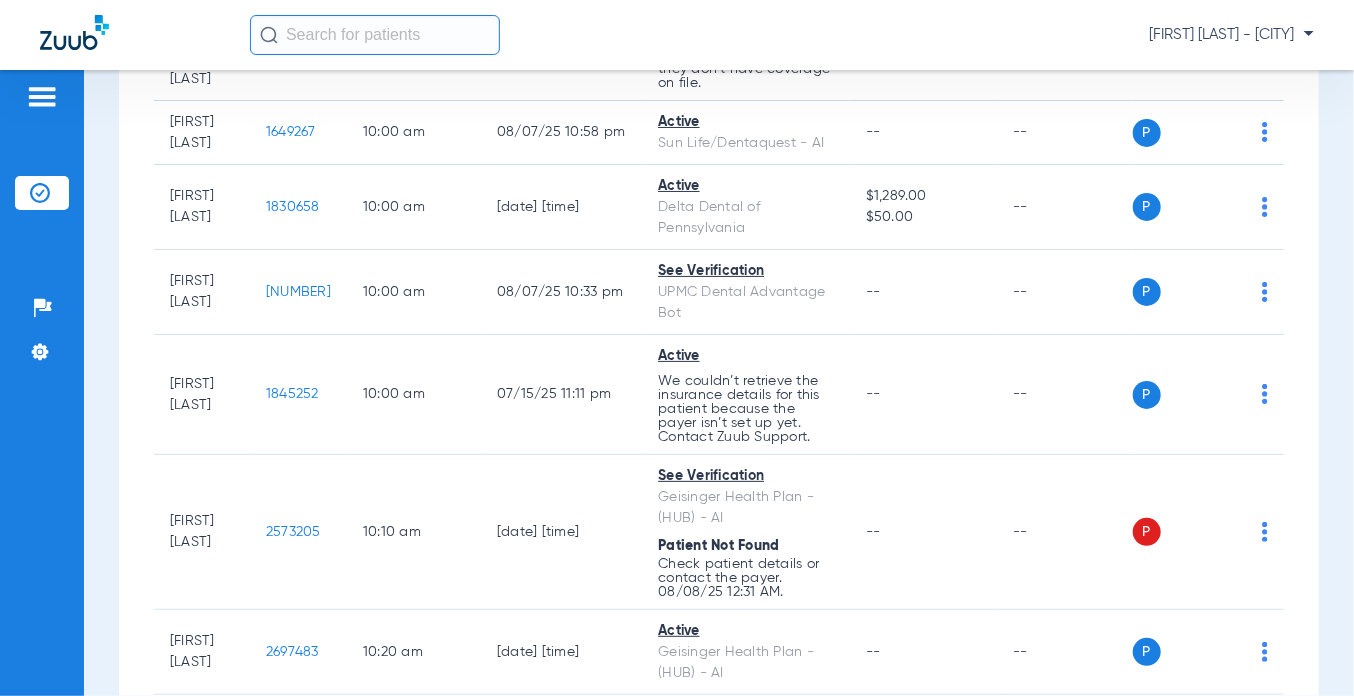 click on "Schedule Insurance Verification History  Last Appt. Sync Time:   Today - 11:06 AM   Wednesday   06-04-2025   Thursday   06-05-2025   Friday   06-06-2025   Saturday   06-07-2025   Sunday   06-08-2025   Monday   06-09-2025   Tuesday   06-10-2025   Wednesday   06-11-2025   Thursday   06-12-2025   Friday   06-13-2025   Saturday   06-14-2025   Sunday   06-15-2025   Monday   06-16-2025   Tuesday   06-17-2025   Wednesday   06-18-2025   Thursday   06-19-2025   Friday   06-20-2025   Saturday   06-21-2025   Sunday   06-22-2025   Monday   06-23-2025   Tuesday   06-24-2025   Wednesday   06-25-2025   Thursday   06-26-2025   Friday   06-27-2025   Saturday   06-28-2025   Sunday   06-29-2025   Monday   06-30-2025   Tuesday   07-01-2025   Wednesday   07-02-2025   Thursday   07-03-2025   Friday   07-04-2025   Saturday   07-05-2025   Sunday   07-06-2025   Monday   07-07-2025   Tuesday   07-08-2025   Wednesday   07-09-2025   Thursday   07-10-2025   Friday   07-11-2025   Saturday   07-12-2025   Sunday   07-13-2025   Monday  Su Mo" at bounding box center (719, 383) 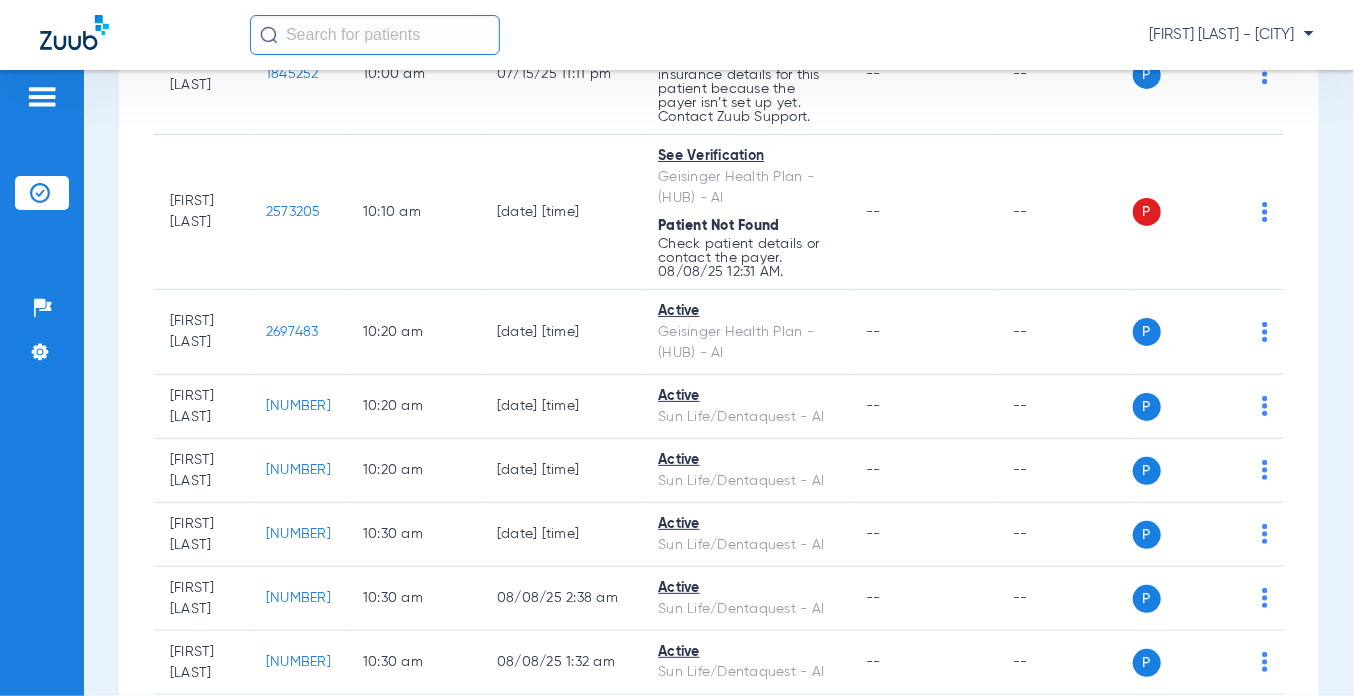 scroll, scrollTop: 7920, scrollLeft: 0, axis: vertical 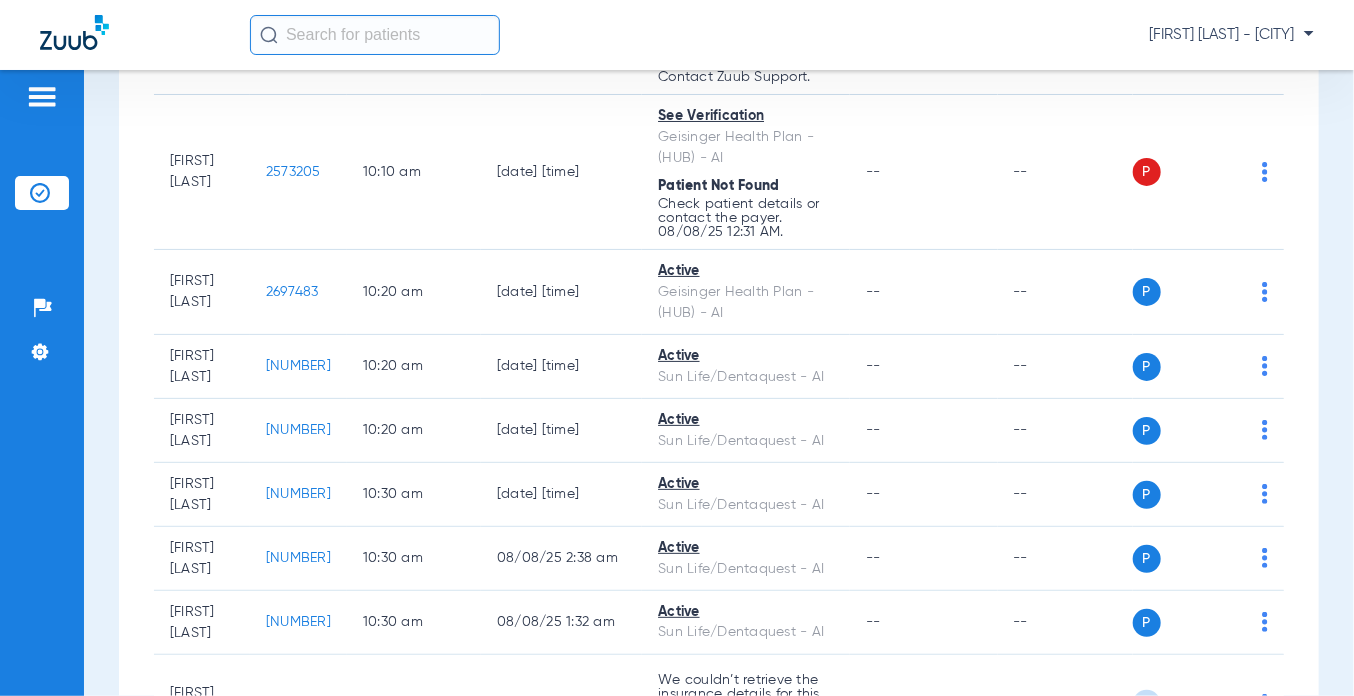 click on "Schedule Insurance Verification History  Last Appt. Sync Time:   Today - 11:06 AM   Wednesday   06-04-2025   Thursday   06-05-2025   Friday   06-06-2025   Saturday   06-07-2025   Sunday   06-08-2025   Monday   06-09-2025   Tuesday   06-10-2025   Wednesday   06-11-2025   Thursday   06-12-2025   Friday   06-13-2025   Saturday   06-14-2025   Sunday   06-15-2025   Monday   06-16-2025   Tuesday   06-17-2025   Wednesday   06-18-2025   Thursday   06-19-2025   Friday   06-20-2025   Saturday   06-21-2025   Sunday   06-22-2025   Monday   06-23-2025   Tuesday   06-24-2025   Wednesday   06-25-2025   Thursday   06-26-2025   Friday   06-27-2025   Saturday   06-28-2025   Sunday   06-29-2025   Monday   06-30-2025   Tuesday   07-01-2025   Wednesday   07-02-2025   Thursday   07-03-2025   Friday   07-04-2025   Saturday   07-05-2025   Sunday   07-06-2025   Monday   07-07-2025   Tuesday   07-08-2025   Wednesday   07-09-2025   Thursday   07-10-2025   Friday   07-11-2025   Saturday   07-12-2025   Sunday   07-13-2025   Monday  Su Mo" at bounding box center [719, 383] 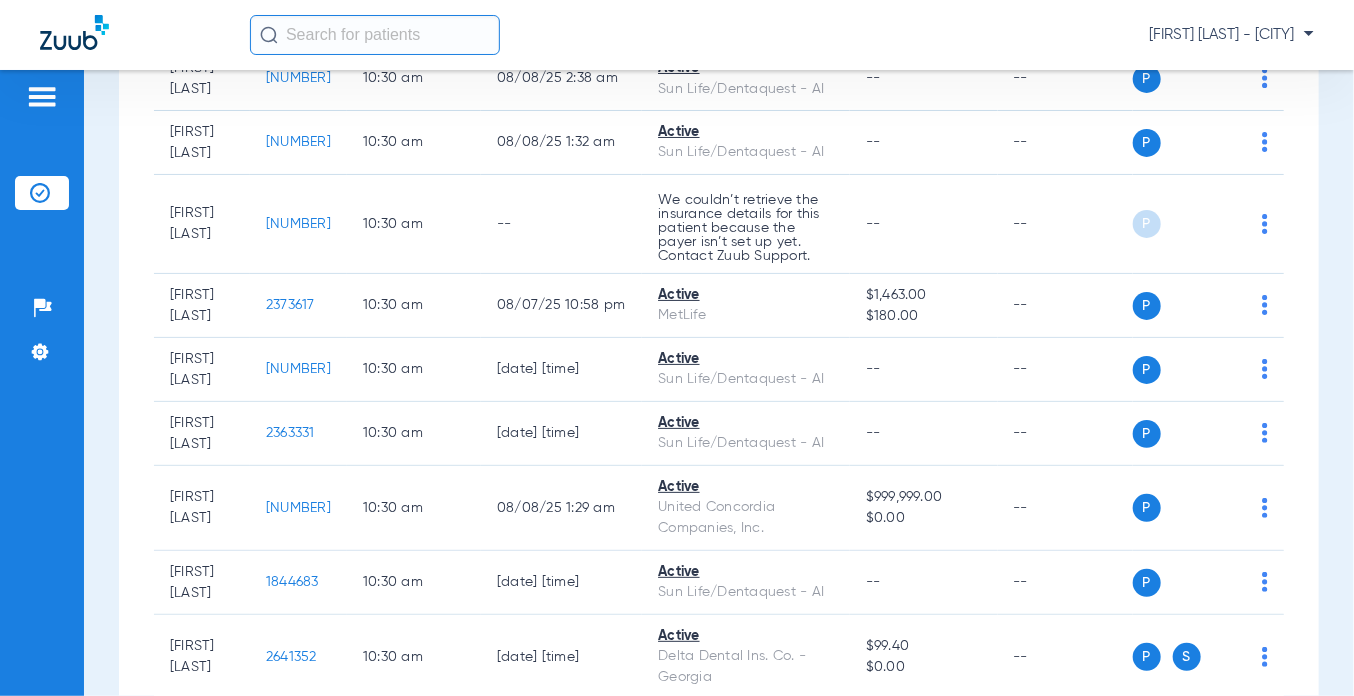 scroll, scrollTop: 8560, scrollLeft: 0, axis: vertical 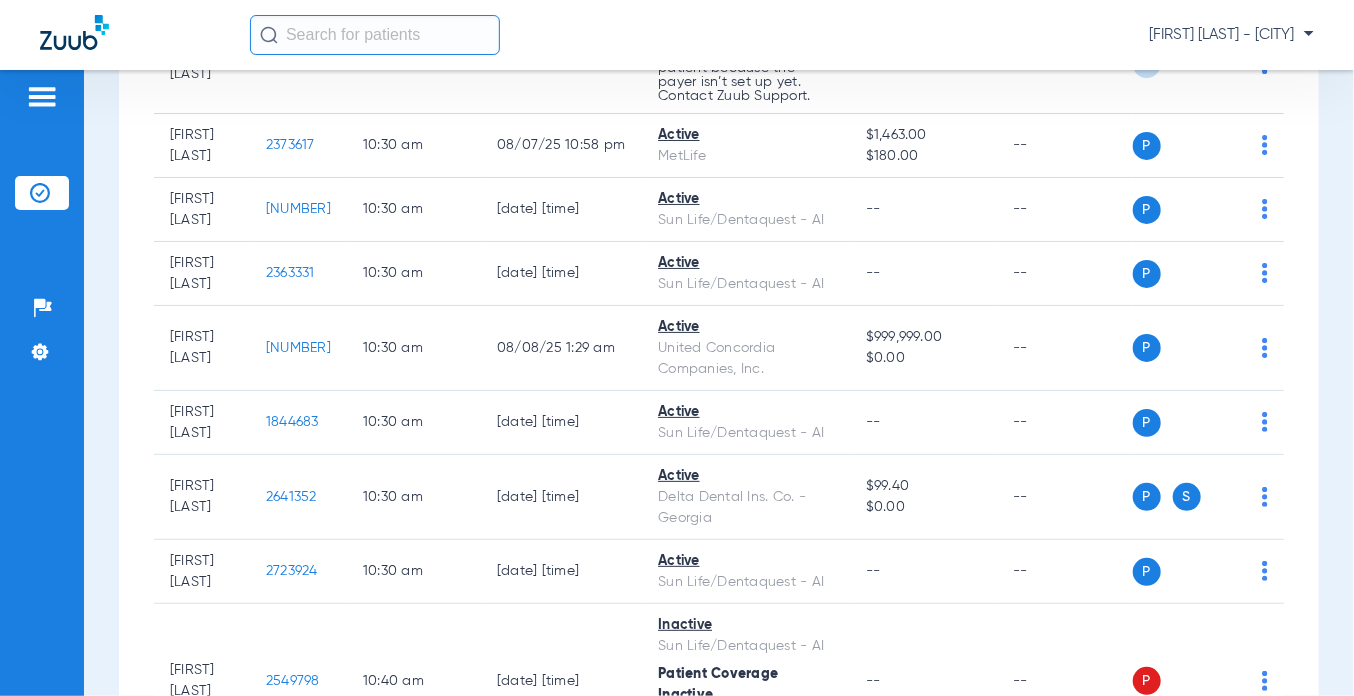 click on "Schedule Insurance Verification History Last Appt. Sync Time: Today - [TIME] Wednesday [DATE] Thursday [DATE] Friday [DATE] Saturday [DATE] Sunday [DATE] Monday [DATE] Tuesday [DATE] Wednesday [DATE] Thursday [DATE] Friday [DATE] Saturday [DATE] Sunday [DATE] Monday [DATE] Tuesday [DATE] Wednesday [DATE] Thursday [DATE] Friday [DATE] Saturday [DATE] Sunday [DATE] Monday [DATE] Tuesday [DATE] Wednesday [DATE] Thursday [DATE] Friday [DATE] Saturday [DATE] Sunday [DATE] Monday [DATE] Tuesday [DATE] Wednesday [DATE] Thursday [DATE] Friday [DATE] Saturday [DATE] Sunday [DATE] Monday Su Mo" at bounding box center (719, 383) 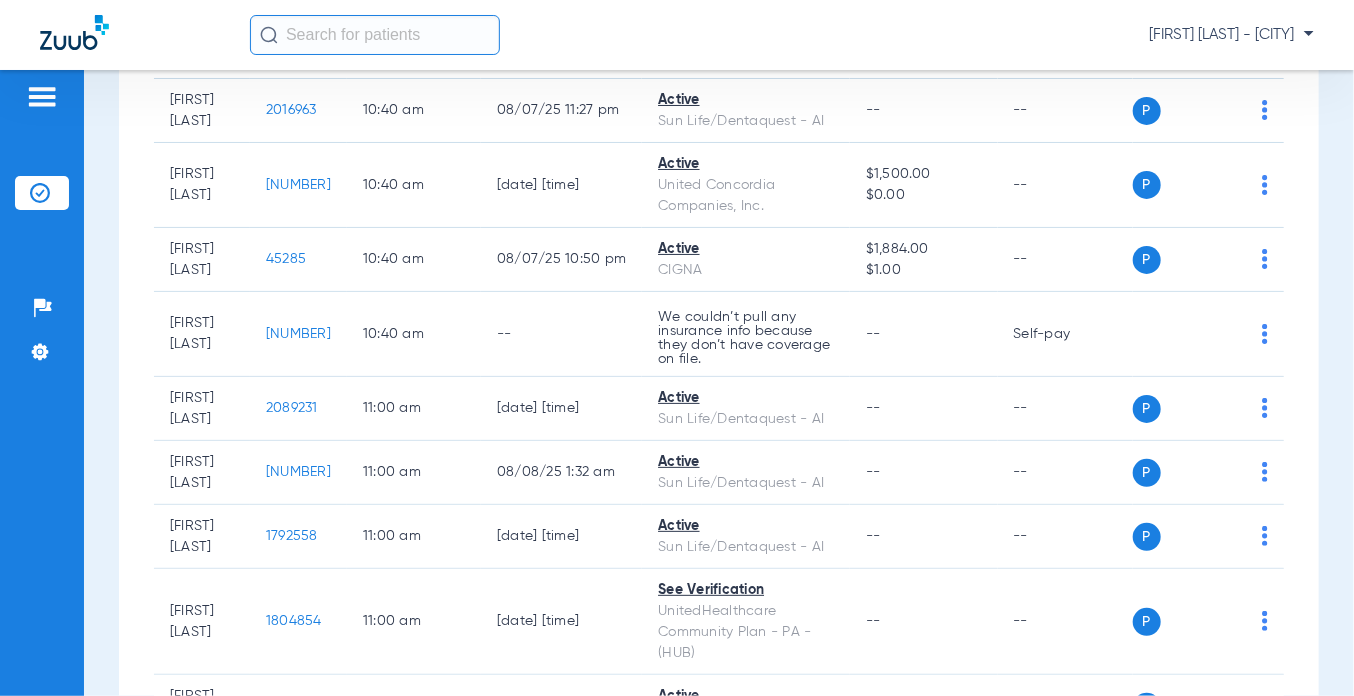 scroll, scrollTop: 9280, scrollLeft: 0, axis: vertical 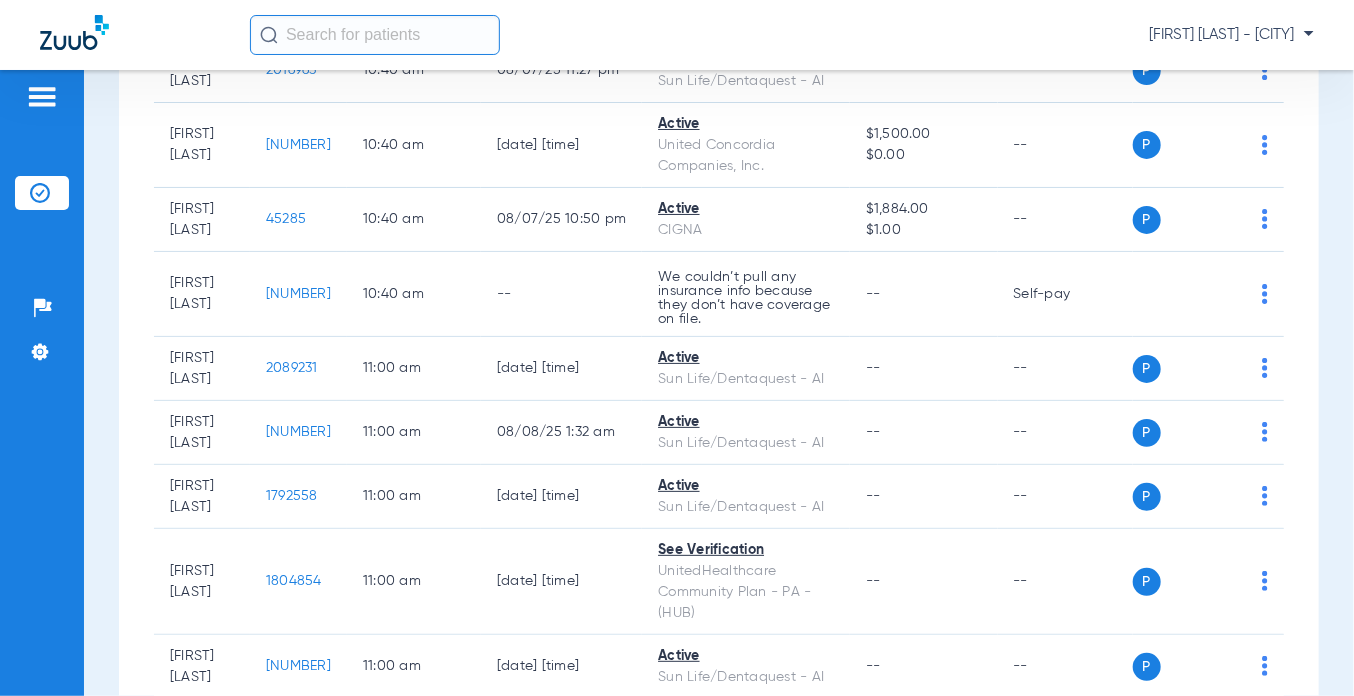 click on "Wednesday   [DATE]   Thursday   [DATE]   Friday   [DATE]   Saturday   [DATE]   Sunday   [DATE]   Monday   [DATE]   Tuesday   [DATE]   Wednesday   [DATE]   Thursday   [DATE]   Friday   [DATE]   Saturday   [DATE]   Sunday   [DATE]   Monday   [DATE]   Tuesday   [DATE]   Wednesday   [DATE]   Thursday   [DATE]   Friday   [DATE]   Saturday   [DATE]   Sunday   [DATE]   Monday   [DATE]   Tuesday   [DATE]   Wednesday   [DATE]   Thursday   [DATE]   Friday   [DATE]   Saturday   [DATE]   Sunday   [DATE]   Monday   [DATE]   Tuesday   [DATE]   Wednesday   [DATE]   Thursday   [DATE]   Friday   [DATE]   Saturday   [DATE]   Sunday   [DATE]   Monday   [DATE]   Tuesday   [DATE]   Wednesday   [DATE]   Thursday   [DATE]" 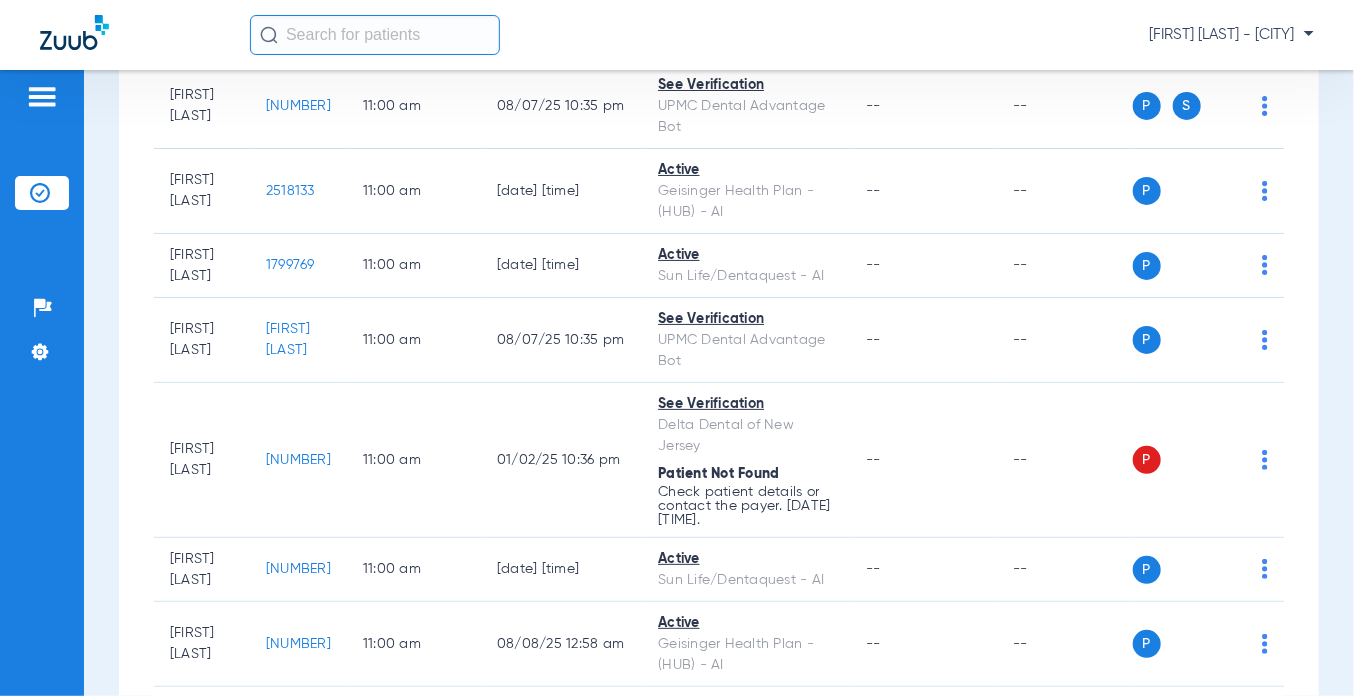 scroll, scrollTop: 10040, scrollLeft: 0, axis: vertical 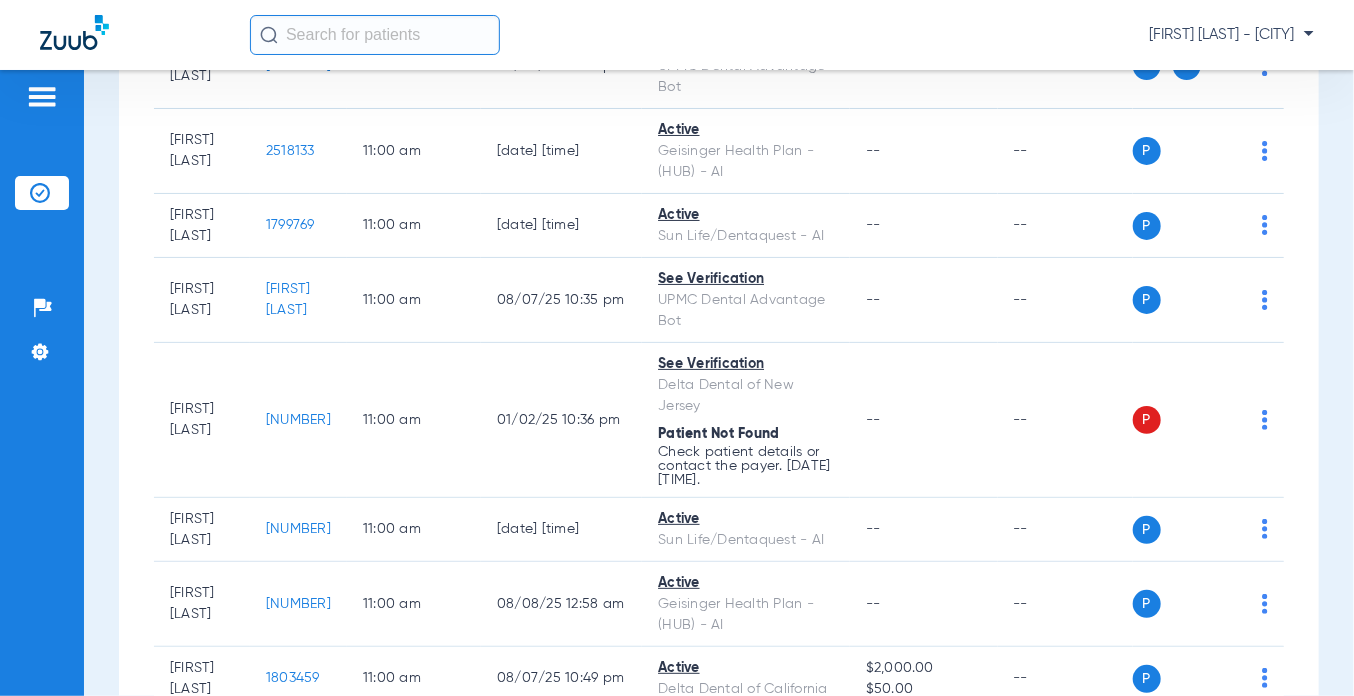 click on "Schedule Insurance Verification History Last Appt. Sync Time: Today - [TIME] Wednesday [DATE] Thursday [DATE] Friday [DATE] Saturday [DATE] Sunday [DATE] Monday [DATE] Tuesday [DATE] Wednesday [DATE] Thursday [DATE] Friday [DATE] Saturday [DATE] Sunday [DATE] Monday [DATE] Tuesday [DATE] Wednesday [DATE] Thursday [DATE] Friday [DATE] Saturday [DATE] Sunday [DATE] Monday [DATE] Tuesday [DATE] Wednesday [DATE] Thursday [DATE] Friday [DATE] Saturday [DATE] Sunday [DATE] Monday [DATE] Tuesday [DATE] Wednesday [DATE] Thursday [DATE] Friday [DATE] Saturday [DATE] Sunday [DATE] Monday Su Mo" at bounding box center [719, 383] 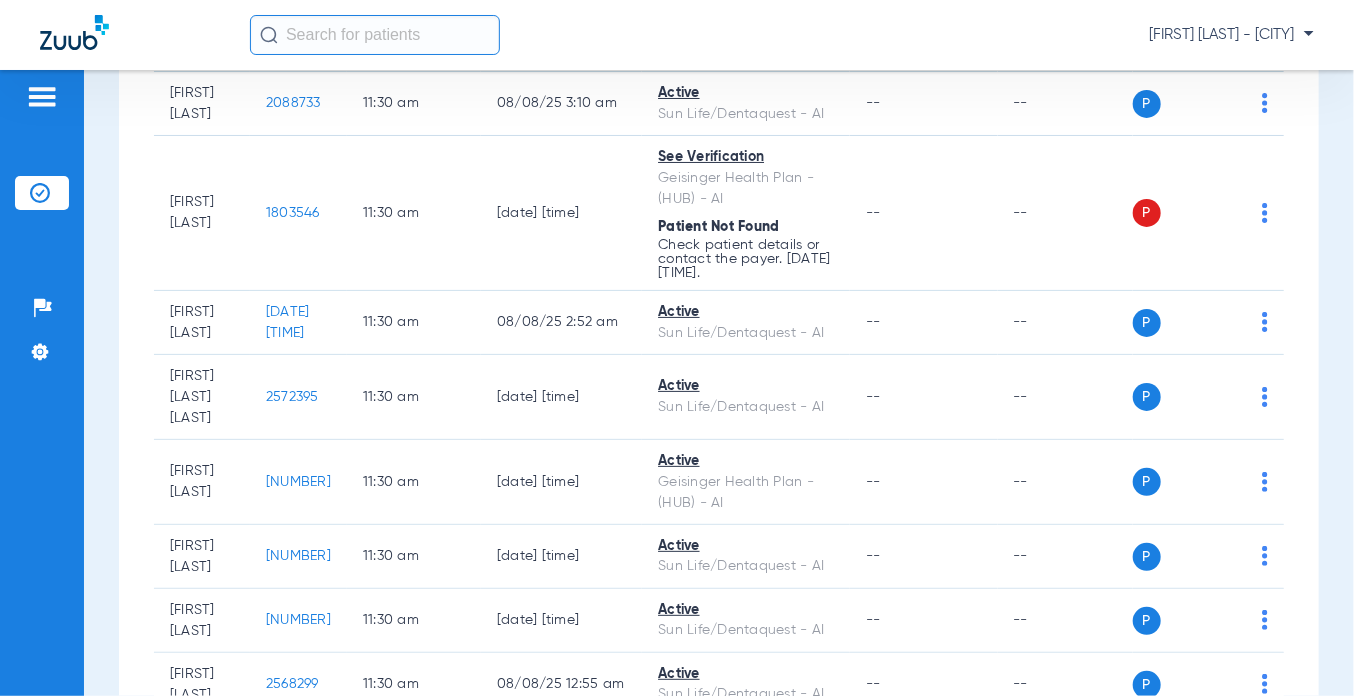 scroll, scrollTop: 11400, scrollLeft: 0, axis: vertical 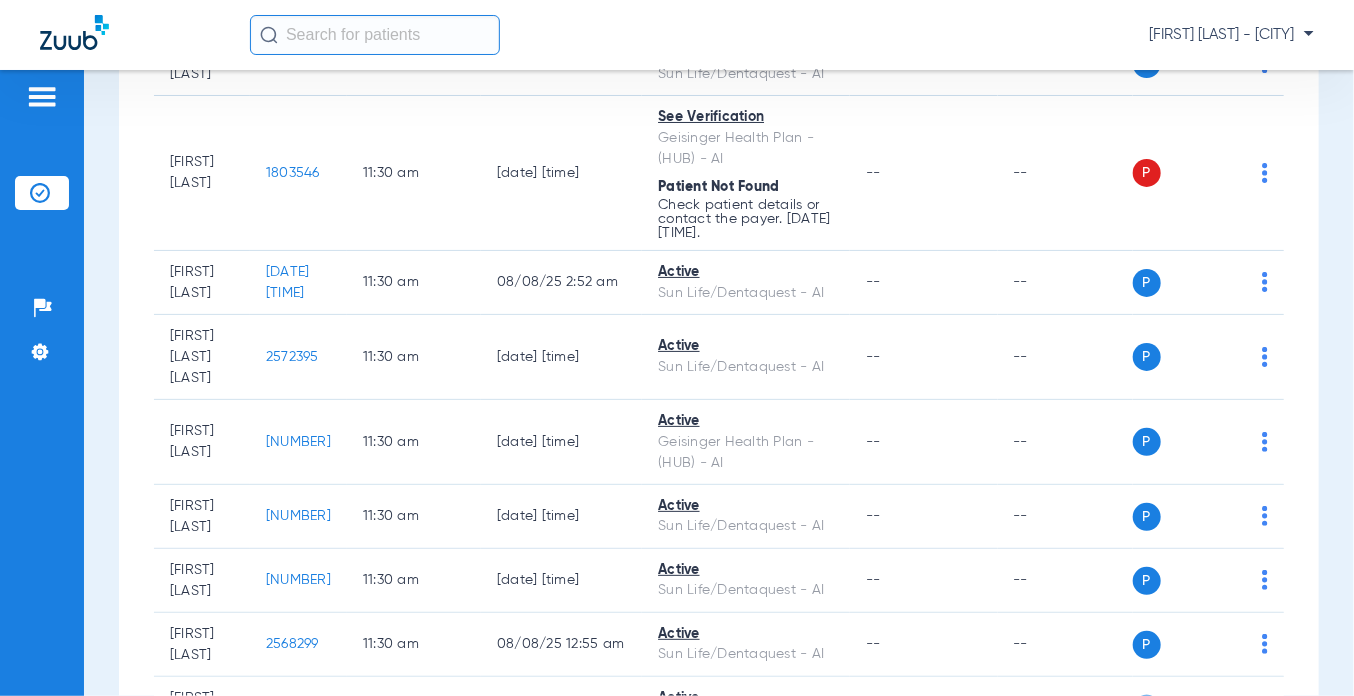 click on "Wednesday   [DATE]   Thursday   [DATE]   Friday   [DATE]   Saturday   [DATE]   Sunday   [DATE]   Monday   [DATE]   Tuesday   [DATE]   Wednesday   [DATE]   Thursday   [DATE]   Friday   [DATE]   Saturday   [DATE]   Sunday   [DATE]   Monday   [DATE]   Tuesday   [DATE]   Wednesday   [DATE]   Thursday   [DATE]   Friday   [DATE]   Saturday   [DATE]   Sunday   [DATE]   Monday   [DATE]   Tuesday   [DATE]   Wednesday   [DATE]   Thursday   [DATE]   Friday   [DATE]   Saturday   [DATE]   Sunday   [DATE]   Monday   [DATE]   Tuesday   [DATE]   Wednesday   [DATE]   Thursday   [DATE]   Friday   [DATE]   Saturday   [DATE]   Sunday   [DATE]   Monday   [DATE]   Tuesday   [DATE]   Wednesday   [DATE]   Thursday   [DATE]" 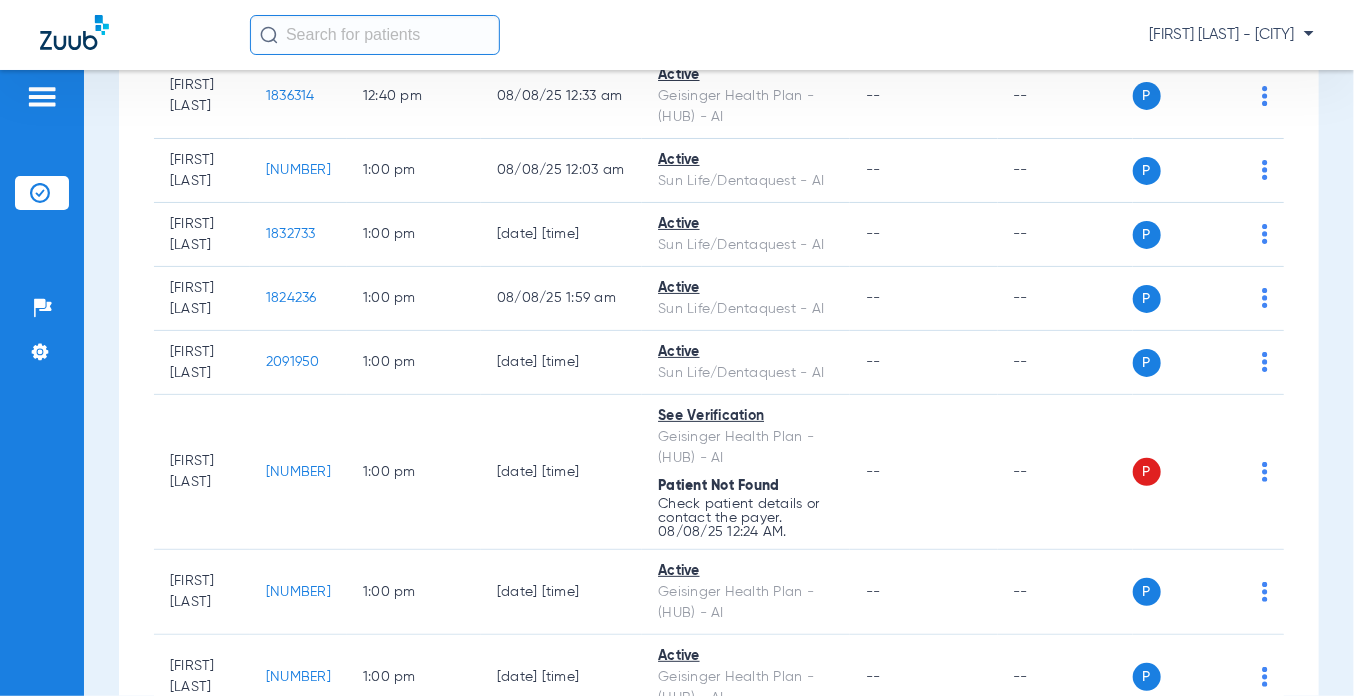 scroll, scrollTop: 12680, scrollLeft: 0, axis: vertical 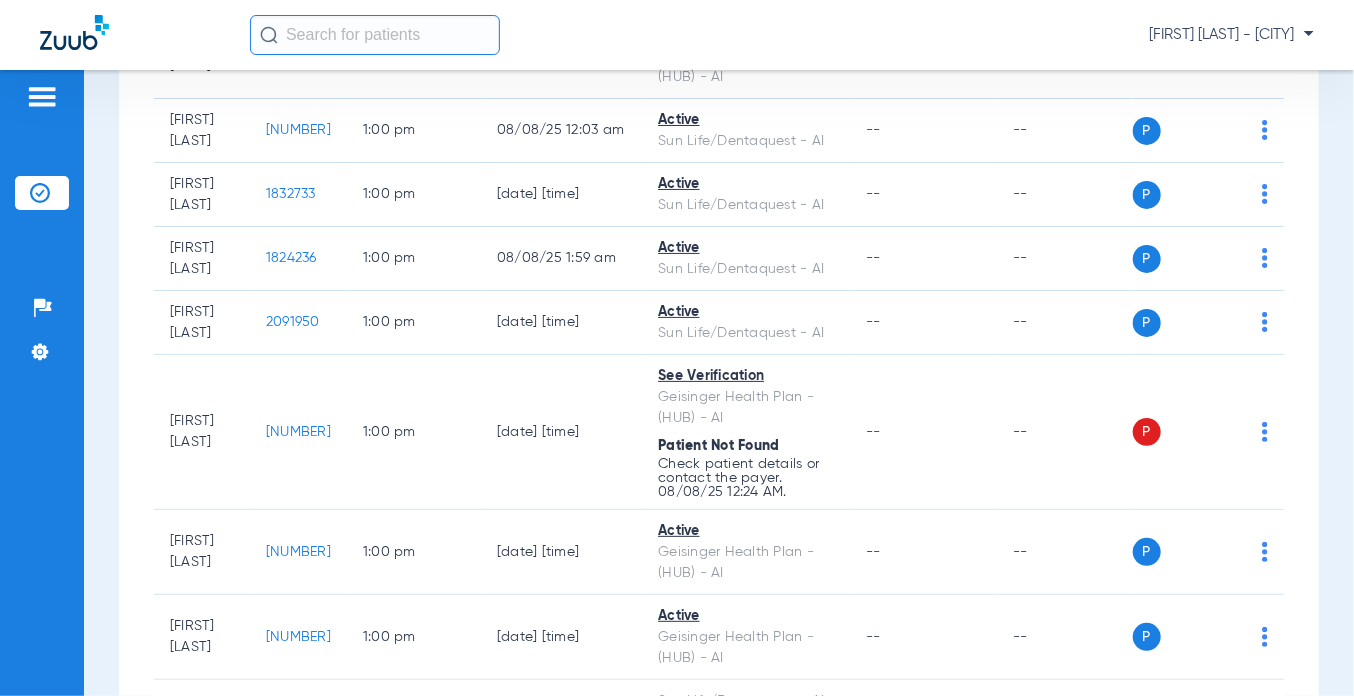 click on "Wednesday   [DATE]   Thursday   [DATE]   Friday   [DATE]   Saturday   [DATE]   Sunday   [DATE]   Monday   [DATE]   Tuesday   [DATE]   Wednesday   [DATE]   Thursday   [DATE]   Friday   [DATE]   Saturday   [DATE]   Sunday   [DATE]   Monday   [DATE]   Tuesday   [DATE]   Wednesday   [DATE]   Thursday   [DATE]   Friday   [DATE]   Saturday   [DATE]   Sunday   [DATE]   Monday   [DATE]   Tuesday   [DATE]   Wednesday   [DATE]   Thursday   [DATE]   Friday   [DATE]   Saturday   [DATE]   Sunday   [DATE]   Monday   [DATE]   Tuesday   [DATE]   Wednesday   [DATE]   Thursday   [DATE]   Friday   [DATE]   Saturday   [DATE]   Sunday   [DATE]   Monday   [DATE]   Tuesday   [DATE]   Wednesday   [DATE]   Thursday   [DATE]" 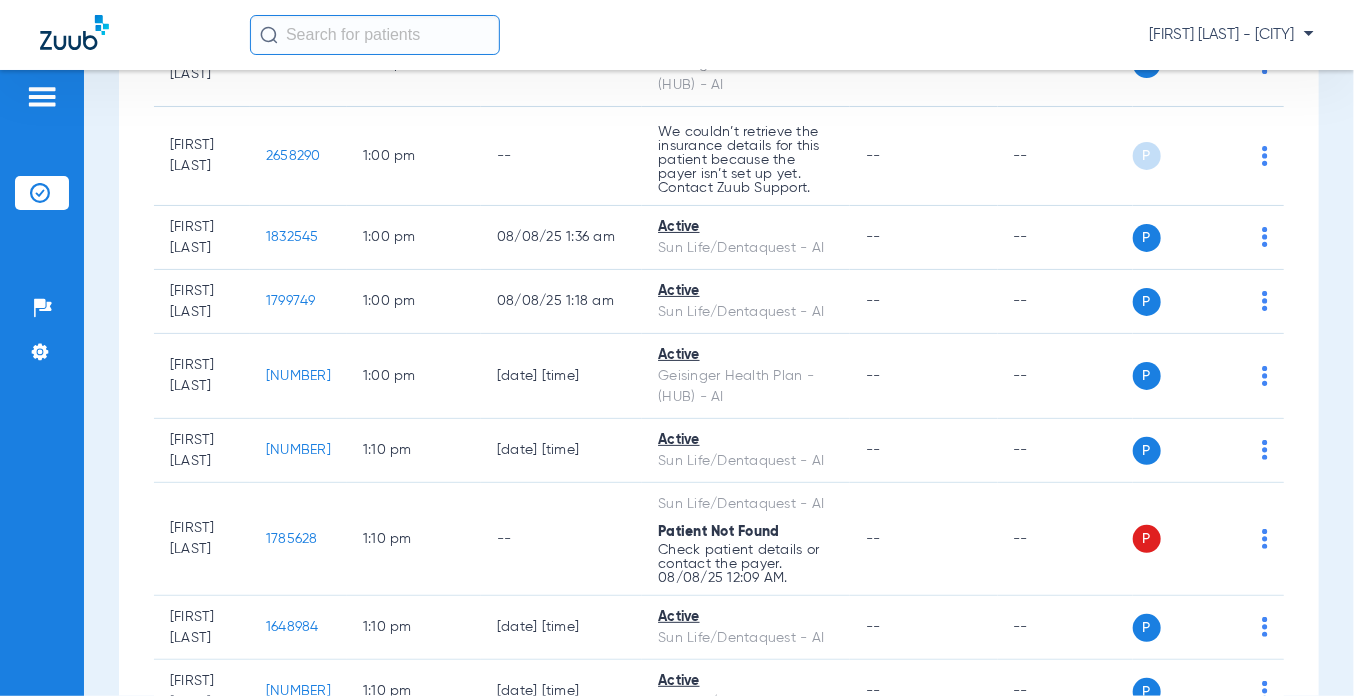 scroll, scrollTop: 13560, scrollLeft: 0, axis: vertical 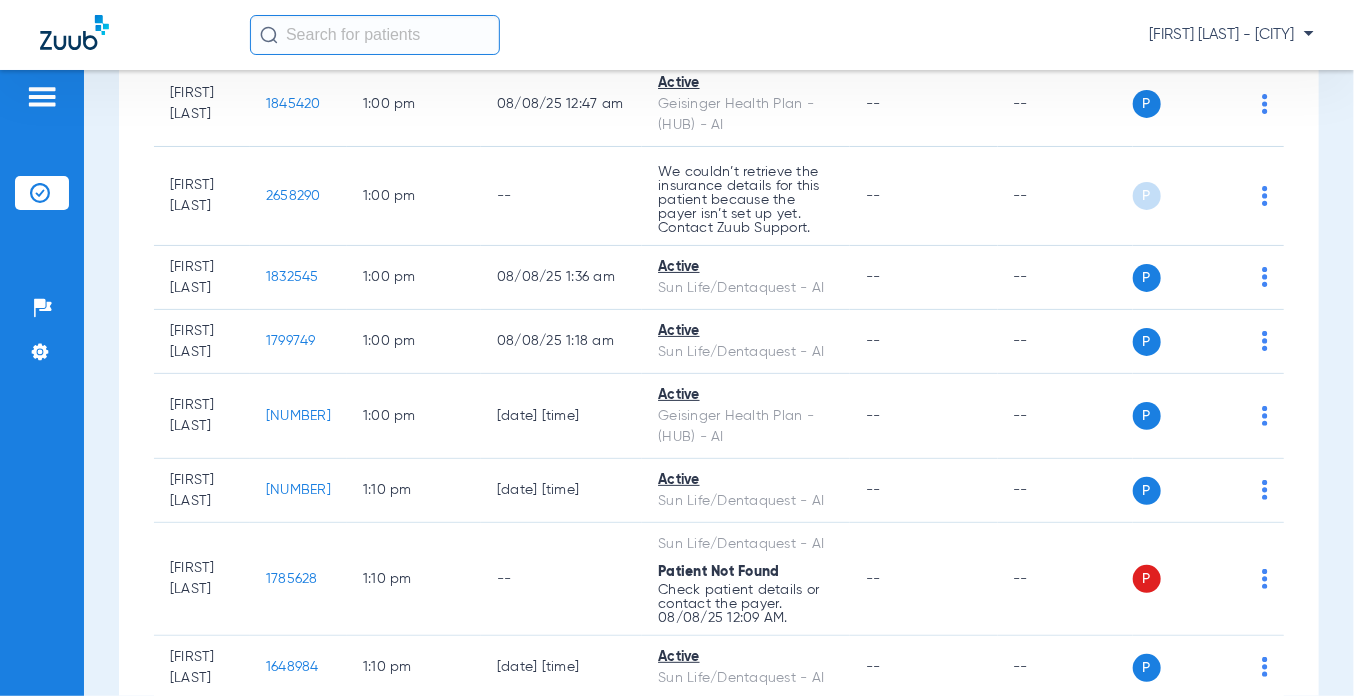 click on "Schedule Insurance Verification History Last Appt. Sync Time: Today - [TIME] Wednesday [DATE] Thursday [DATE] Friday [DATE] Saturday [DATE] Sunday [DATE] Monday [DATE] Tuesday [DATE] Wednesday [DATE] Thursday [DATE] Friday [DATE] Saturday [DATE] Sunday [DATE] Monday [DATE] Tuesday [DATE] Wednesday [DATE] Thursday [DATE] Friday [DATE] Saturday [DATE] Sunday [DATE] Monday [DATE] Tuesday [DATE] Wednesday [DATE] Thursday [DATE] Friday [DATE] Saturday [DATE] Sunday [DATE] Monday [DATE] Tuesday [DATE] Wednesday [DATE] Thursday [DATE] Friday [DATE] Saturday [DATE] Sunday [DATE] Monday Su Mo" at bounding box center (719, 383) 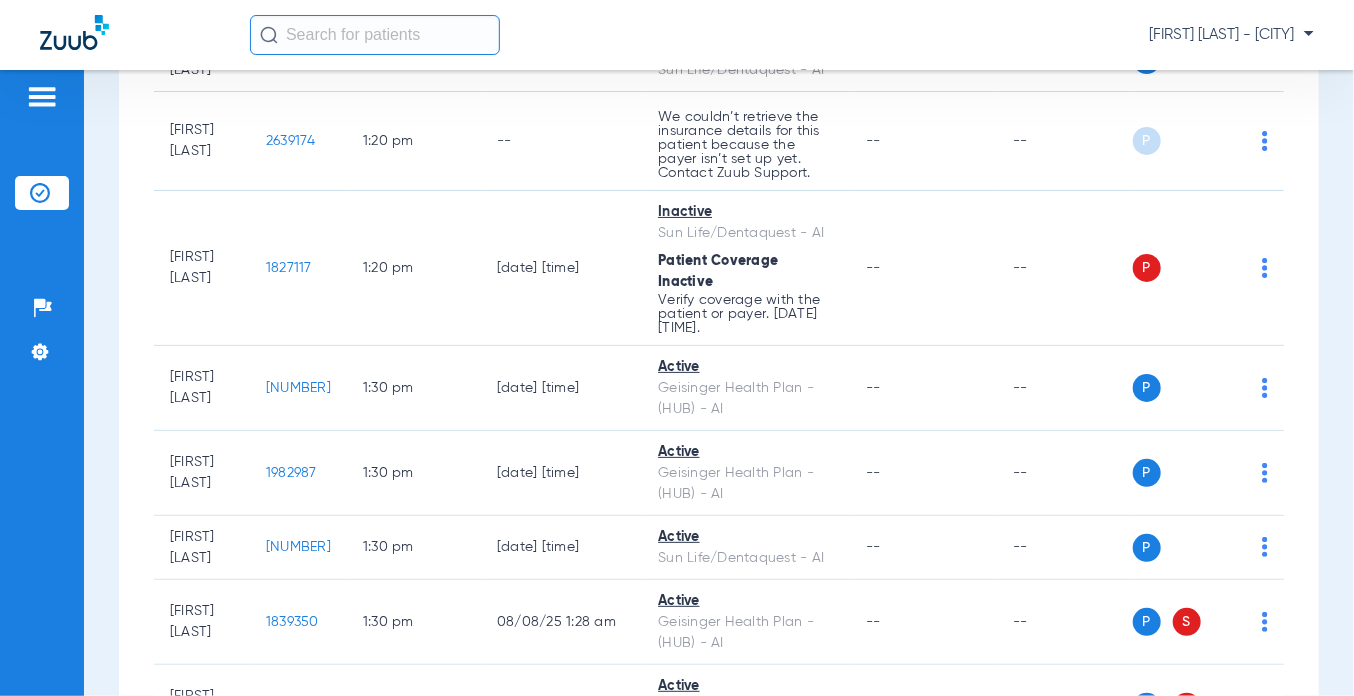 scroll, scrollTop: 14400, scrollLeft: 0, axis: vertical 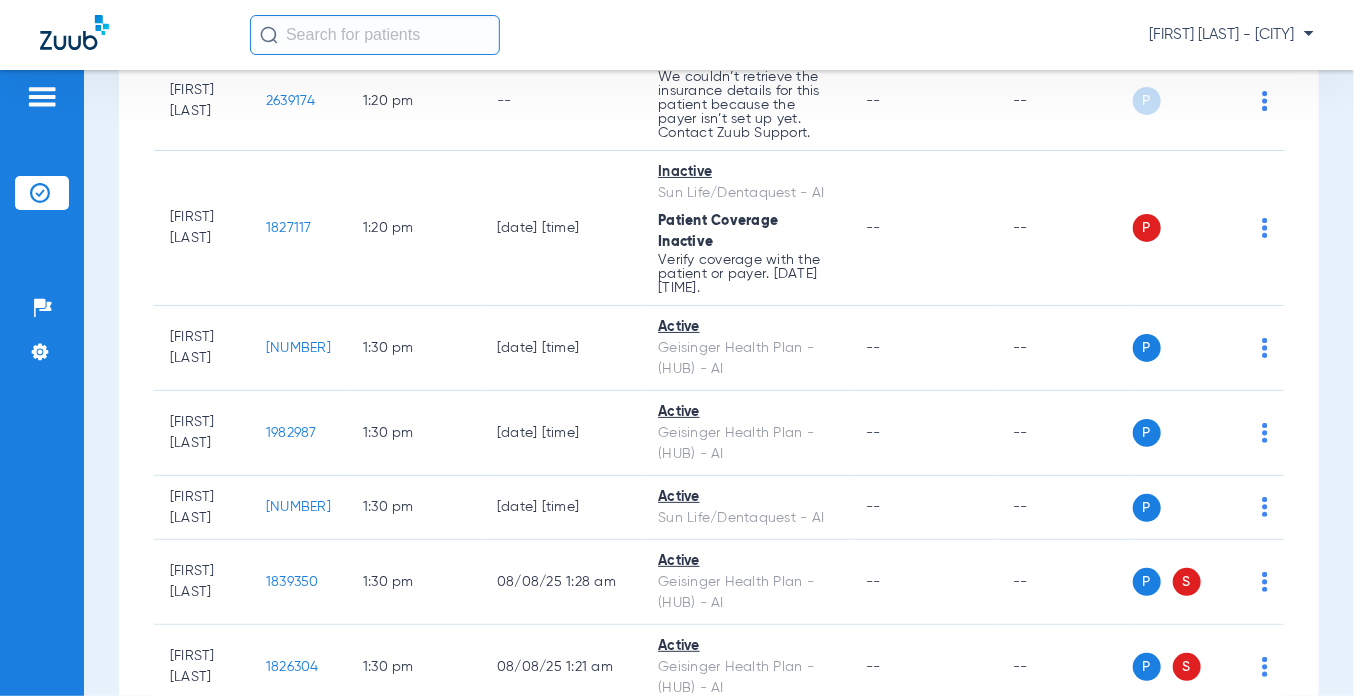 click on "Schedule Insurance Verification History Last Appt. Sync Time: Today - [TIME] Wednesday [DATE] Thursday [DATE] Friday [DATE] Saturday [DATE] Sunday [DATE] Monday [DATE] Tuesday [DATE] Wednesday [DATE] Thursday [DATE] Friday [DATE] Saturday [DATE] Sunday [DATE] Monday [DATE] Tuesday [DATE] Wednesday [DATE] Thursday [DATE] Friday [DATE] Saturday [DATE] Sunday [DATE] Monday [DATE] Tuesday [DATE] Wednesday [DATE] Thursday [DATE] Friday [DATE] Saturday [DATE] Sunday [DATE] Monday [DATE] Tuesday [DATE] Wednesday [DATE] Thursday [DATE] Friday [DATE] Saturday [DATE] Sunday [DATE] Monday Su Mo" at bounding box center [719, 383] 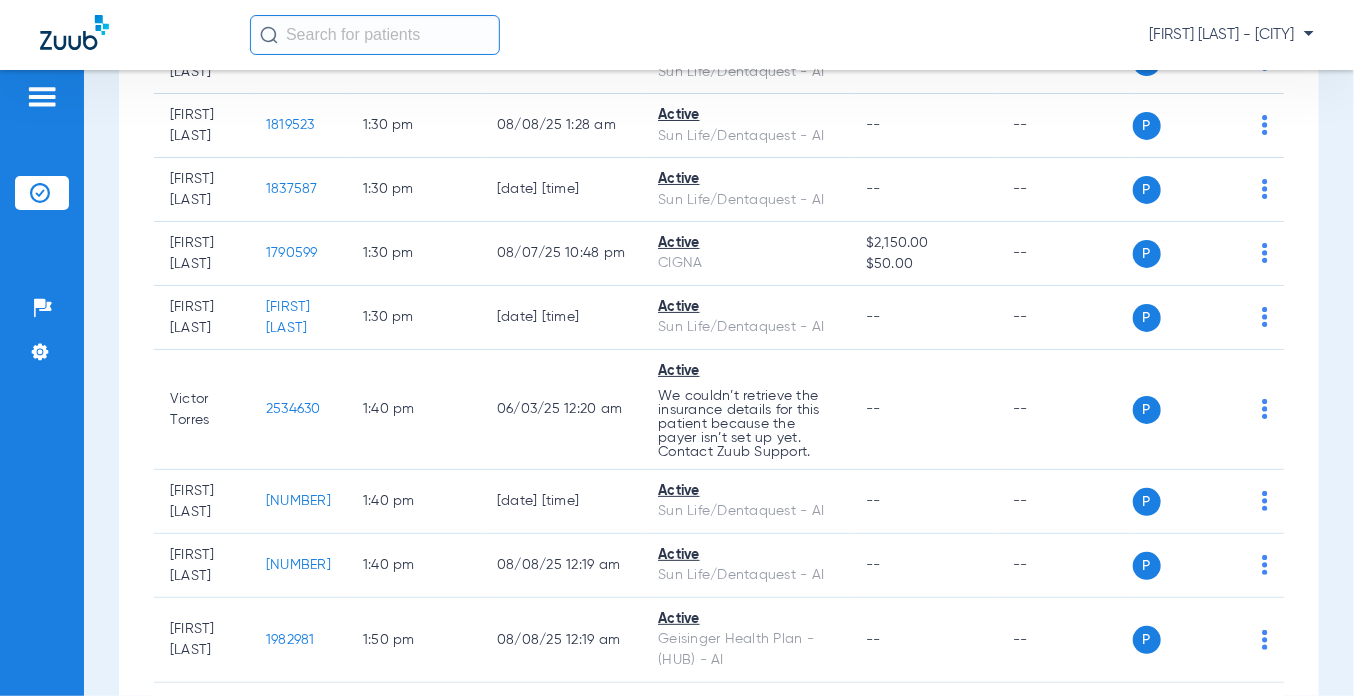 scroll, scrollTop: 15120, scrollLeft: 0, axis: vertical 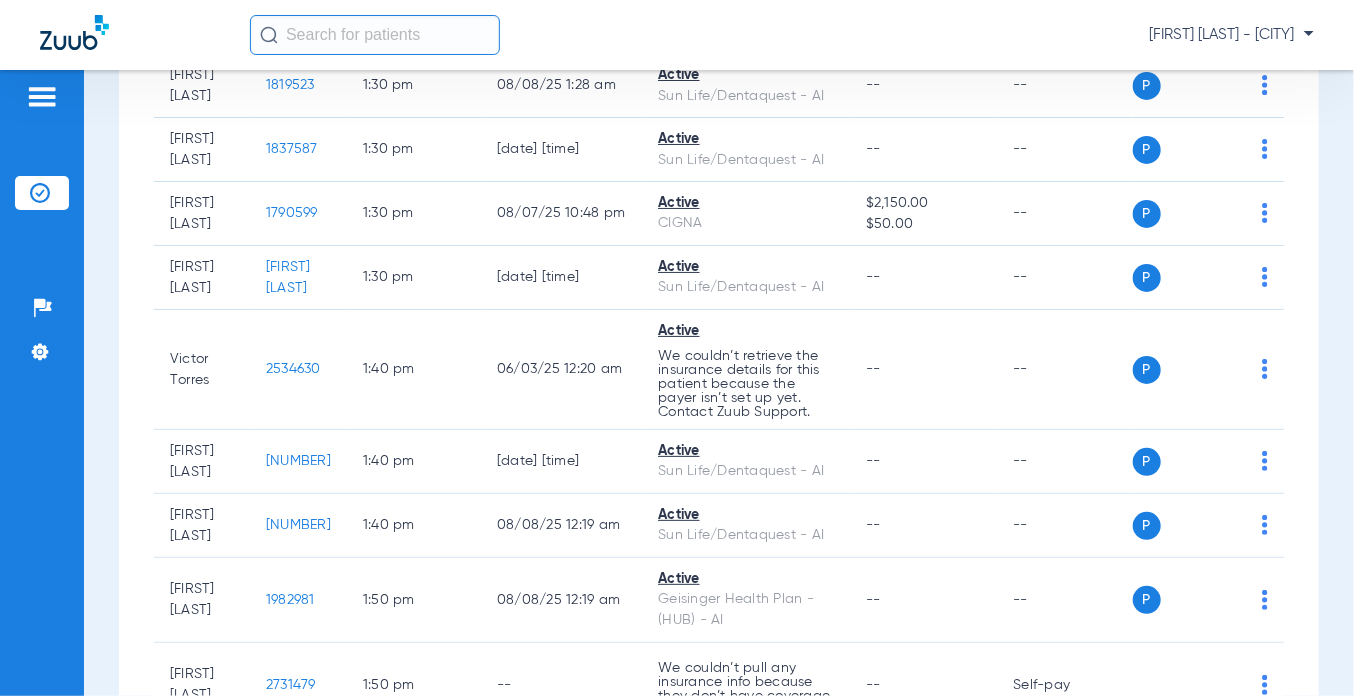 click on "Schedule Insurance Verification History  Last Appt. Sync Time:   Today - [TIME]   Wednesday   [DATE]   Thursday   [DATE]   Friday   [DATE]   Saturday   [DATE]   Sunday   [DATE]   Monday   [DATE]   Tuesday   [DATE]   Wednesday   [DATE]   Thursday   [DATE]   Friday   [DATE]   Saturday   [DATE]   Sunday   [DATE]   Monday   [DATE]   Tuesday   [DATE]   Wednesday   [DATE]   Thursday   [DATE]   Friday   [DATE]   Saturday   [DATE]   Sunday   [DATE]   Monday   [DATE]   Tuesday   [DATE]   Wednesday   [DATE]   Thursday   [DATE]   Friday   [DATE]   Saturday   [DATE]   Sunday   [DATE]   Monday   [DATE]   Tuesday   [DATE]   Wednesday   [DATE]   Thursday   [DATE]   Friday   [DATE]   Saturday   [DATE]   Sunday   [DATE]   Monday  Su Mo" at bounding box center [719, 383] 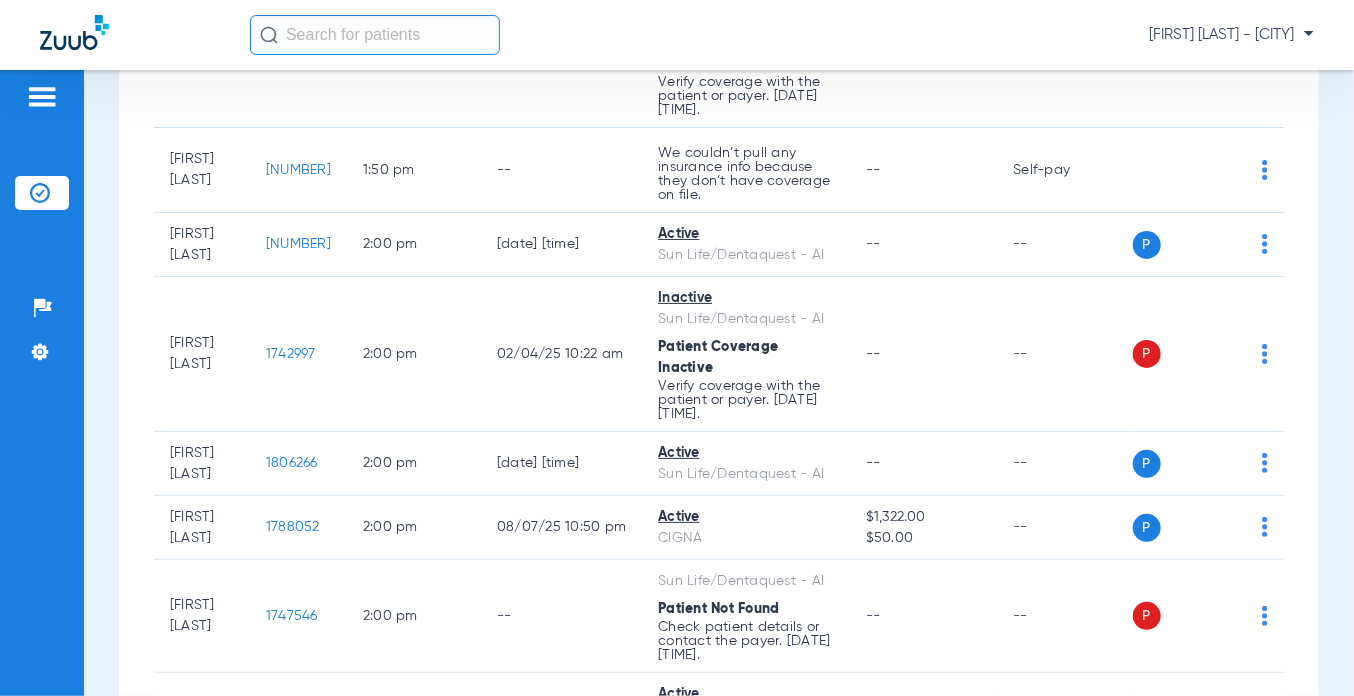 scroll, scrollTop: 16000, scrollLeft: 0, axis: vertical 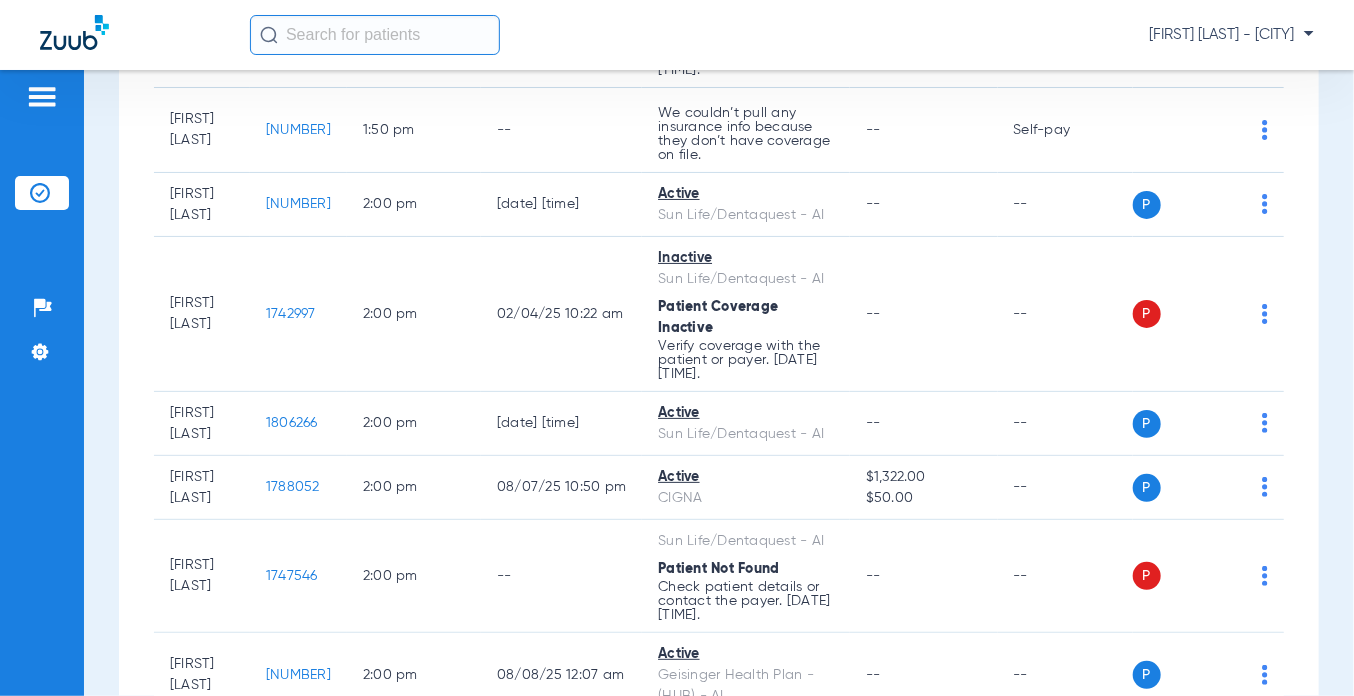 click on "Wednesday   [DATE]   Thursday   [DATE]   Friday   [DATE]   Saturday   [DATE]   Sunday   [DATE]   Monday   [DATE]   Tuesday   [DATE]   Wednesday   [DATE]   Thursday   [DATE]   Friday   [DATE]   Saturday   [DATE]   Sunday   [DATE]   Monday   [DATE]   Tuesday   [DATE]   Wednesday   [DATE]   Thursday   [DATE]   Friday   [DATE]   Saturday   [DATE]   Sunday   [DATE]   Monday   [DATE]   Tuesday   [DATE]   Wednesday   [DATE]   Thursday   [DATE]   Friday   [DATE]   Saturday   [DATE]   Sunday   [DATE]   Monday   [DATE]   Tuesday   [DATE]   Wednesday   [DATE]   Thursday   [DATE]   Friday   [DATE]   Saturday   [DATE]   Sunday   [DATE]   Monday   [DATE]   Tuesday   [DATE]   Wednesday   [DATE]   Thursday   [DATE]" 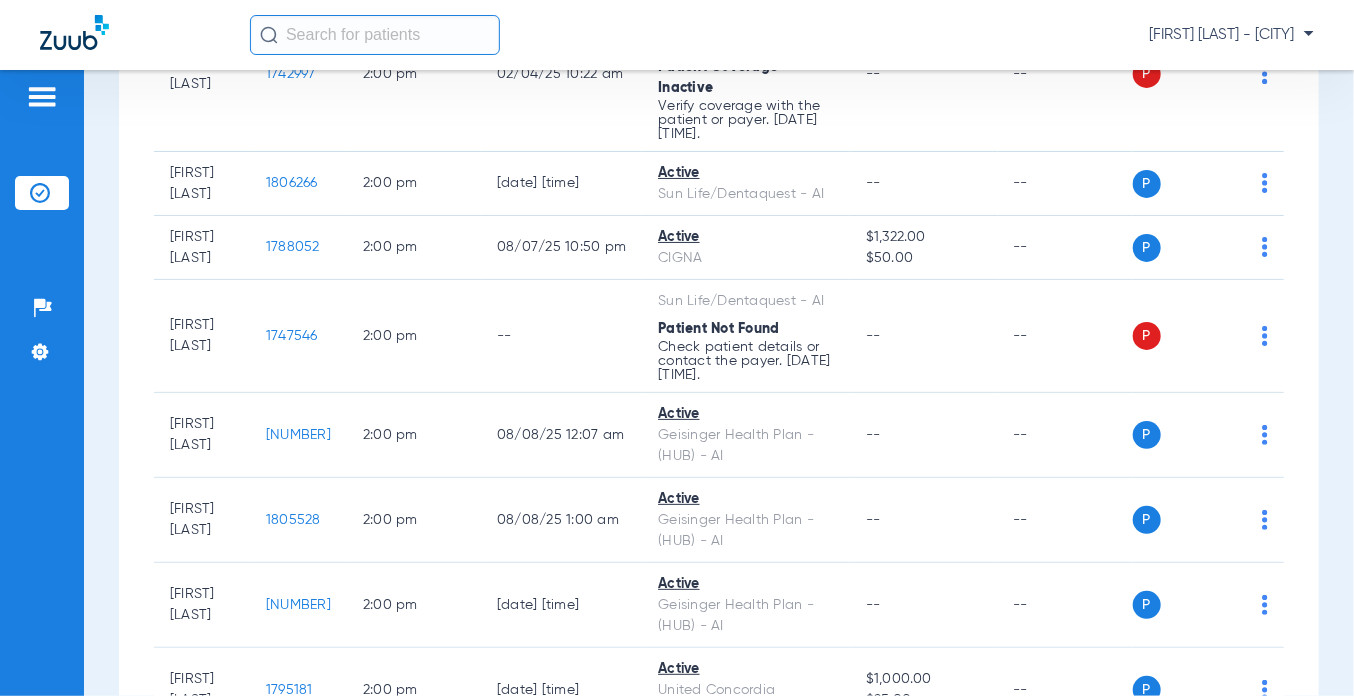 scroll, scrollTop: 16360, scrollLeft: 0, axis: vertical 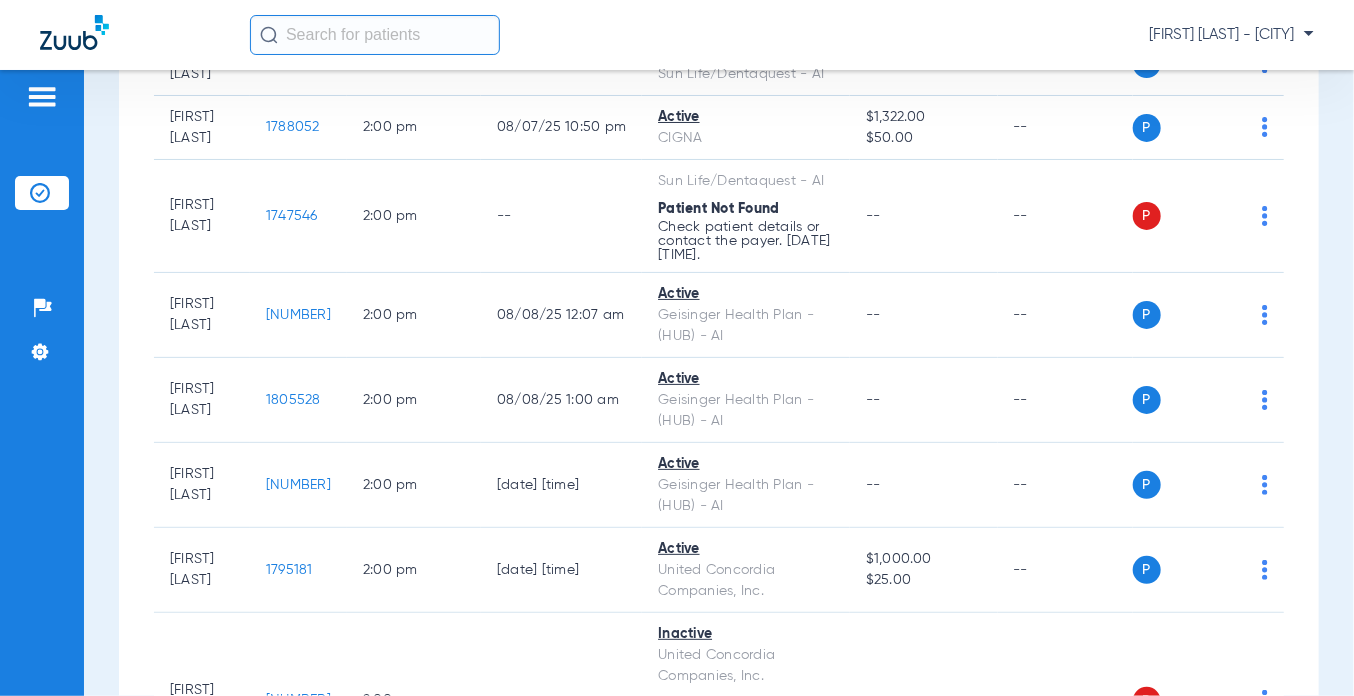 click on "Schedule Insurance Verification History  Last Appt. Sync Time:   Today - [TIME]   Wednesday   [DATE]   Thursday   [DATE]   Friday   [DATE]   Saturday   [DATE]   Sunday   [DATE]   Monday   [DATE]   Tuesday   [DATE]   Wednesday   [DATE]   Thursday   [DATE]   Friday   [DATE]   Saturday   [DATE]   Sunday   [DATE]   Monday   [DATE]   Tuesday   [DATE]   Wednesday   [DATE]   Thursday   [DATE]   Friday   [DATE]   Saturday   [DATE]   Sunday   [DATE]   Monday   [DATE]   Tuesday   [DATE]   Wednesday   [DATE]   Thursday   [DATE]   Friday   [DATE]   Saturday   [DATE]   Sunday   [DATE]   Monday   [DATE]   Tuesday   [DATE]   Wednesday   [DATE]   Thursday   [DATE]   Friday   [DATE]   Saturday   [DATE]   Sunday   [DATE]   Monday  Su Mo" at bounding box center (719, 383) 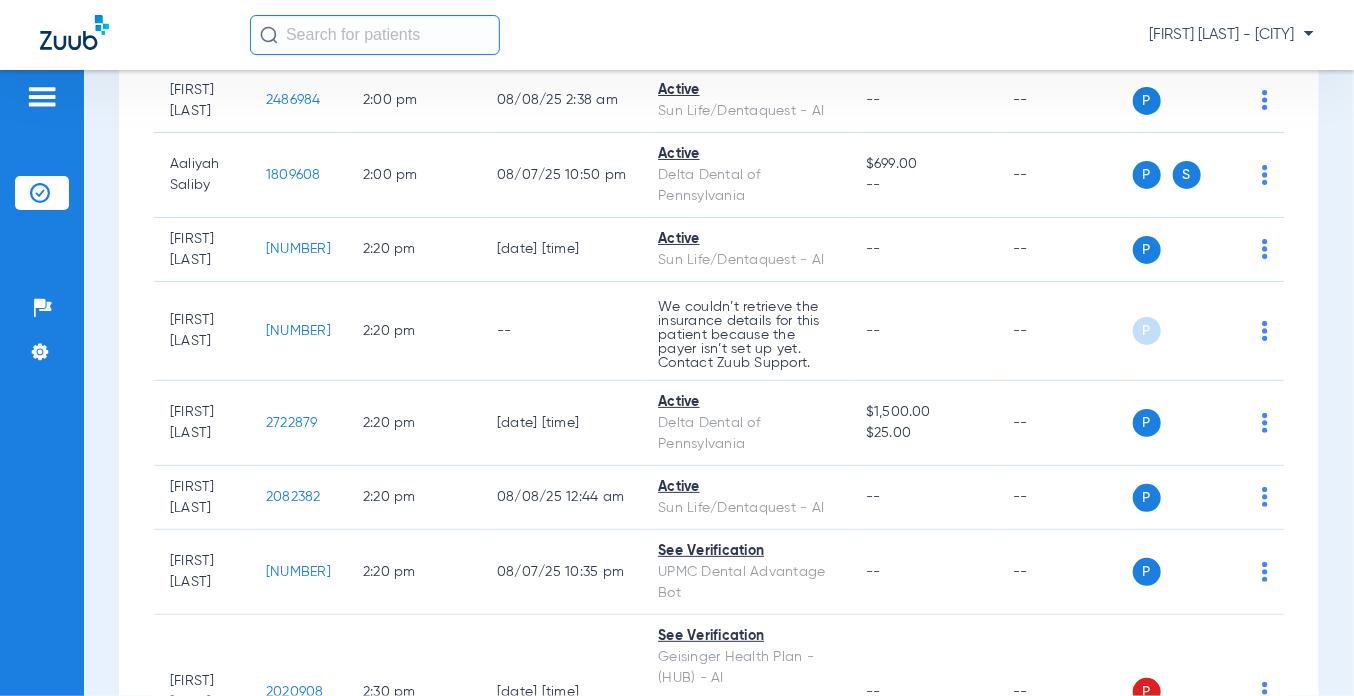 scroll, scrollTop: 17120, scrollLeft: 0, axis: vertical 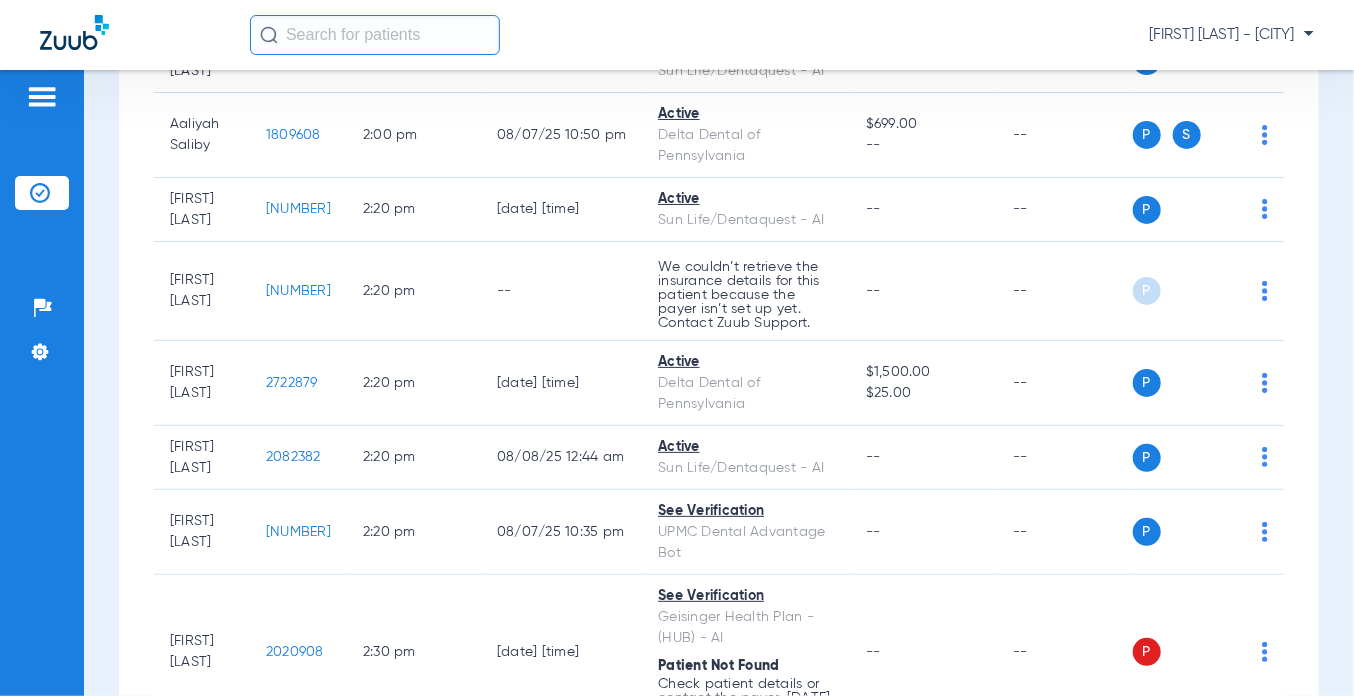 click on "Schedule Insurance Verification History  Last Appt. Sync Time:   Today - [TIME]   Wednesday   [DATE]   Thursday   [DATE]   Friday   [DATE]   Saturday   [DATE]   Sunday   [DATE]   Monday   [DATE]   Tuesday   [DATE]   Wednesday   [DATE]   Thursday   [DATE]   Friday   [DATE]   Saturday   [DATE]   Sunday   [DATE]   Monday   [DATE]   Tuesday   [DATE]   Wednesday   [DATE]   Thursday   [DATE]   Friday   [DATE]   Saturday   [DATE]   Sunday   [DATE]   Monday   [DATE]   Tuesday   [DATE]   Wednesday   [DATE]   Thursday   [DATE]   Friday   [DATE]   Saturday   [DATE]   Sunday   [DATE]   Monday   [DATE]   Tuesday   [DATE]   Wednesday   [DATE]   Thursday   [DATE]   Friday   [DATE]   Saturday   [DATE]   Sunday   [DATE]   Monday  Su Mo" at bounding box center (719, 383) 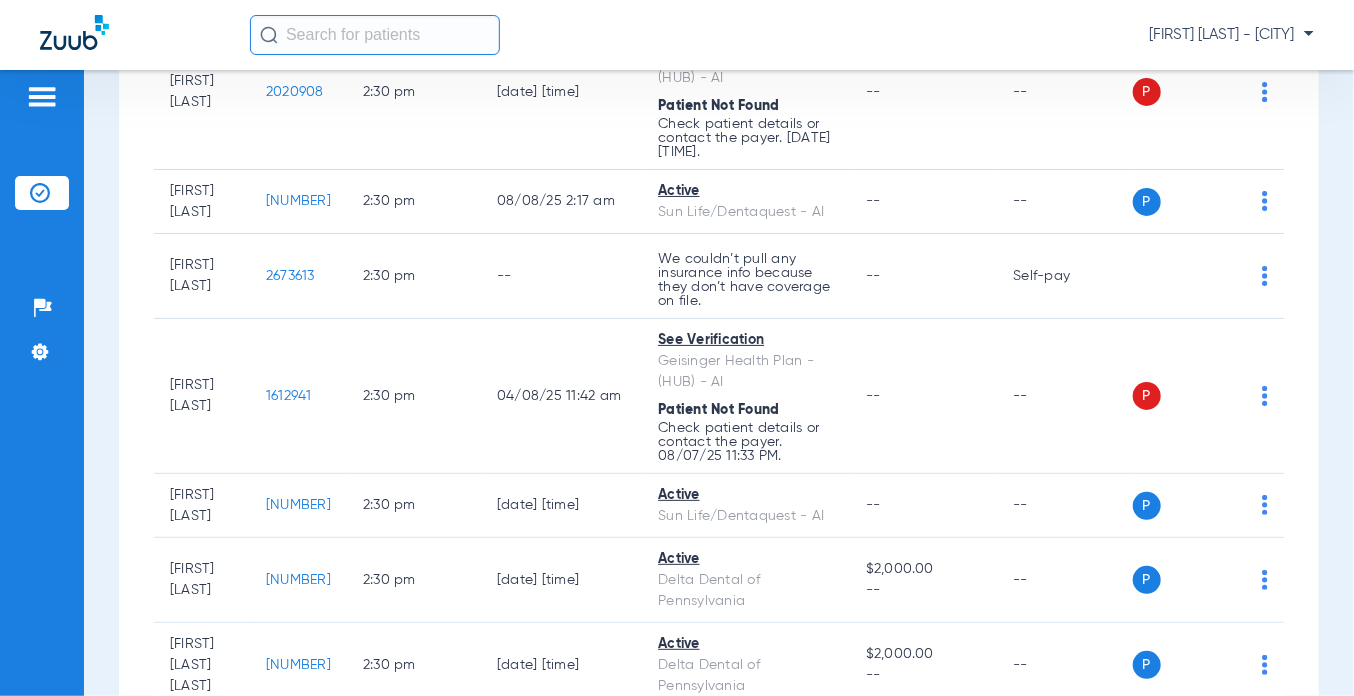 scroll, scrollTop: 17720, scrollLeft: 0, axis: vertical 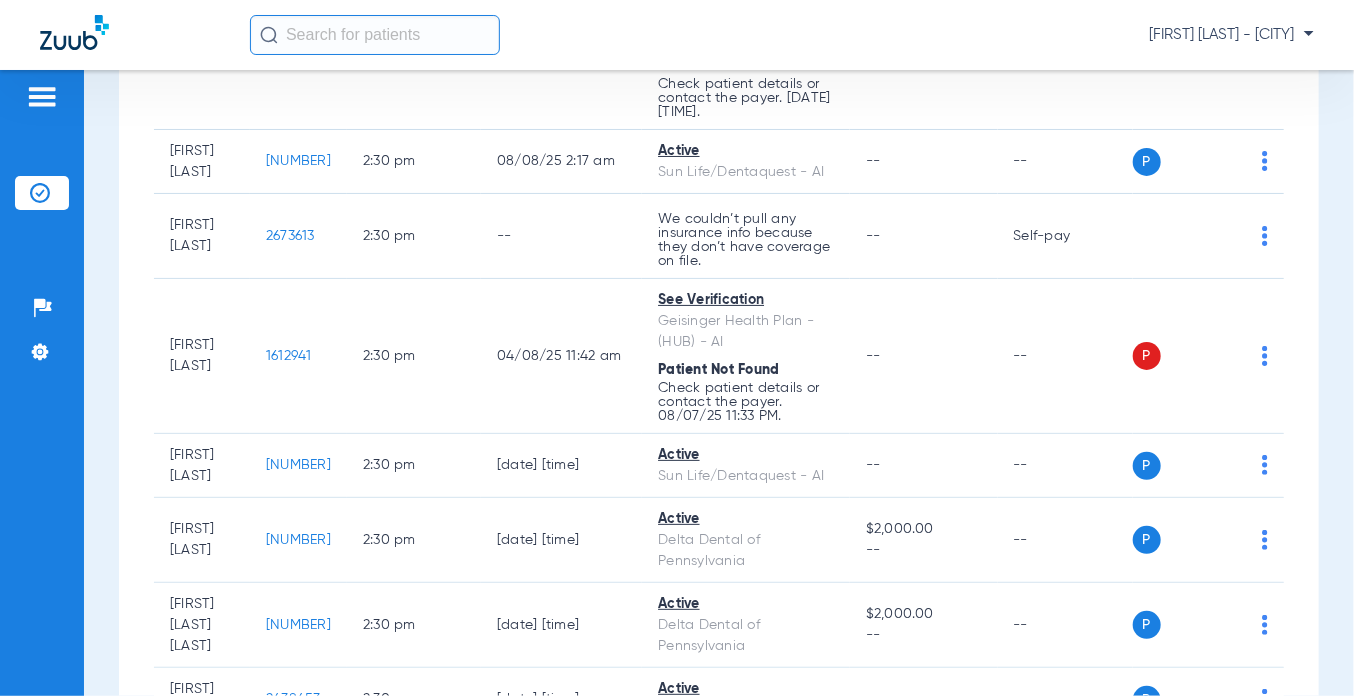 click on "Schedule Insurance Verification History  Last Appt. Sync Time:   Today - [TIME]   Wednesday   [DATE]   Thursday   [DATE]   Friday   [DATE]   Saturday   [DATE]   Sunday   [DATE]   Monday   [DATE]   Tuesday   [DATE]   Wednesday   [DATE]   Thursday   [DATE]   Friday   [DATE]   Saturday   [DATE]   Sunday   [DATE]   Monday   [DATE]   Tuesday   [DATE]   Wednesday   [DATE]   Thursday   [DATE]   Friday   [DATE]   Saturday   [DATE]   Sunday   [DATE]   Monday   [DATE]   Tuesday   [DATE]   Wednesday   [DATE]   Thursday   [DATE]   Friday   [DATE]   Saturday   [DATE]   Sunday   [DATE]   Monday   [DATE]   Tuesday   [DATE]   Wednesday   [DATE]   Thursday   [DATE]   Friday   [DATE]   Saturday   [DATE]   Sunday   [DATE]   Monday  Su Mo" at bounding box center (719, 383) 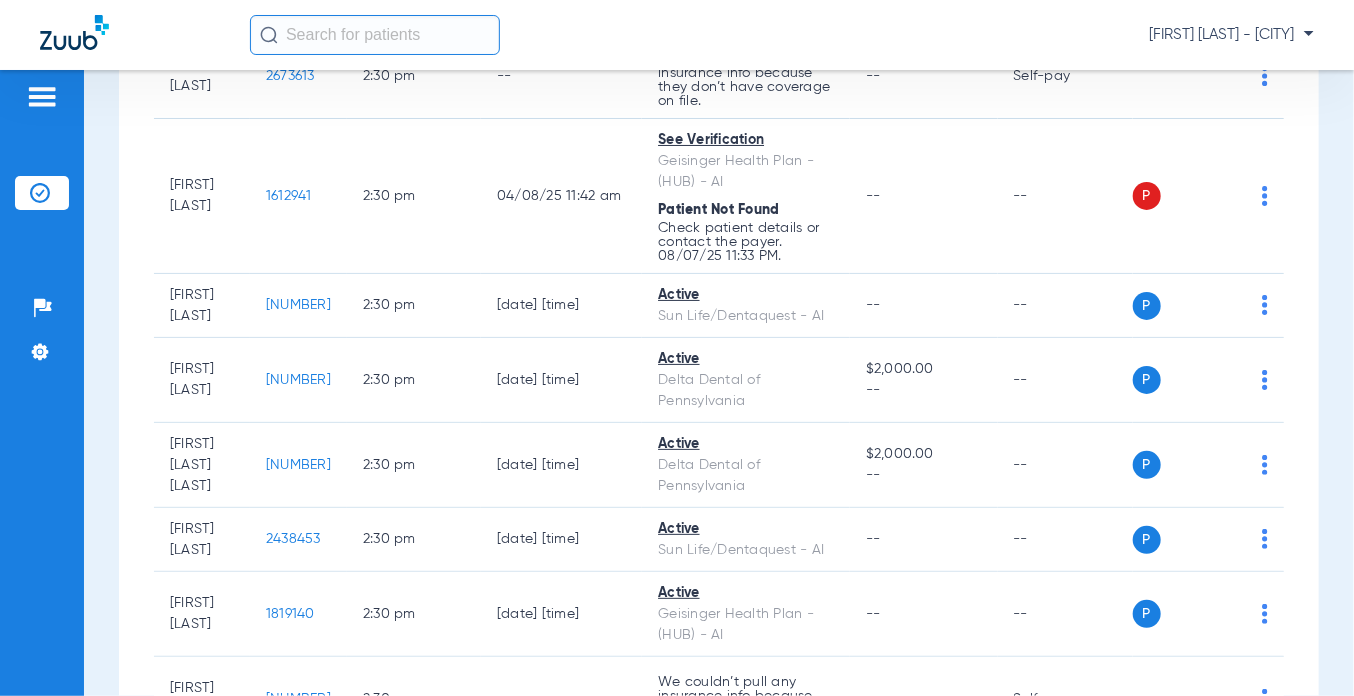scroll, scrollTop: 17920, scrollLeft: 0, axis: vertical 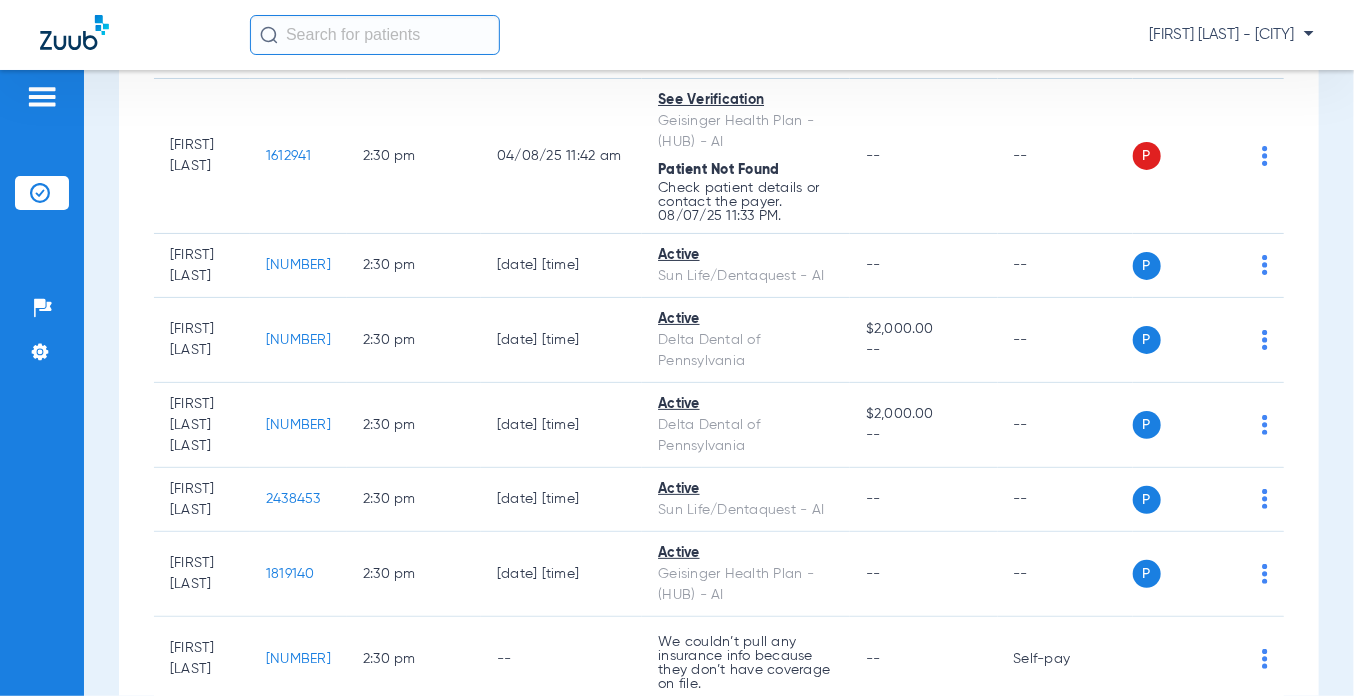 drag, startPoint x: 333, startPoint y: 301, endPoint x: 272, endPoint y: 299, distance: 61.03278 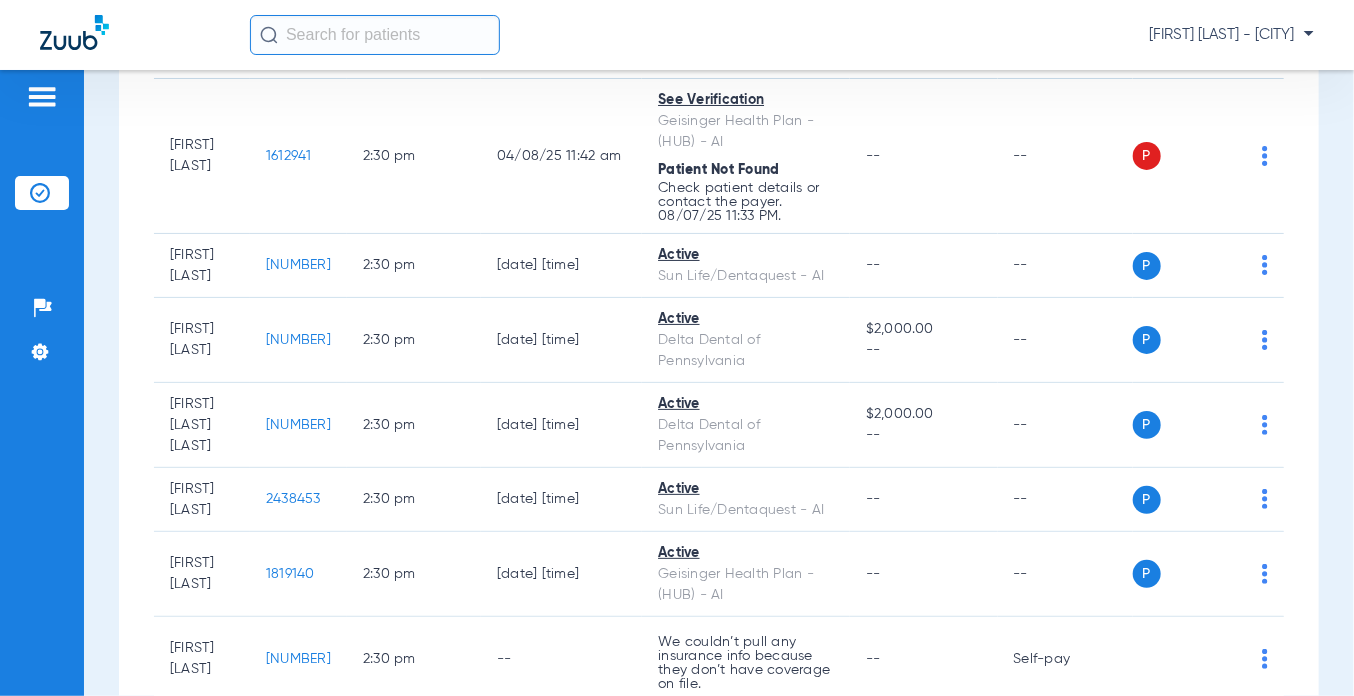 click on "1742997" 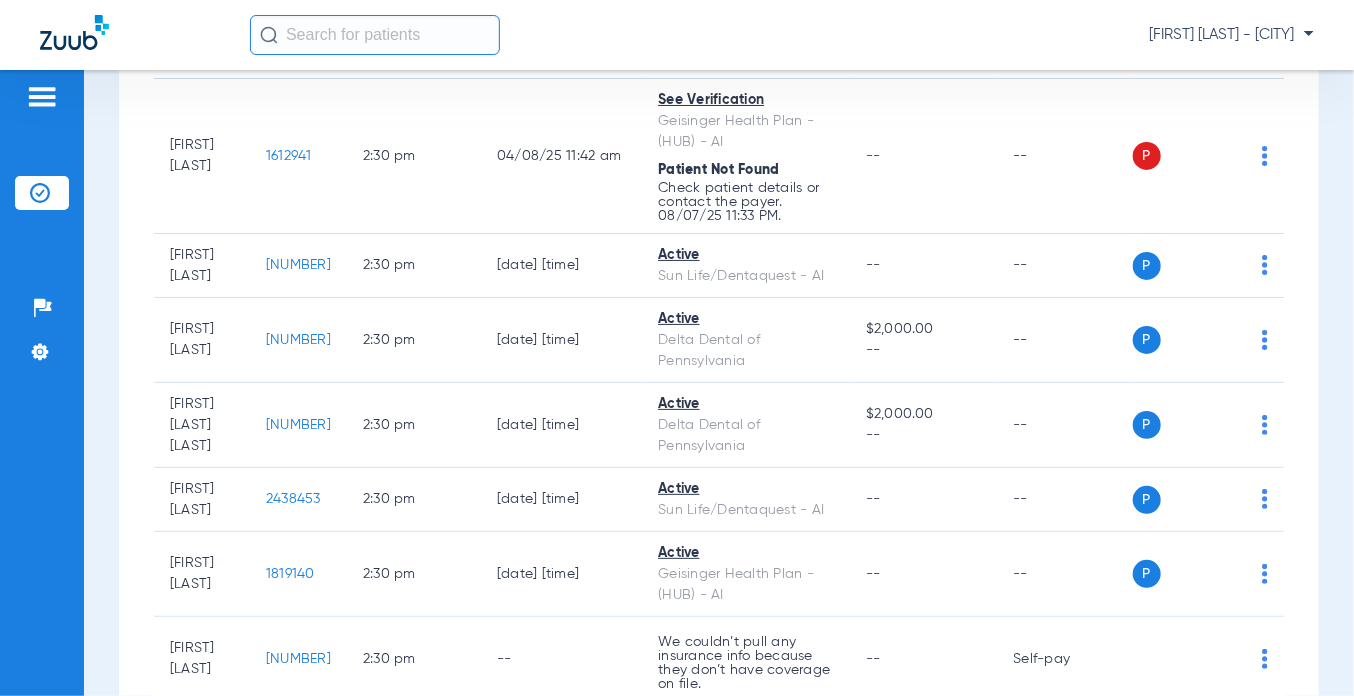 copy on "1742997" 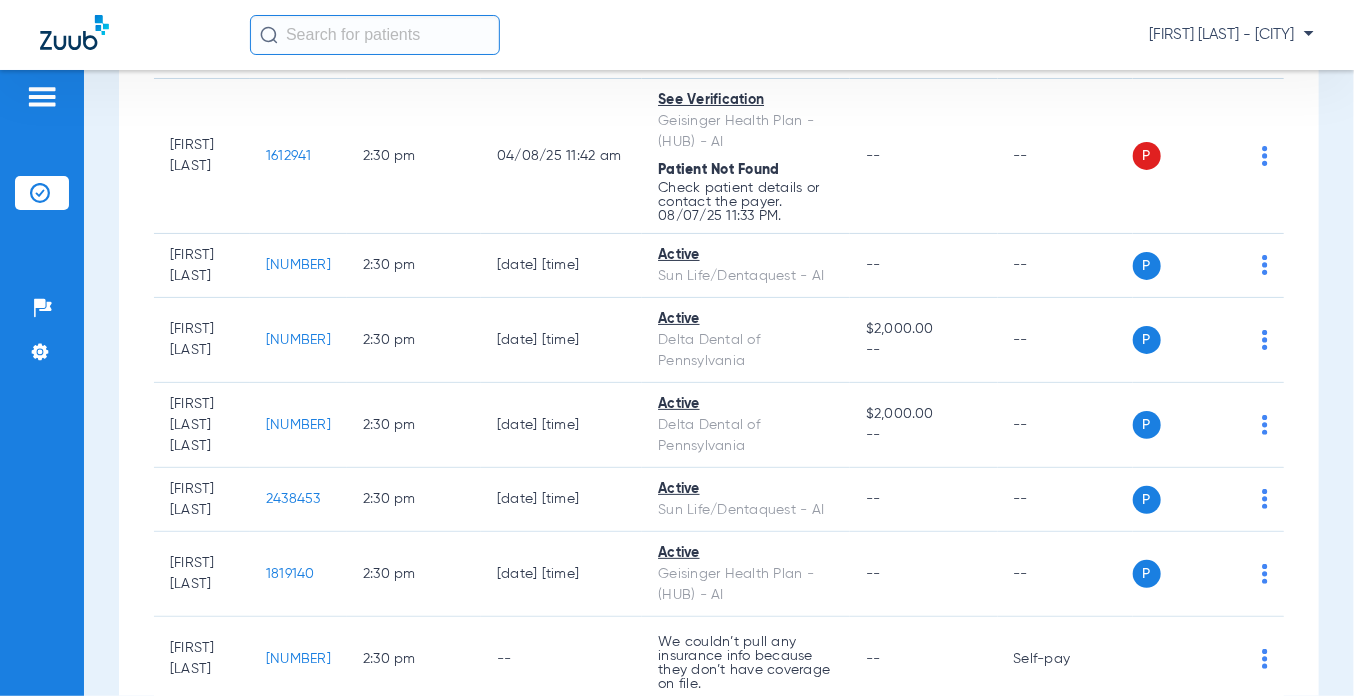 click on "1747546" 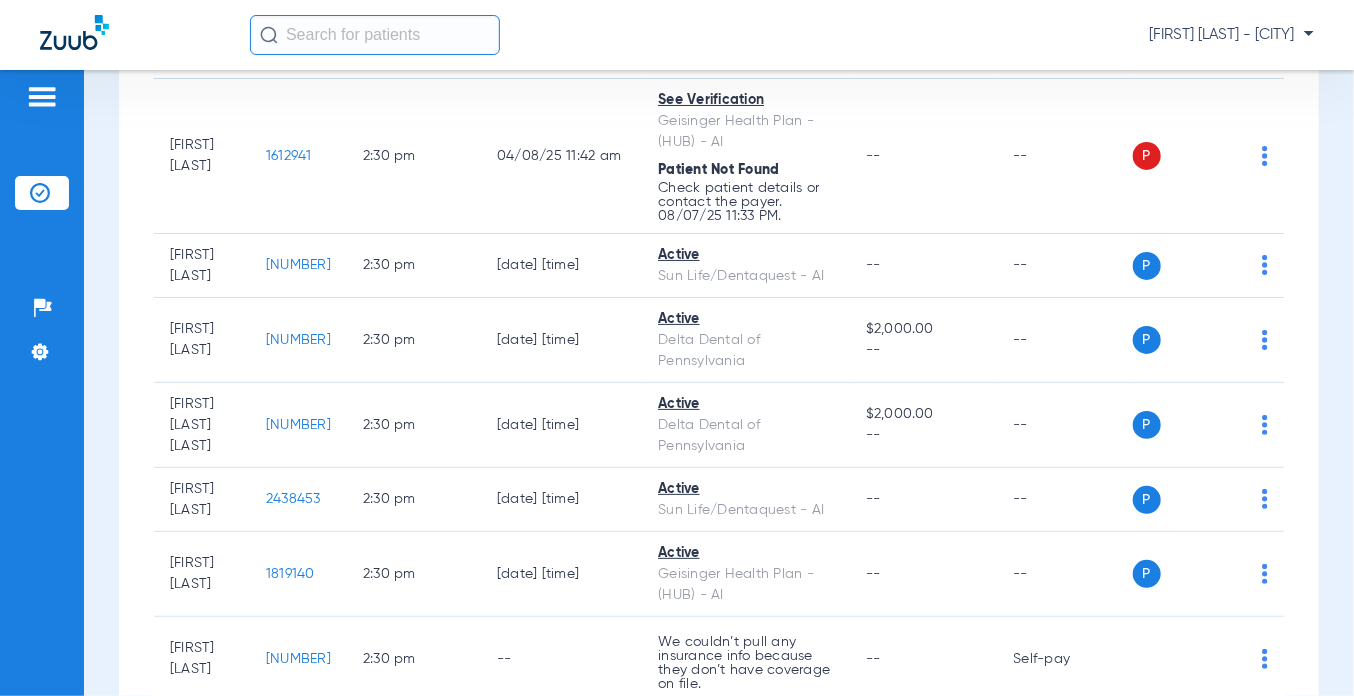 copy on "1747546" 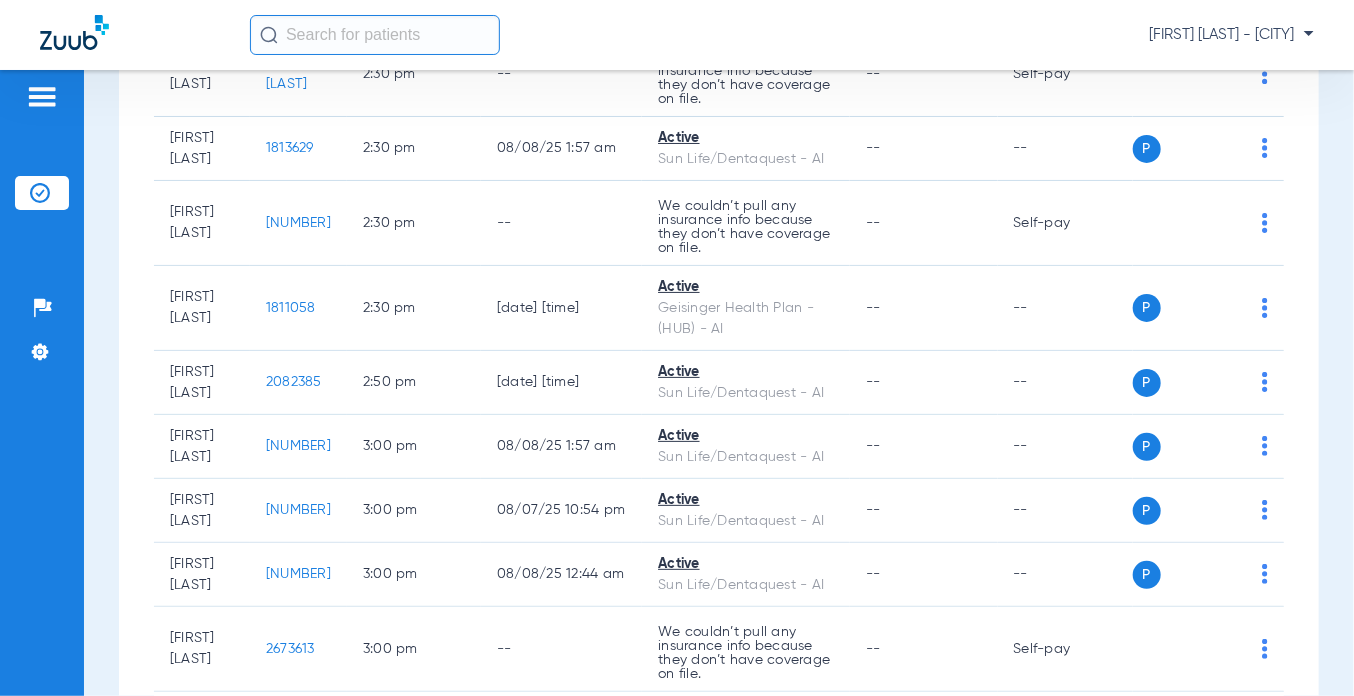 scroll, scrollTop: 18800, scrollLeft: 0, axis: vertical 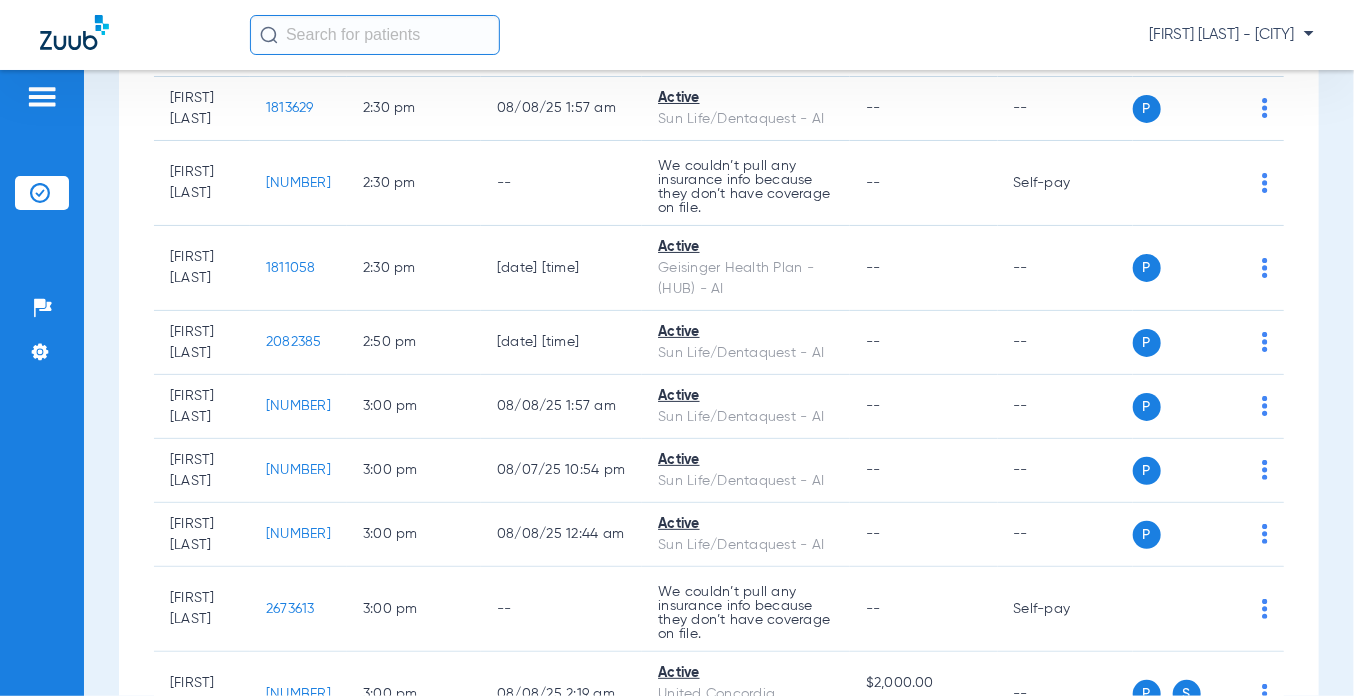drag, startPoint x: 340, startPoint y: 213, endPoint x: 279, endPoint y: 219, distance: 61.294373 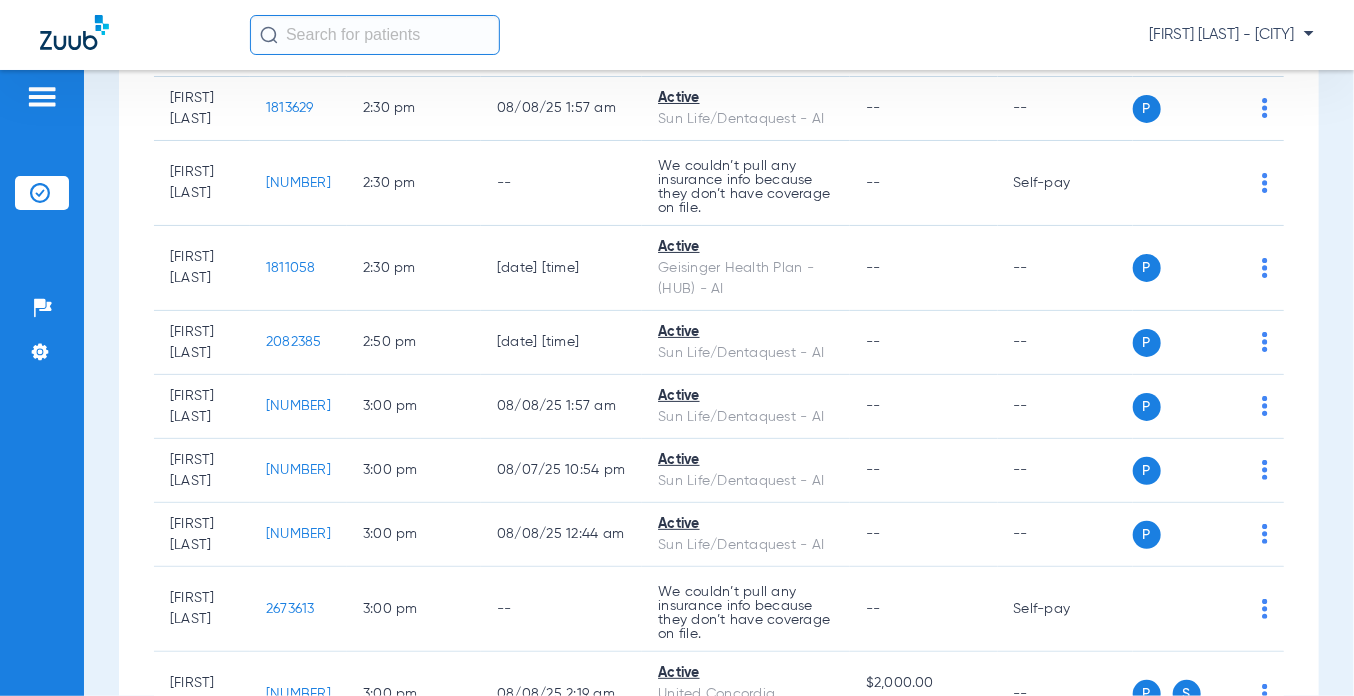 click on "[NUMBER]" 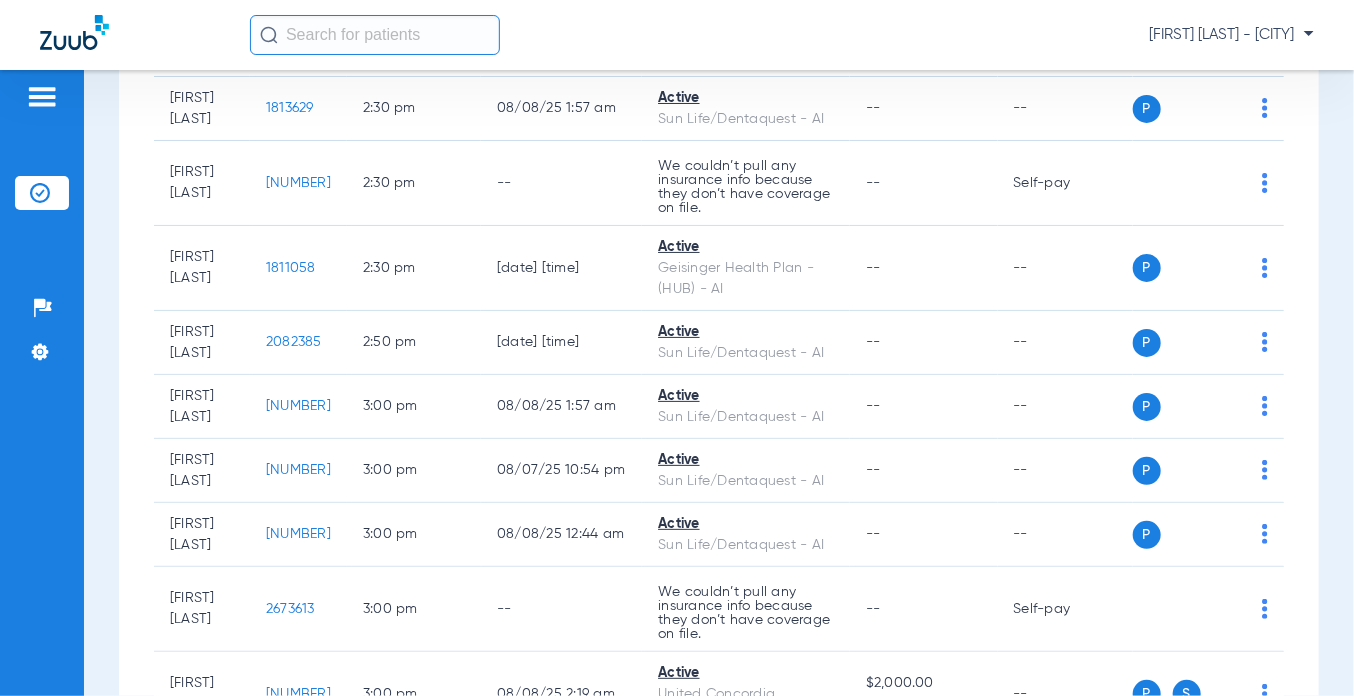 copy on "[NUMBER]" 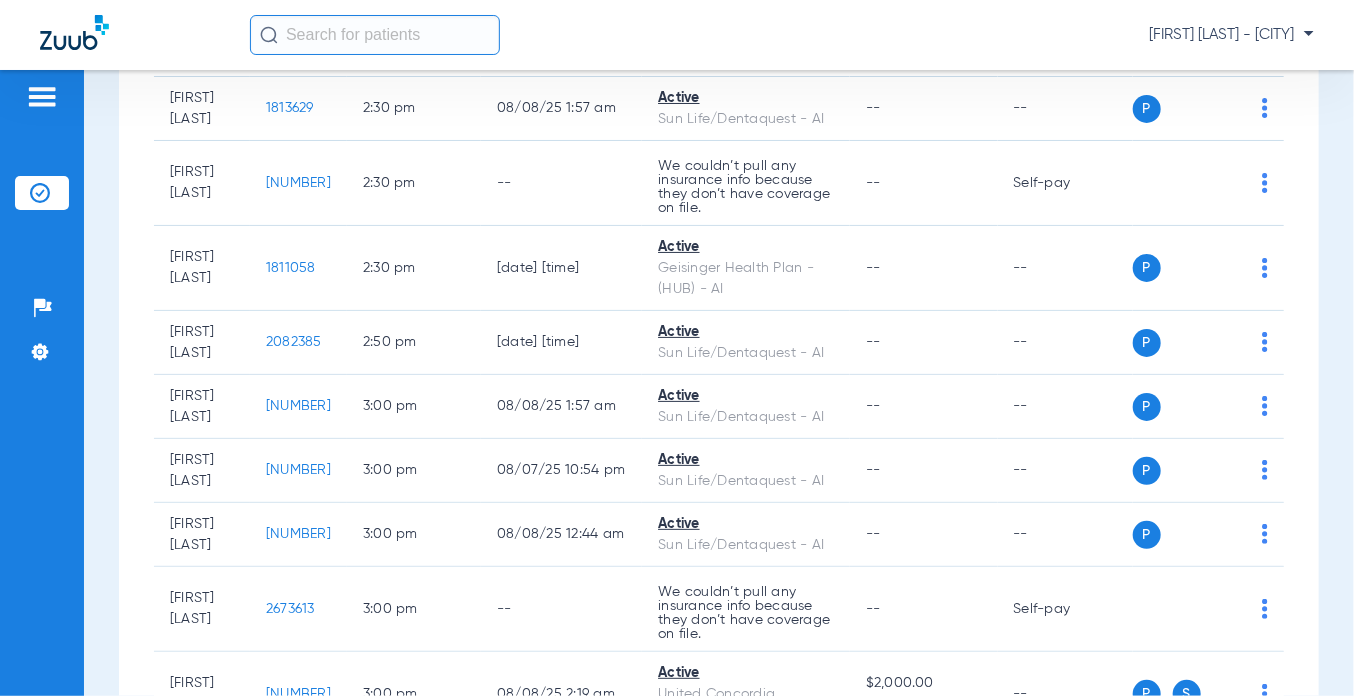click on "[NUMBER]" 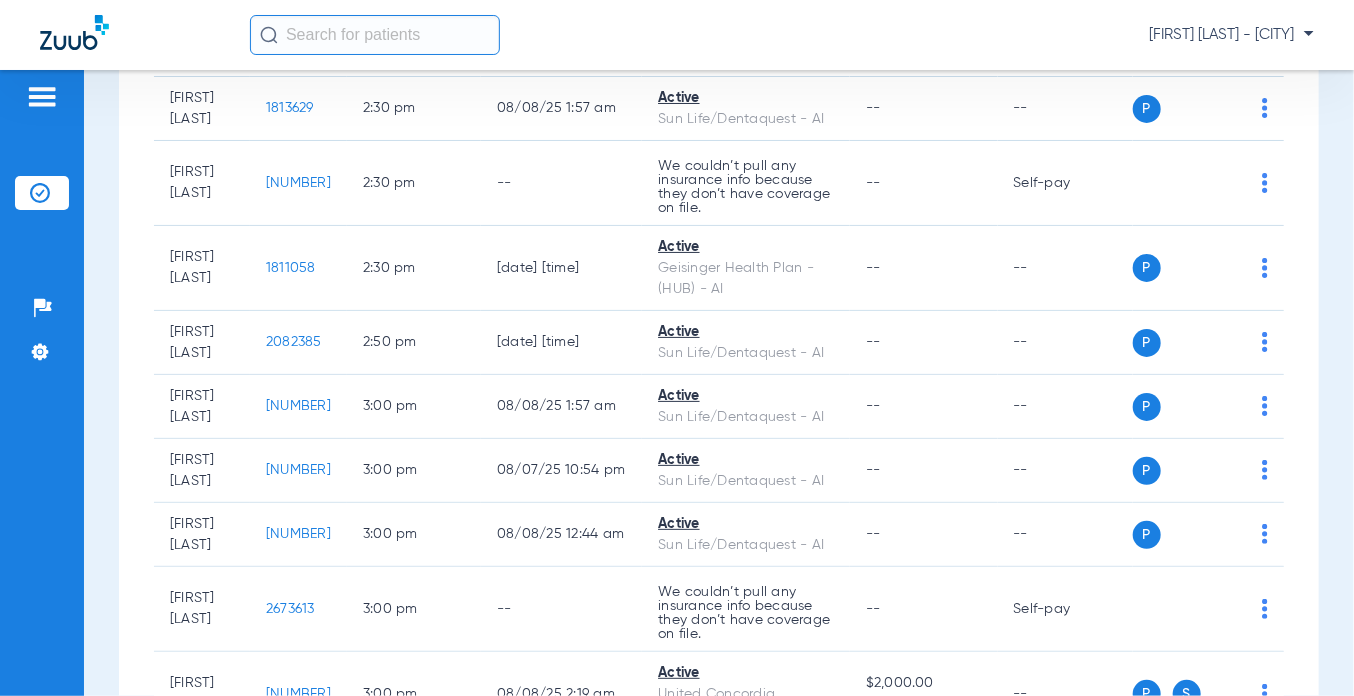 copy on "[NUMBER]" 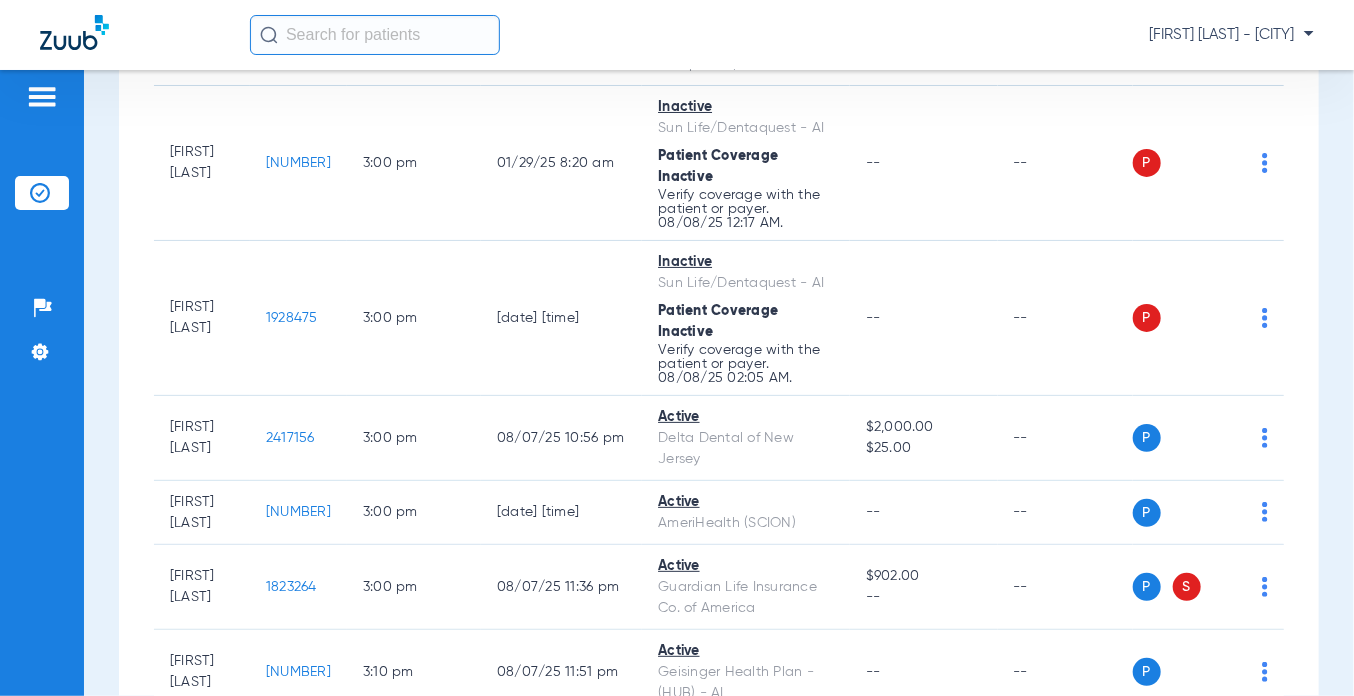 scroll, scrollTop: 19640, scrollLeft: 0, axis: vertical 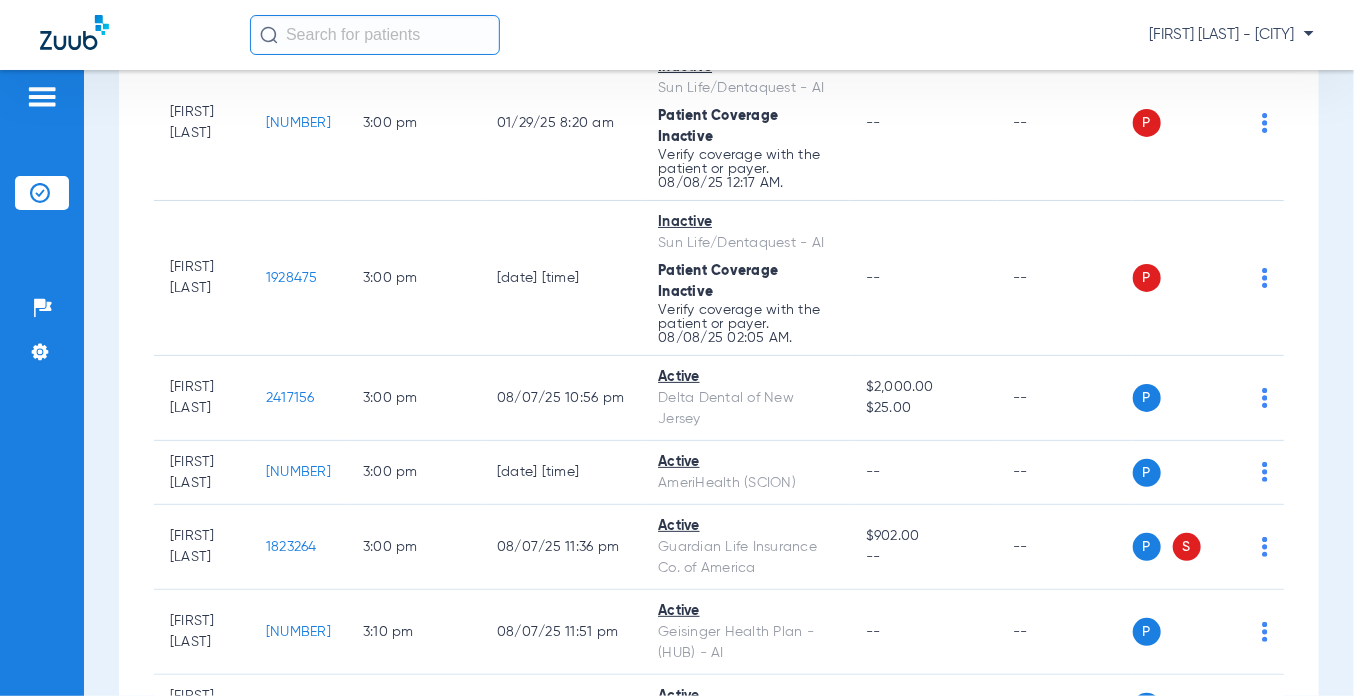 drag, startPoint x: 340, startPoint y: 160, endPoint x: 280, endPoint y: 160, distance: 60 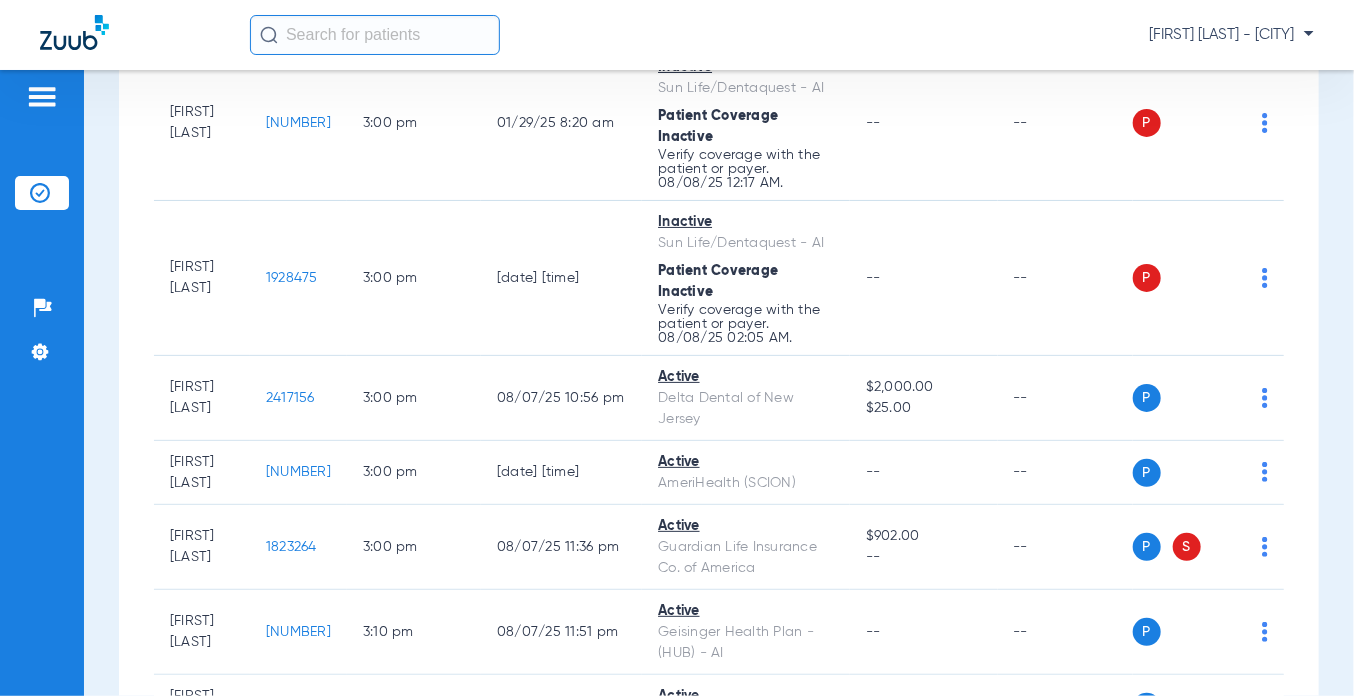click on "2020908" 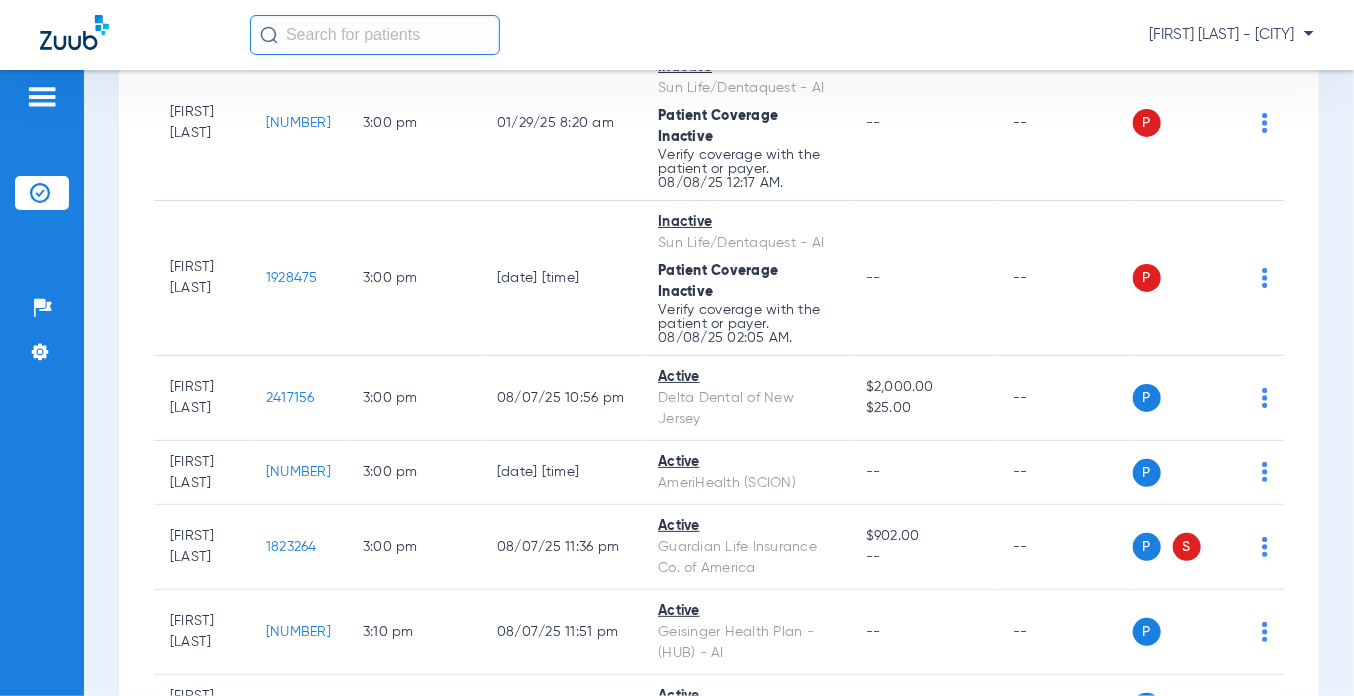 copy on "2020908" 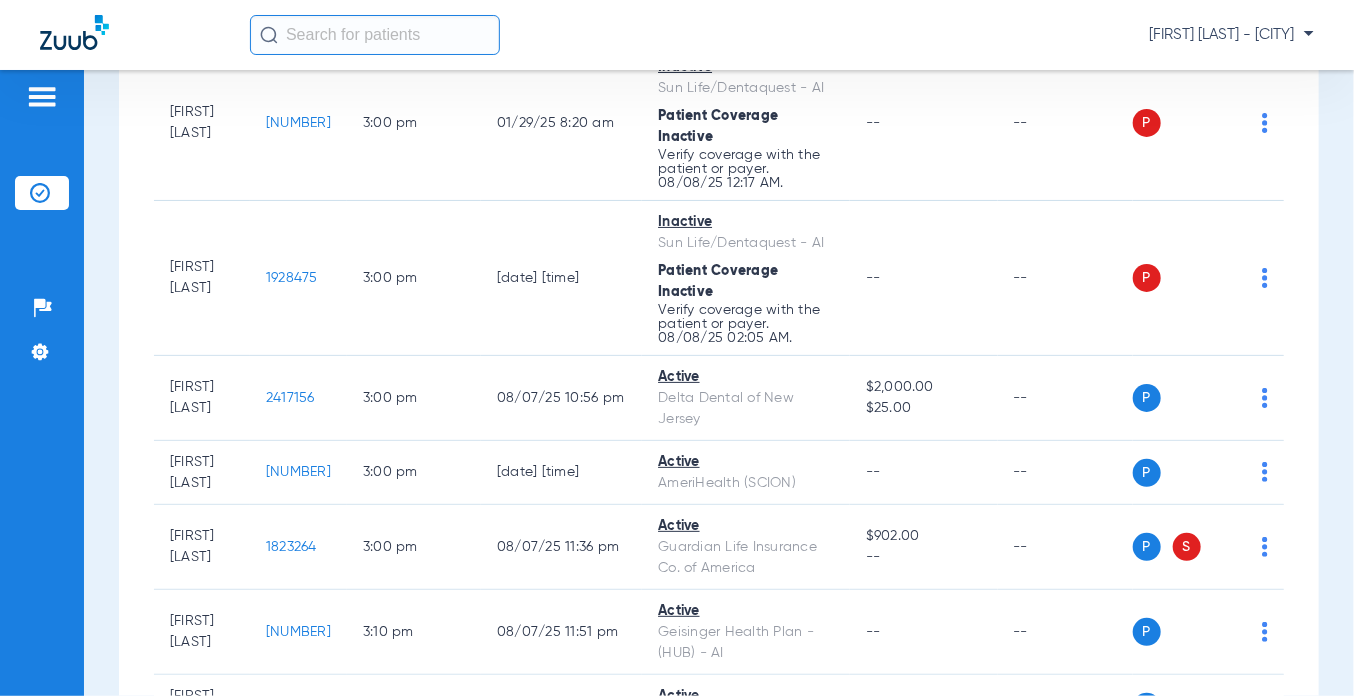 click on "2673613" 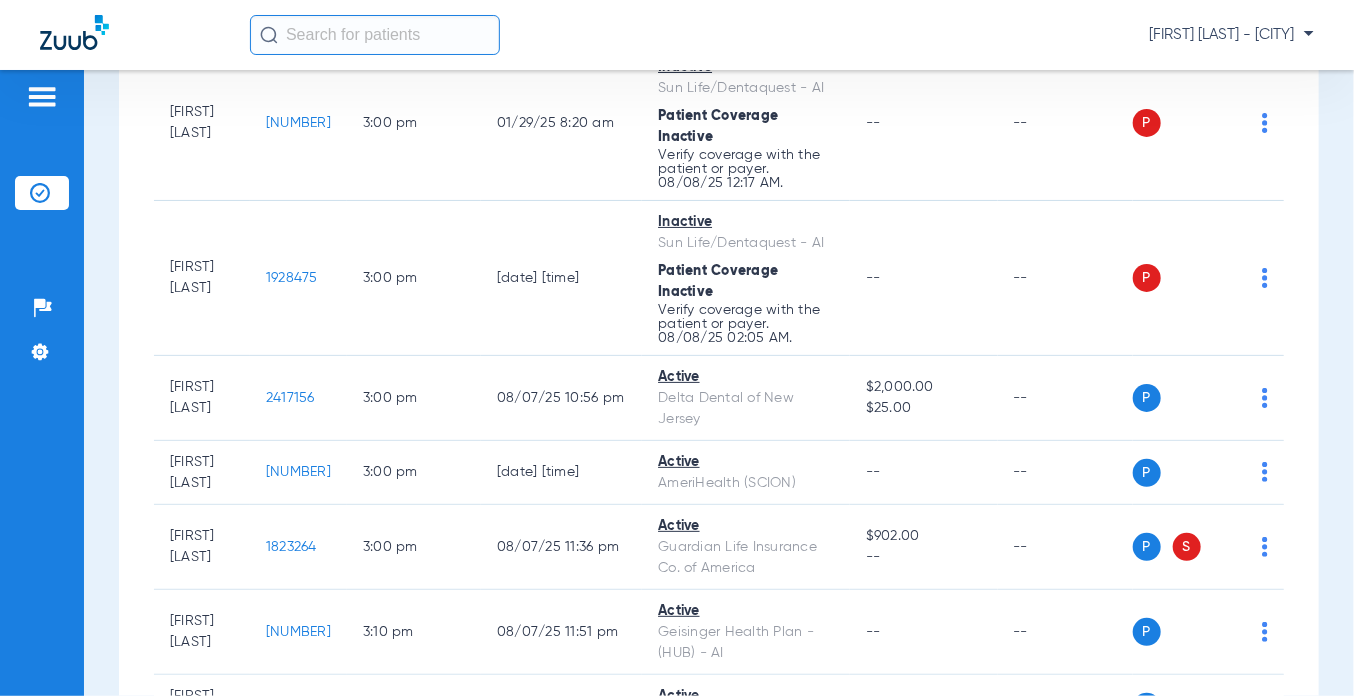 copy on "2673613" 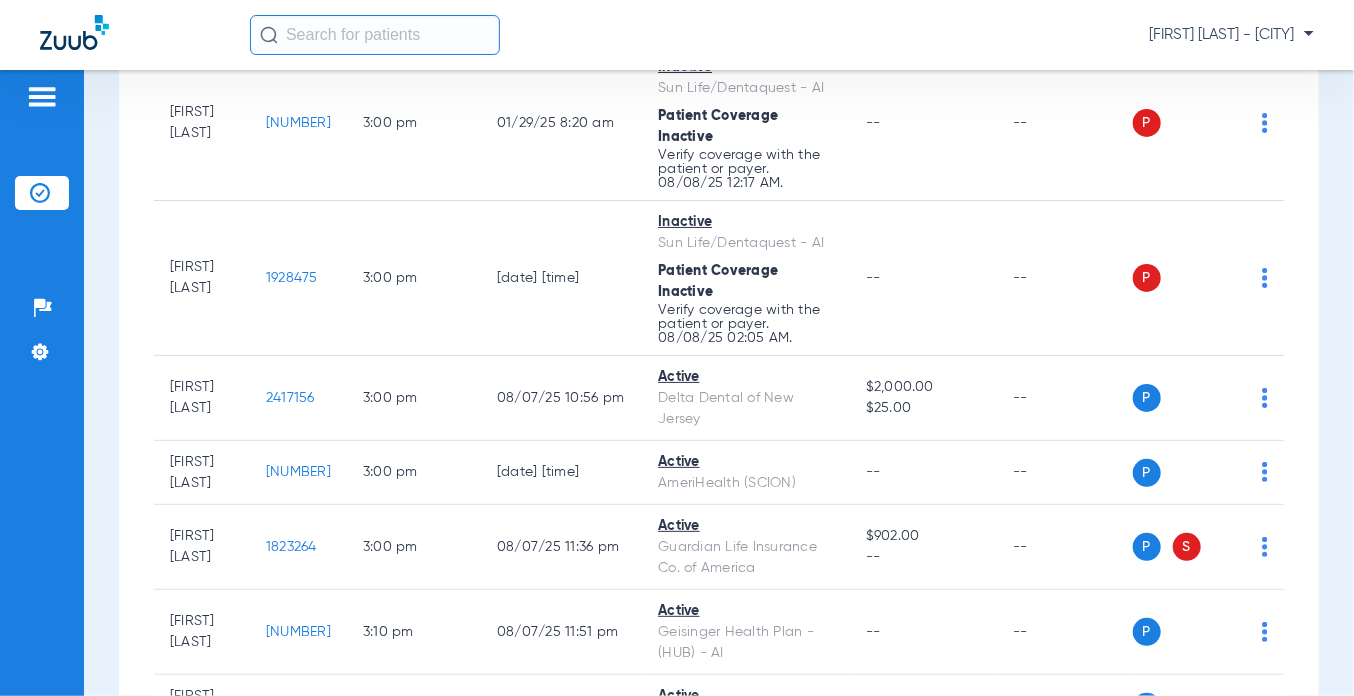 click on "1612941" 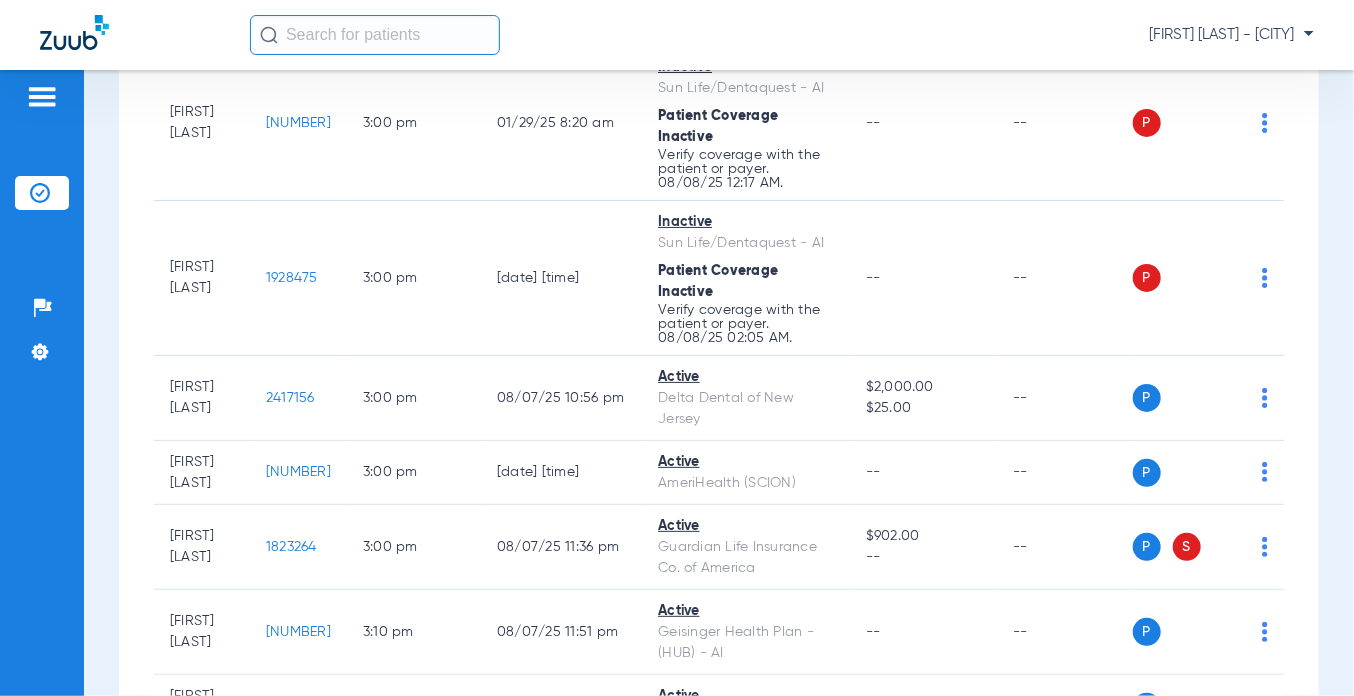 copy on "1612941" 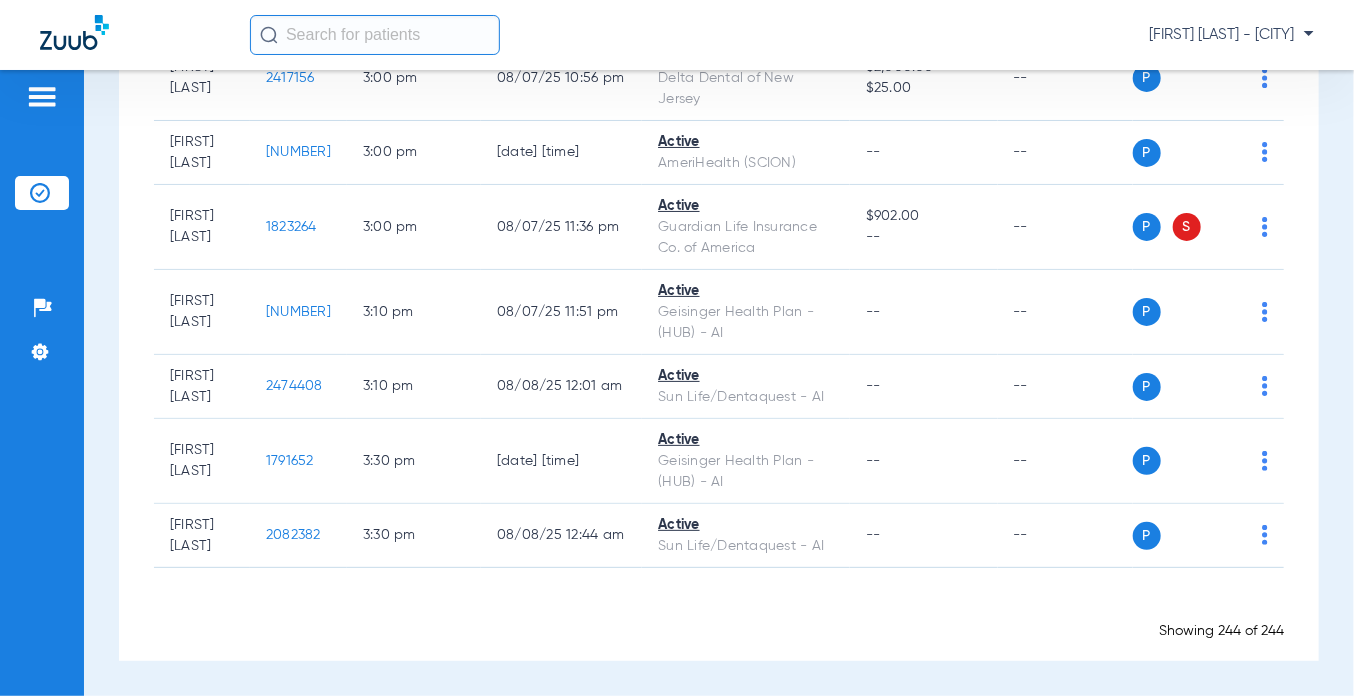scroll, scrollTop: 20400, scrollLeft: 0, axis: vertical 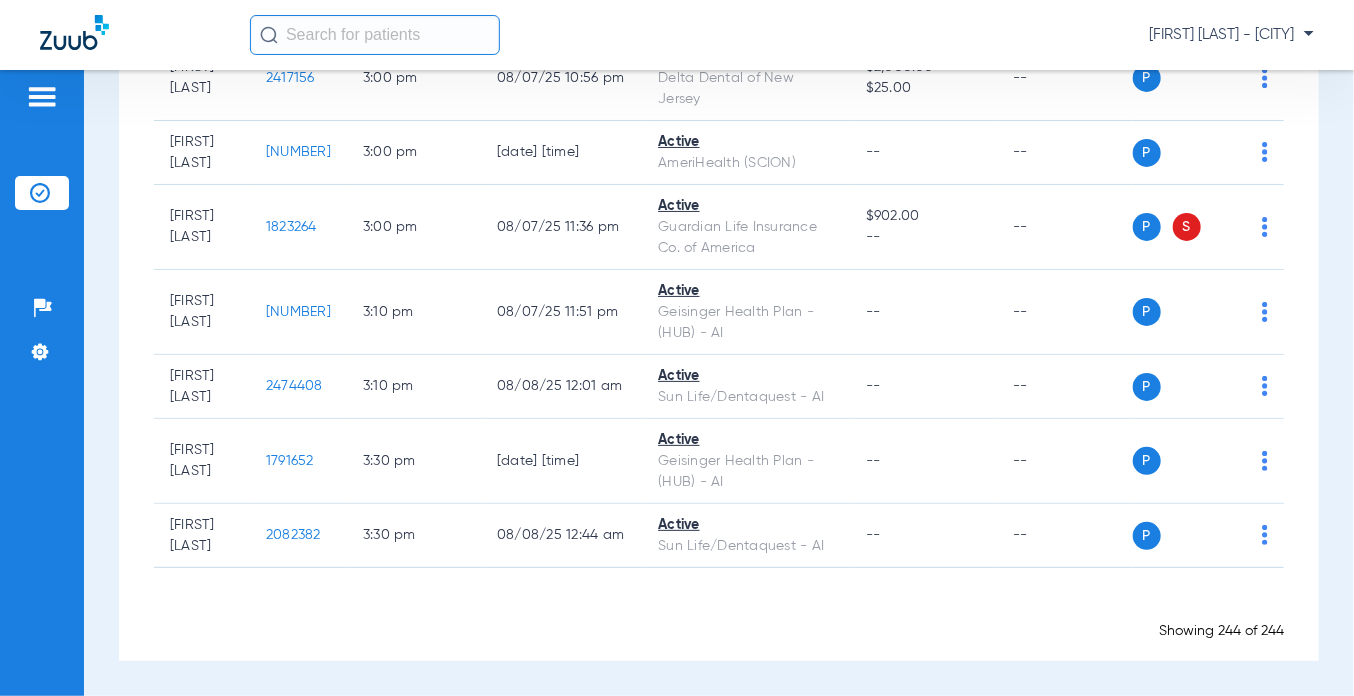 click on "[FIRST] [LAST]" 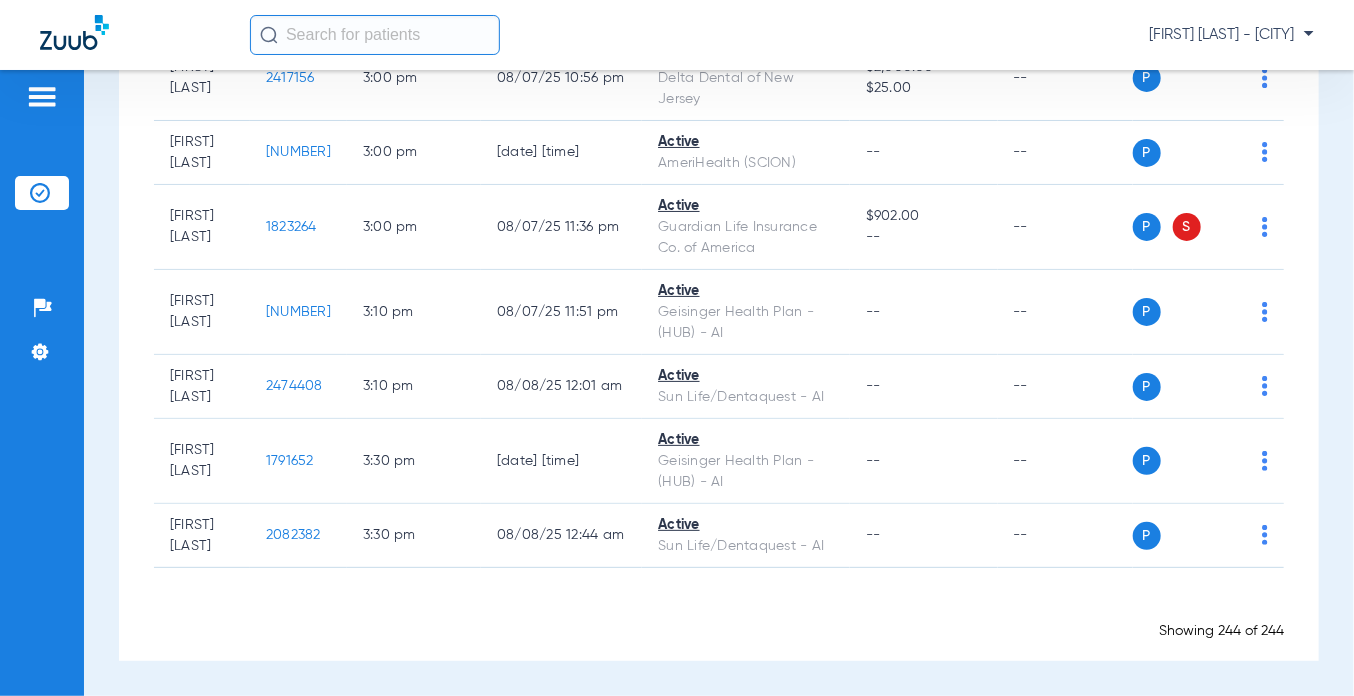drag, startPoint x: 334, startPoint y: 269, endPoint x: 280, endPoint y: 267, distance: 54.037025 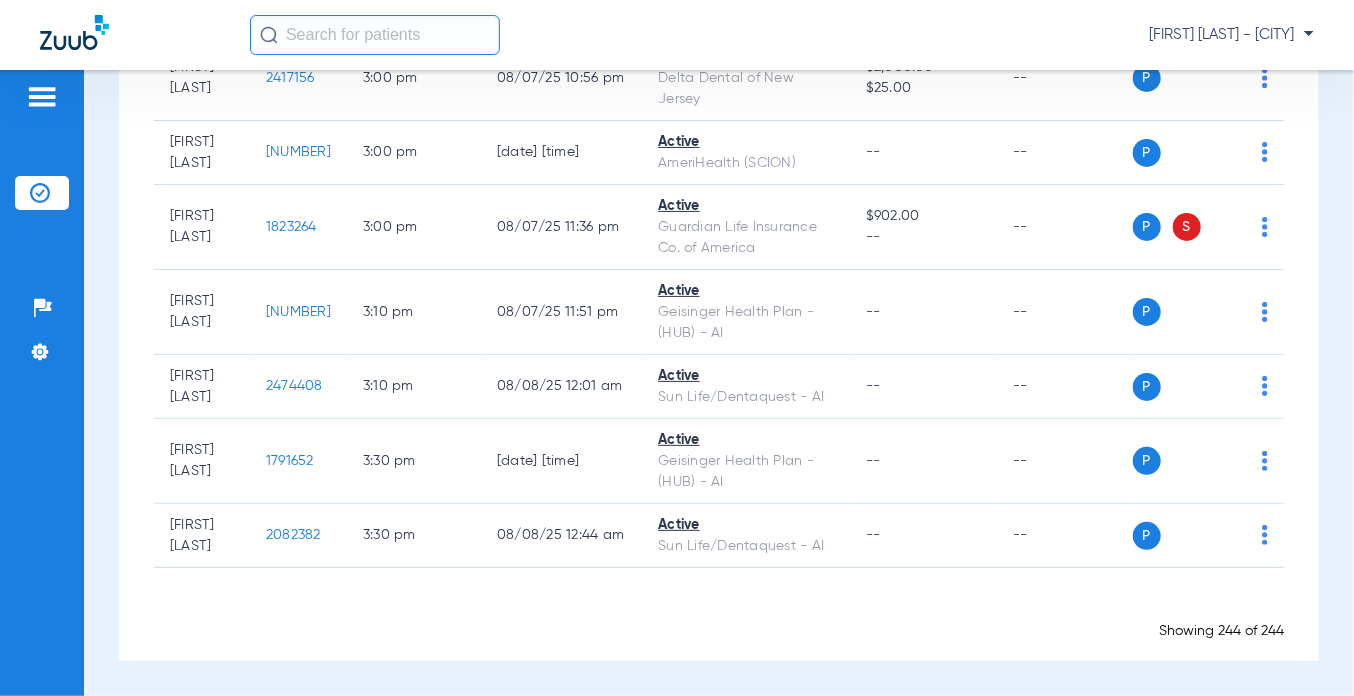 click on "[NUMBER]" 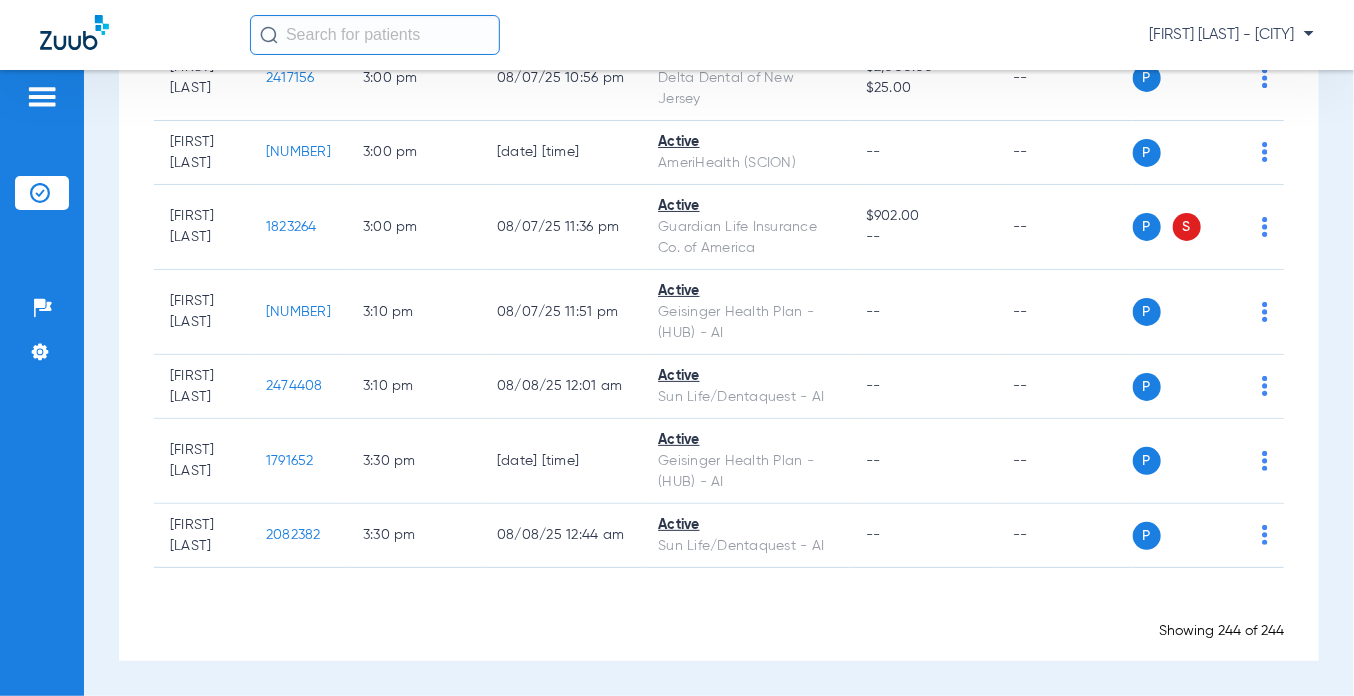 copy on "[NUMBER]" 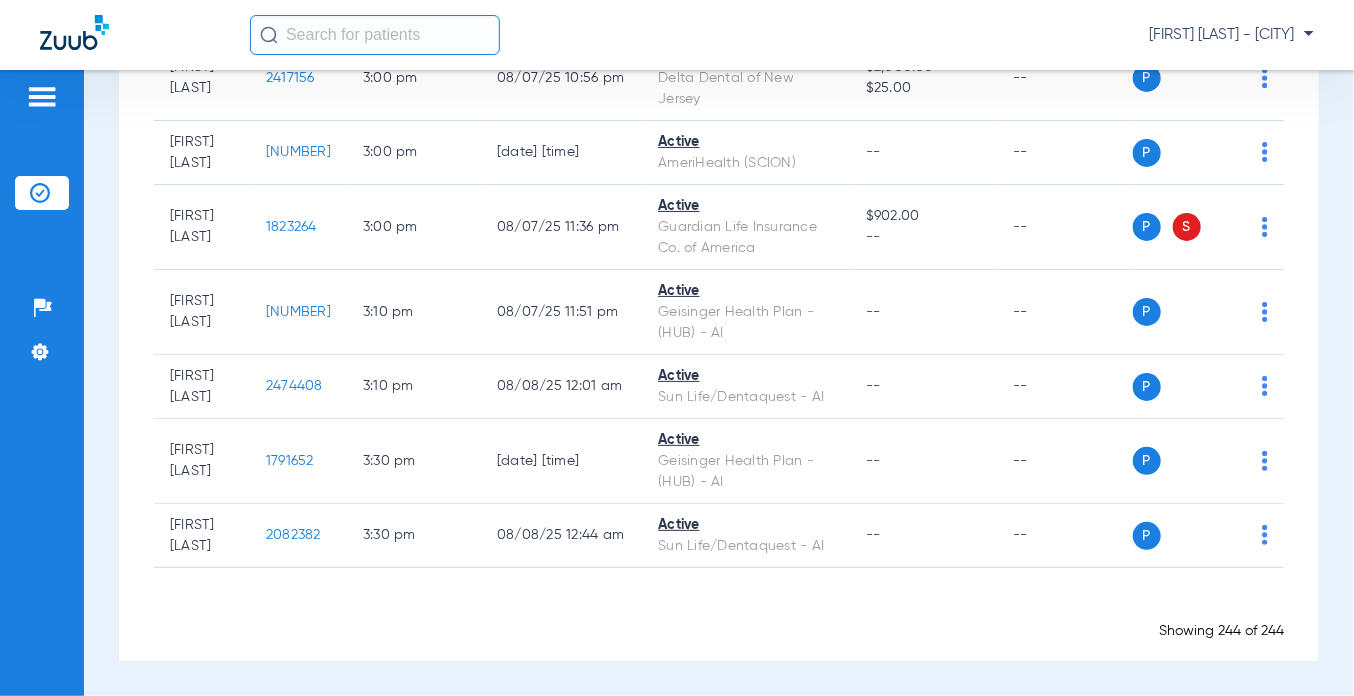 click on "[NUMBER]" 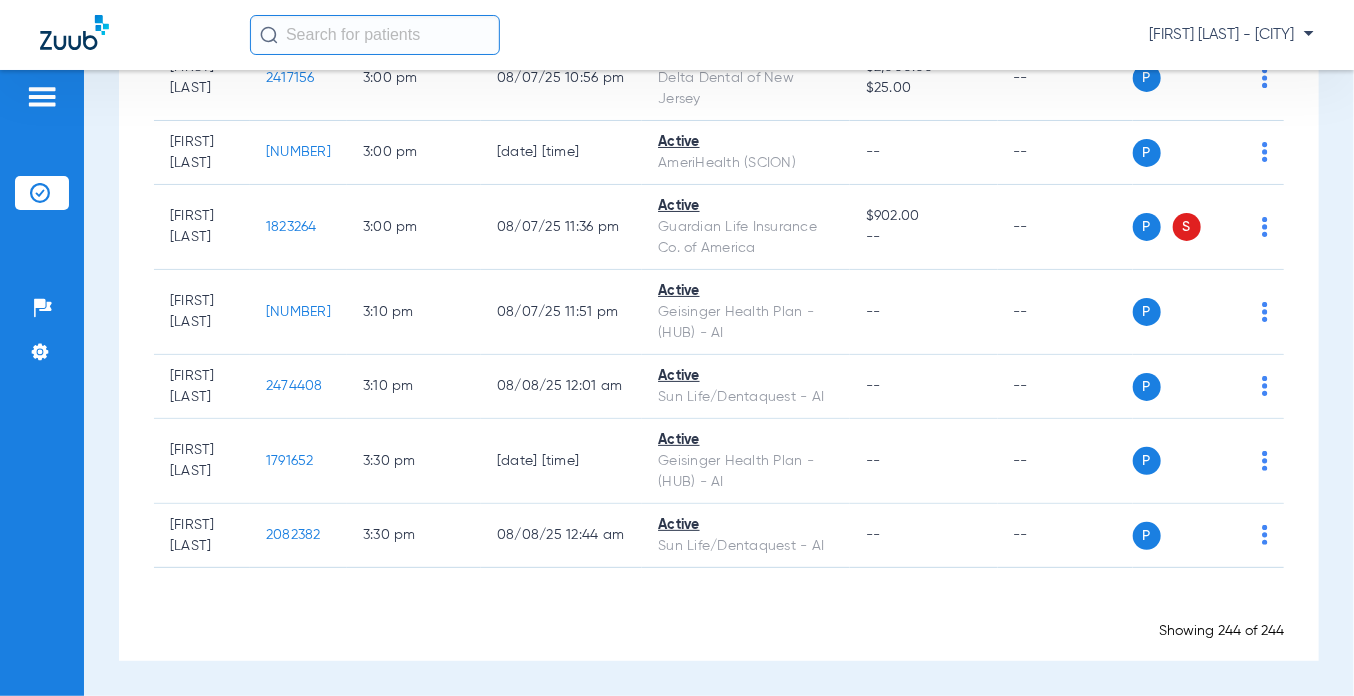 copy on "[NUMBER]" 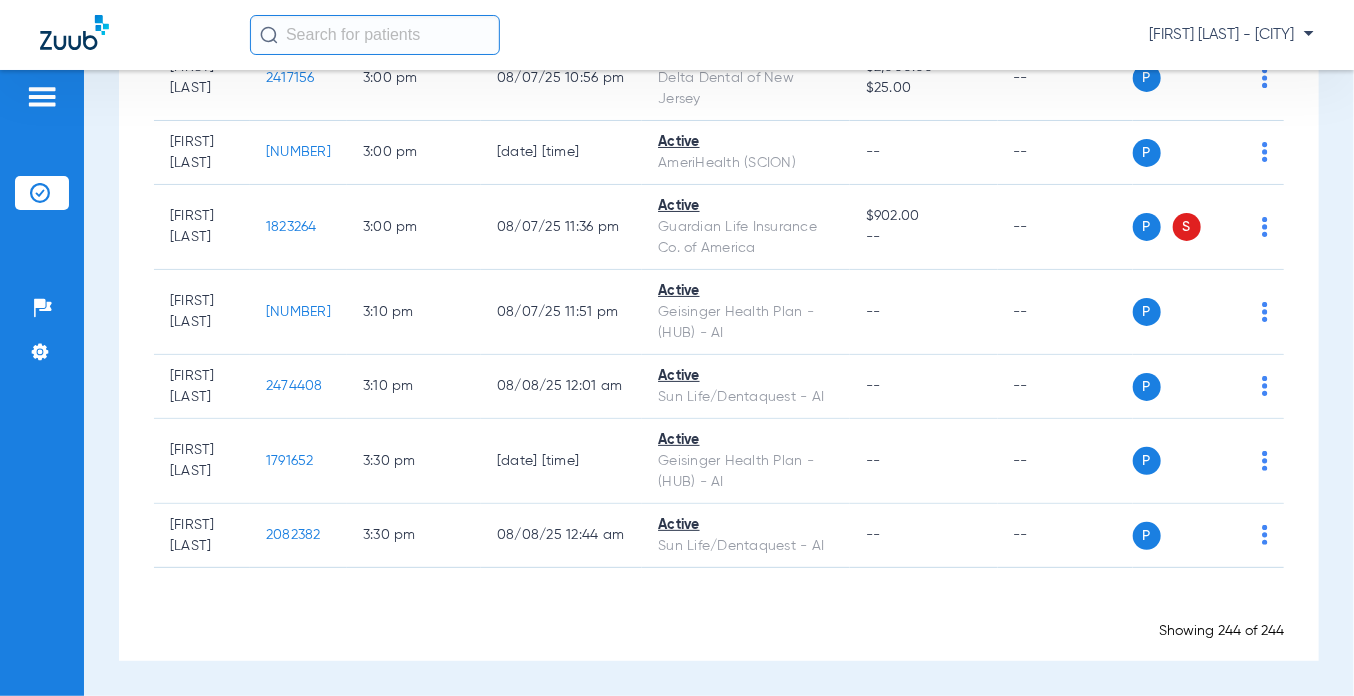 click on "2673613" 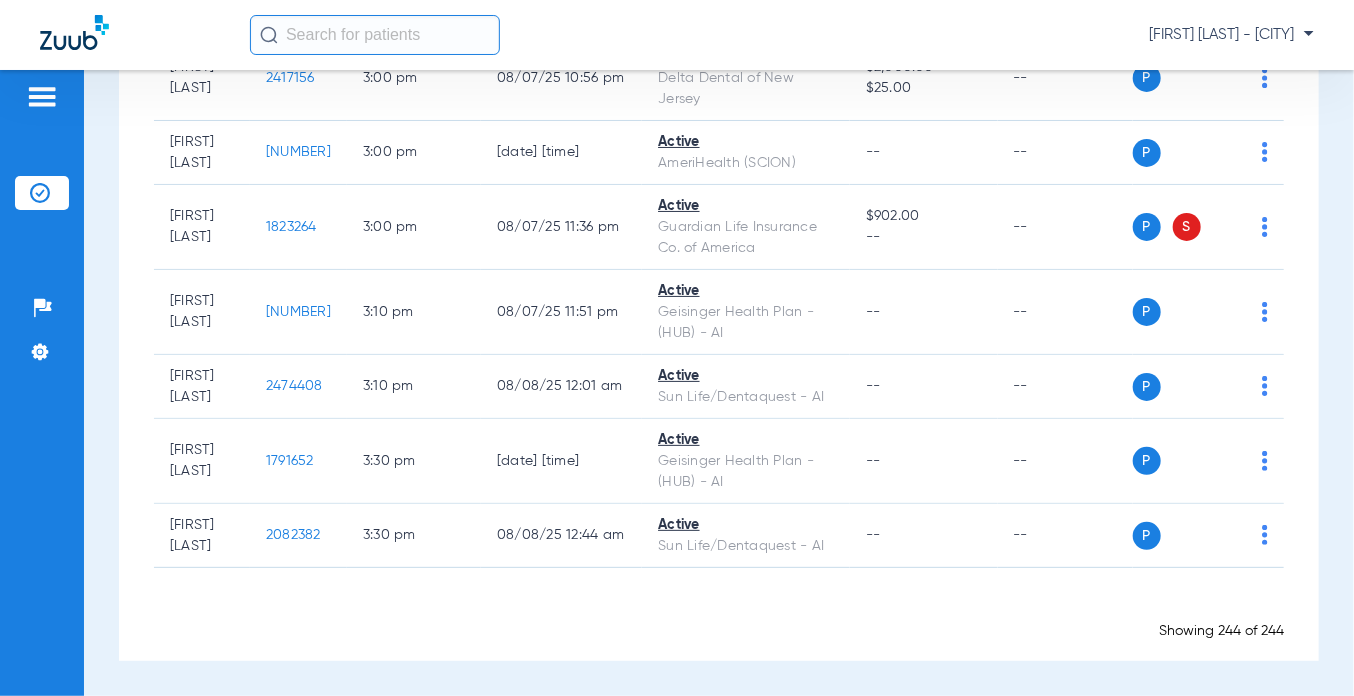 drag, startPoint x: 334, startPoint y: 547, endPoint x: 269, endPoint y: 540, distance: 65.37584 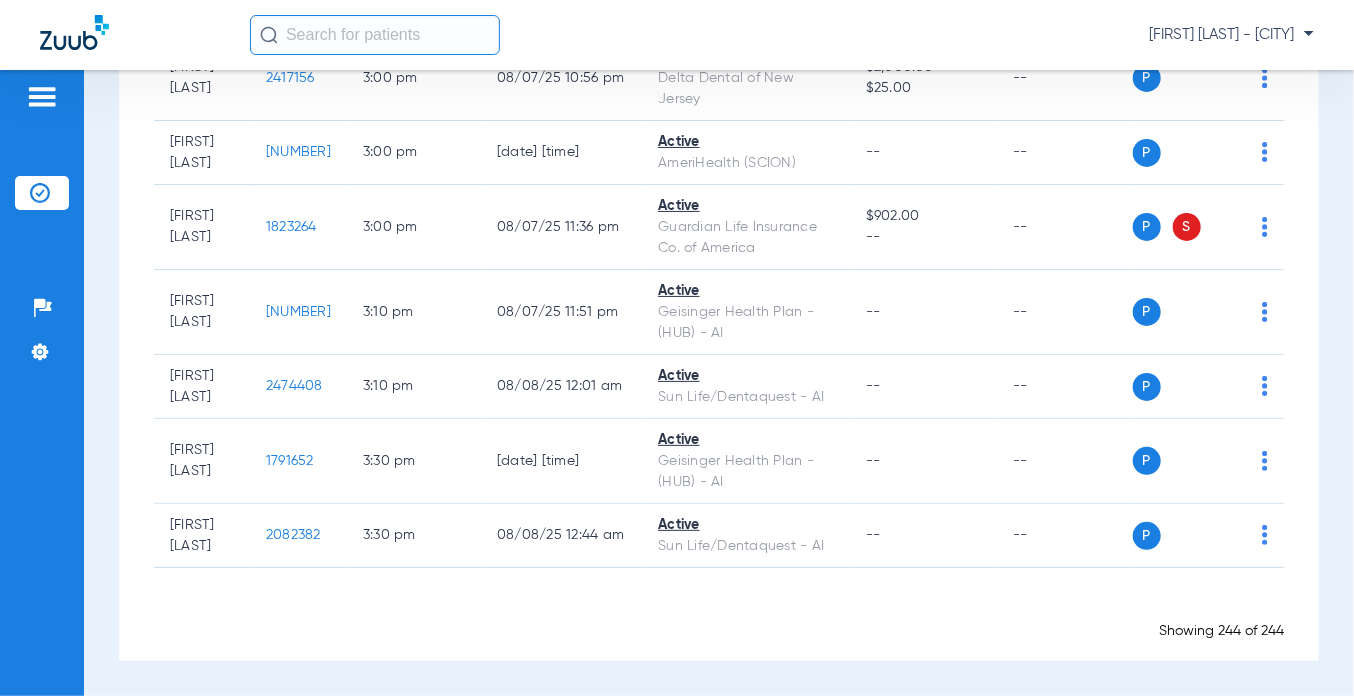 click on "[NUMBER]" 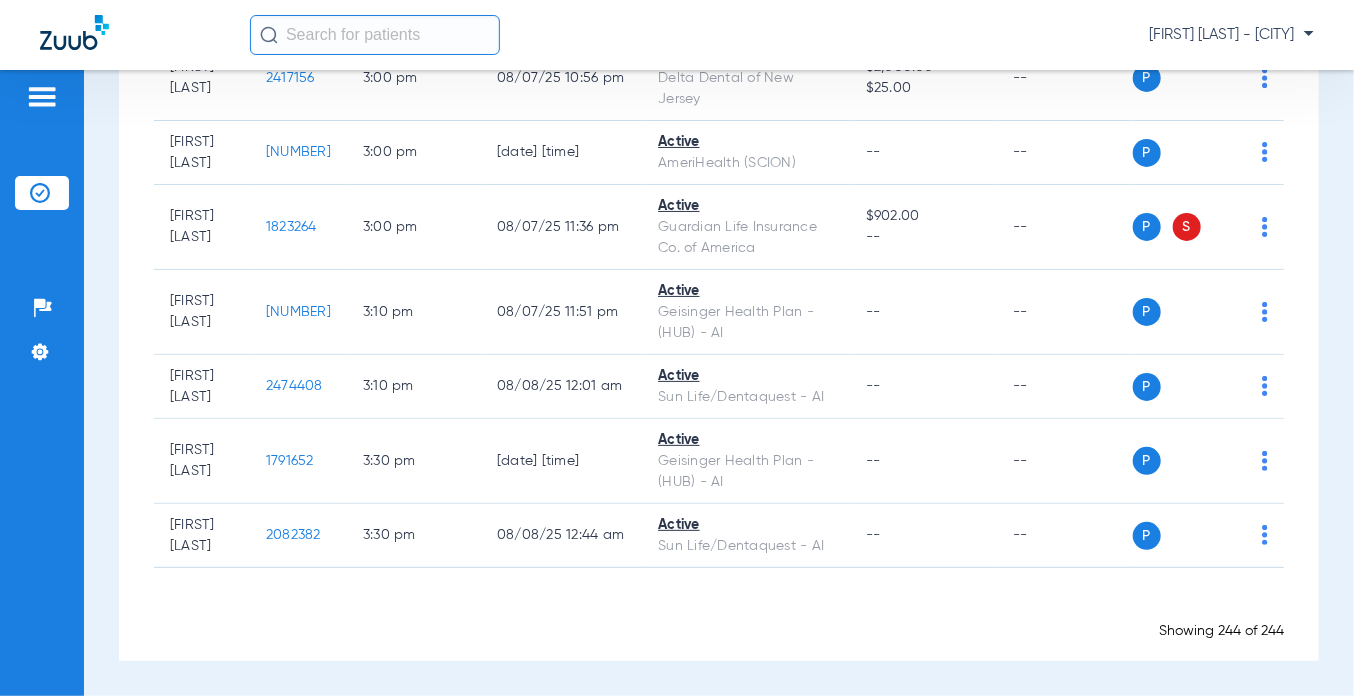 scroll, scrollTop: 22000, scrollLeft: 0, axis: vertical 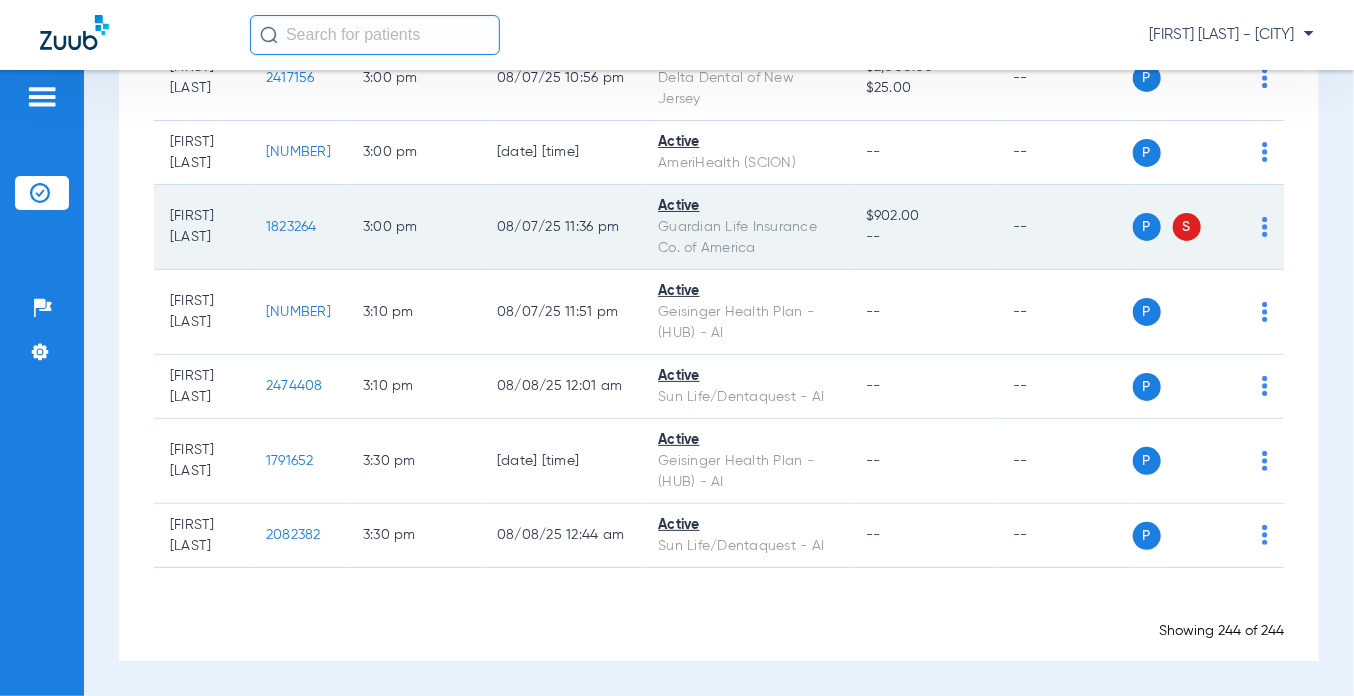 drag, startPoint x: 336, startPoint y: 459, endPoint x: 282, endPoint y: 454, distance: 54.230988 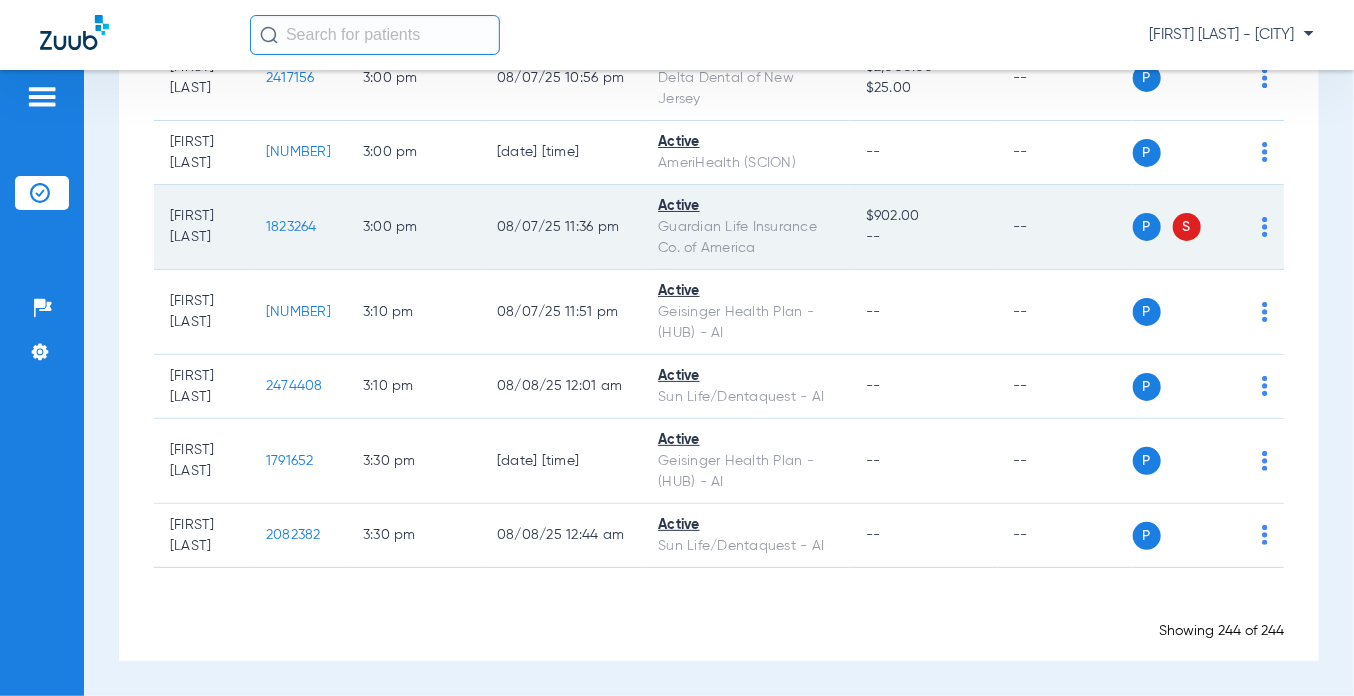 click on "1823264" 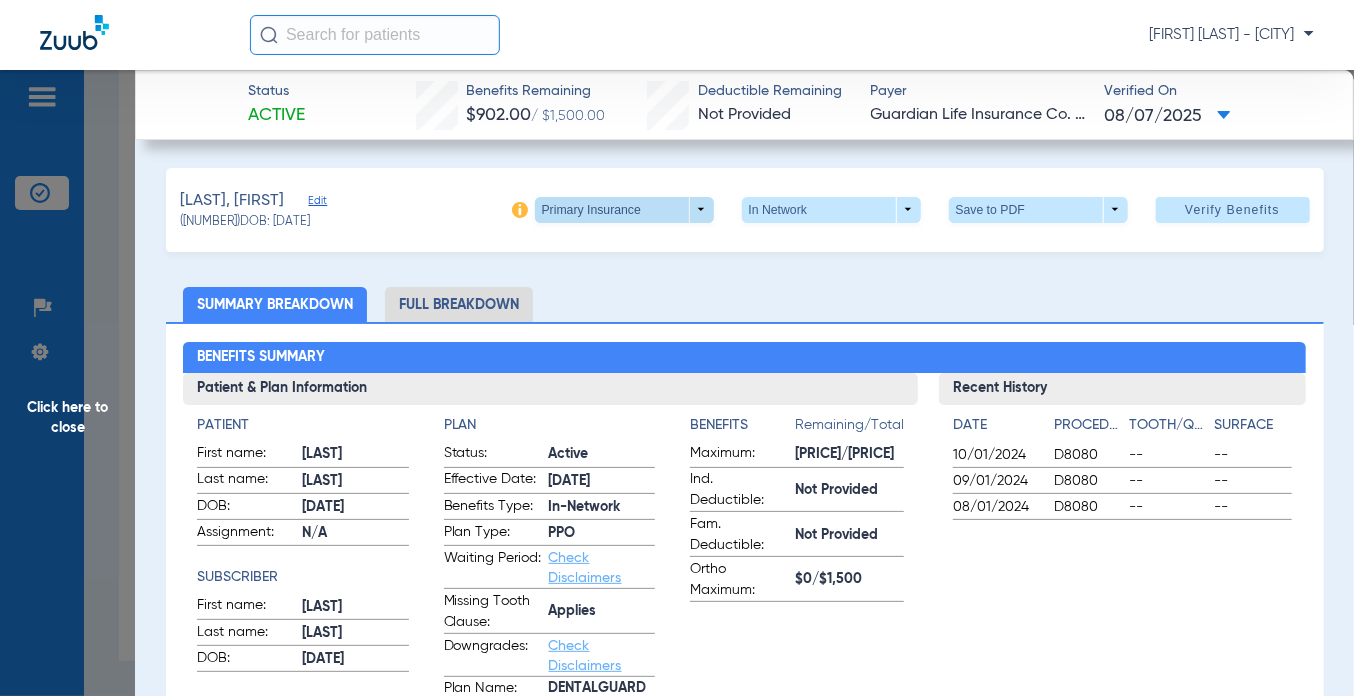 click 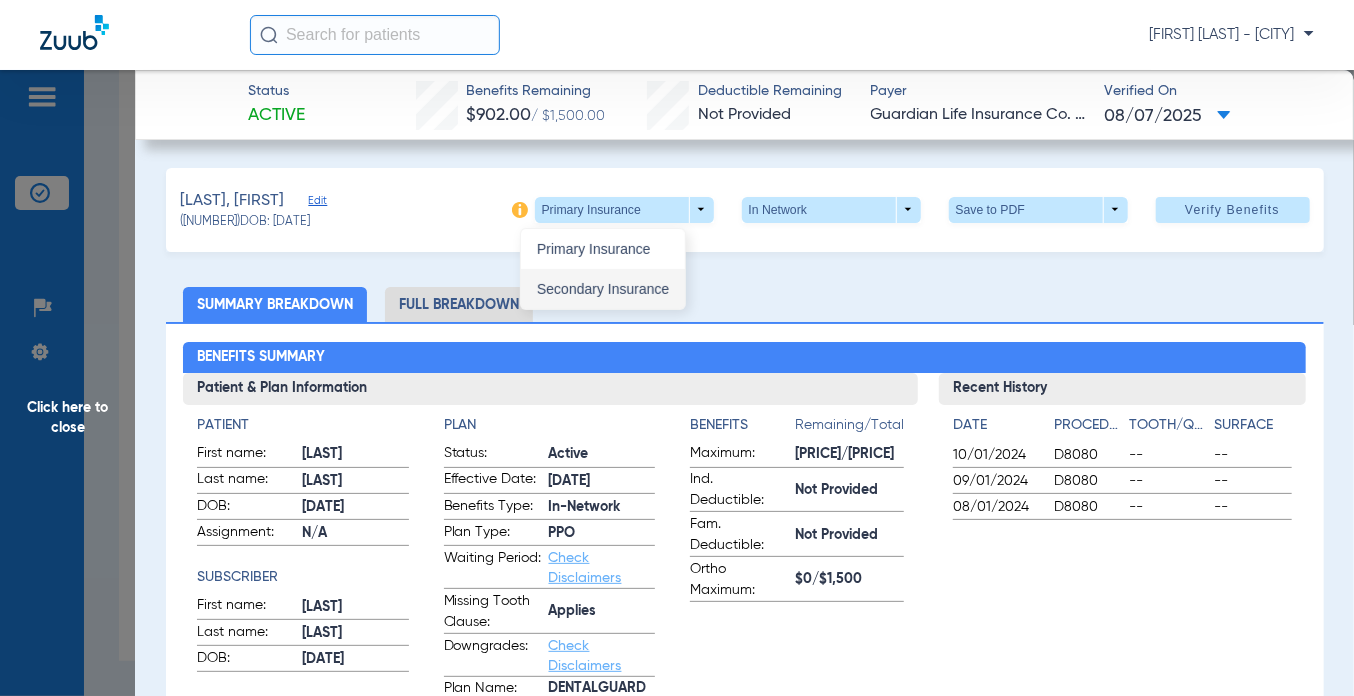 click on "Secondary Insurance" at bounding box center [603, 289] 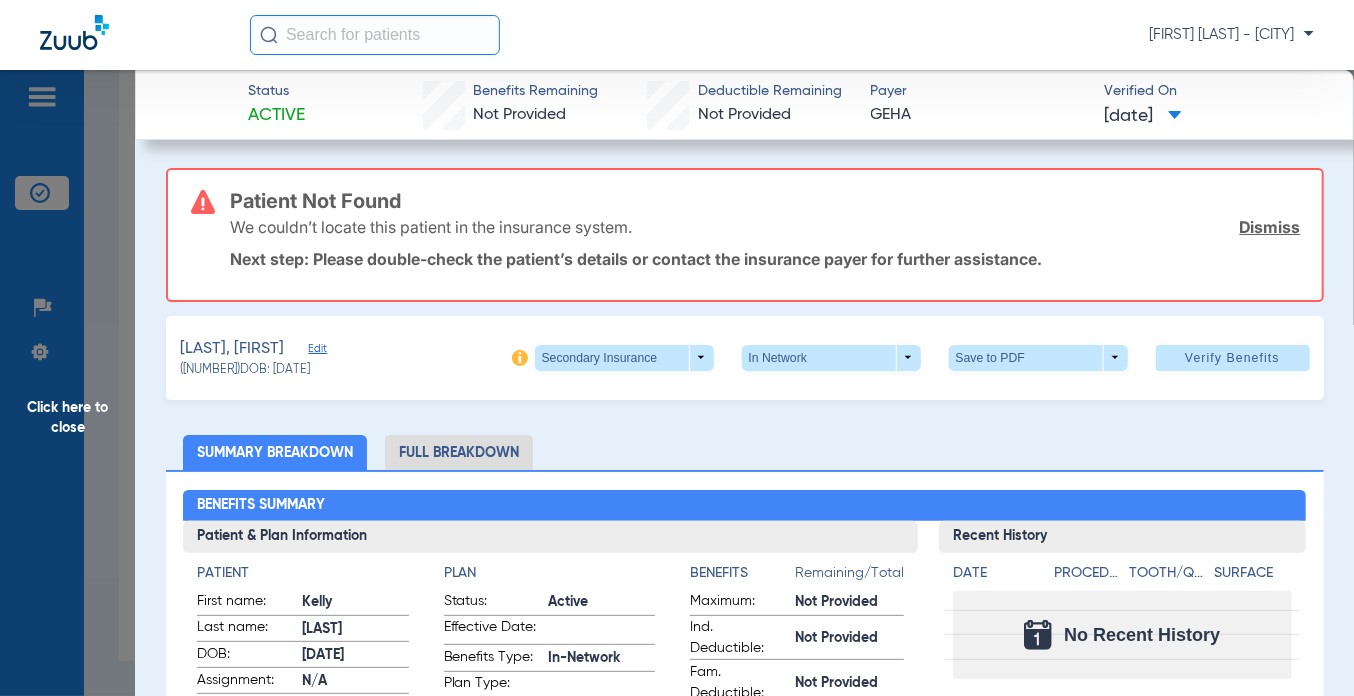 click on "Click here to close" 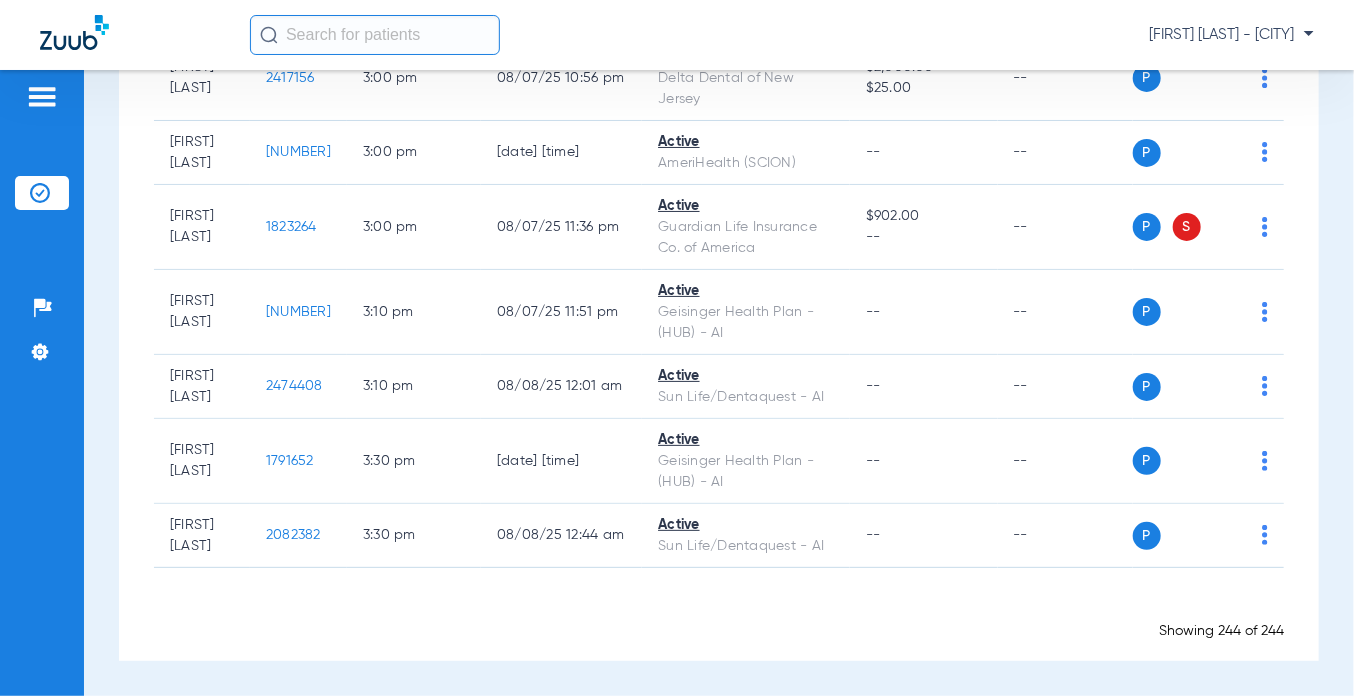 click on "Schedule Insurance Verification History  Last Appt. Sync Time:   Today - [TIME]   Wednesday   [DATE]   Thursday   [DATE]   Friday   [DATE]   Saturday   [DATE]   Sunday   [DATE]   Monday   [DATE]   Tuesday   [DATE]   Wednesday   [DATE]   Thursday   [DATE]   Friday   [DATE]   Saturday   [DATE]   Sunday   [DATE]   Monday   [DATE]   Tuesday   [DATE]   Wednesday   [DATE]   Thursday   [DATE]   Friday   [DATE]   Saturday   [DATE]   Sunday   [DATE]   Monday   [DATE]   Tuesday   [DATE]   Wednesday   [DATE]   Thursday   [DATE]   Friday   [DATE]   Saturday   [DATE]   Sunday   [DATE]   Monday   [DATE]   Tuesday   [DATE]   Wednesday   [DATE]   Thursday   [DATE]   Friday   [DATE]   Saturday   [DATE]   Sunday   [DATE]   Monday   [DATE]   Tuesday   [DATE]   Wednesday   [DATE]   Thursday   [DATE]" at bounding box center (719, 383) 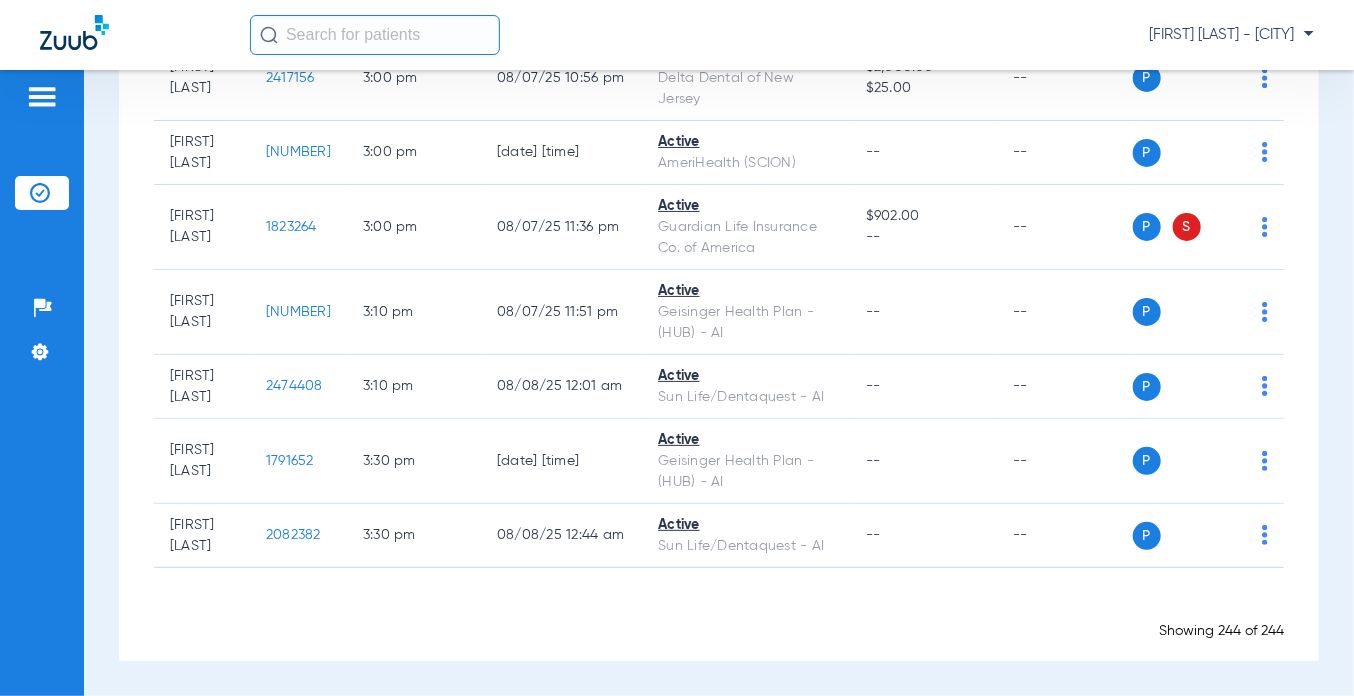 scroll, scrollTop: 22276, scrollLeft: 0, axis: vertical 